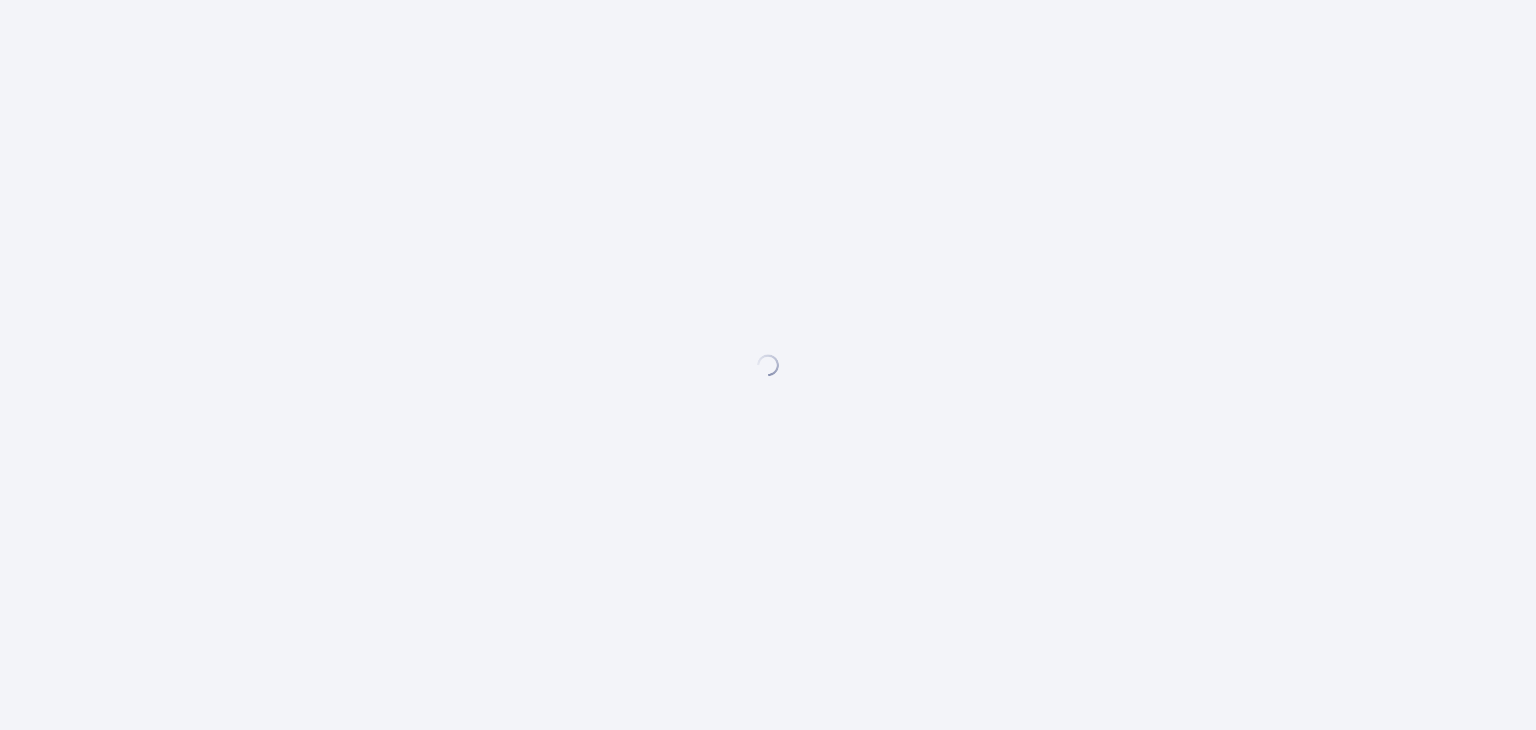 scroll, scrollTop: 0, scrollLeft: 0, axis: both 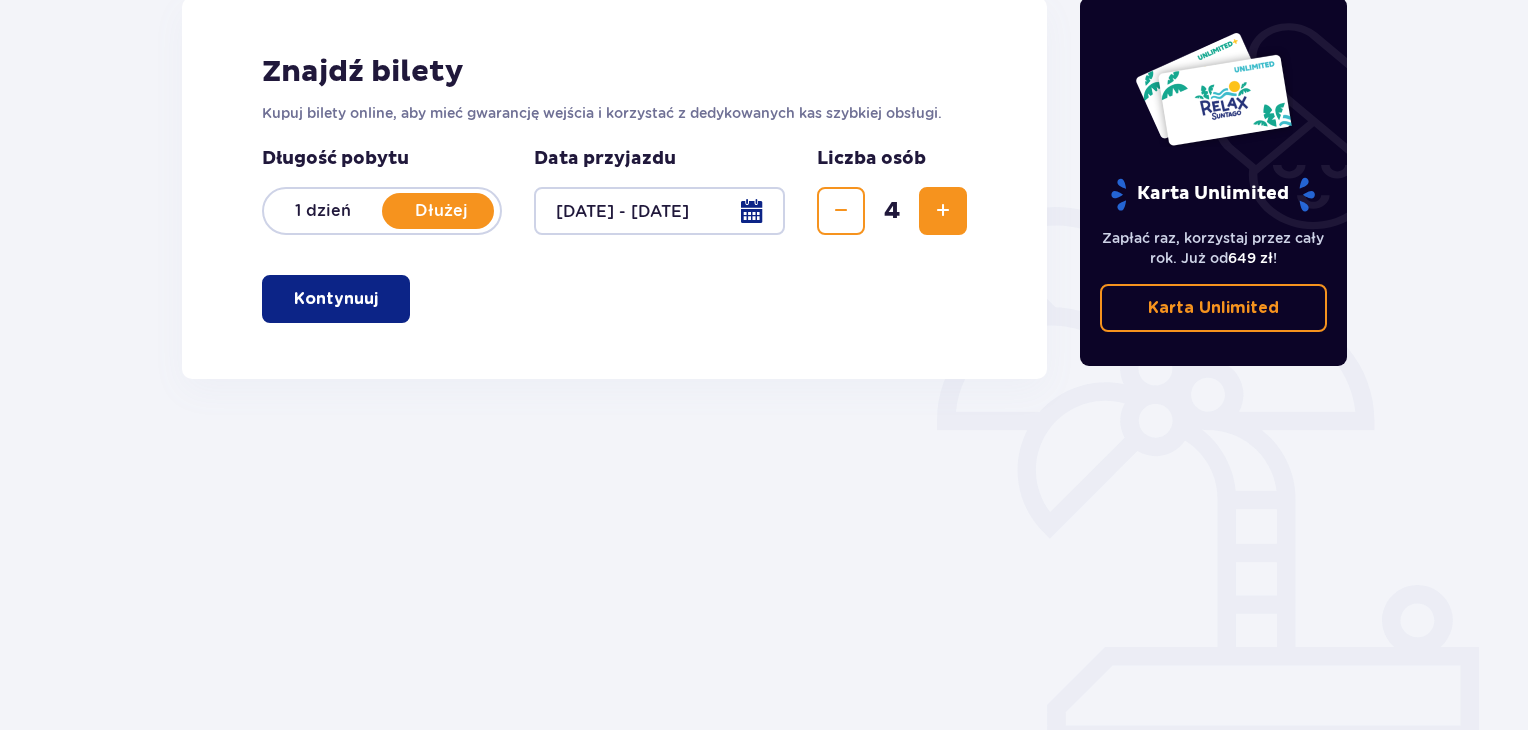 click on "Kontynuuj" at bounding box center (336, 299) 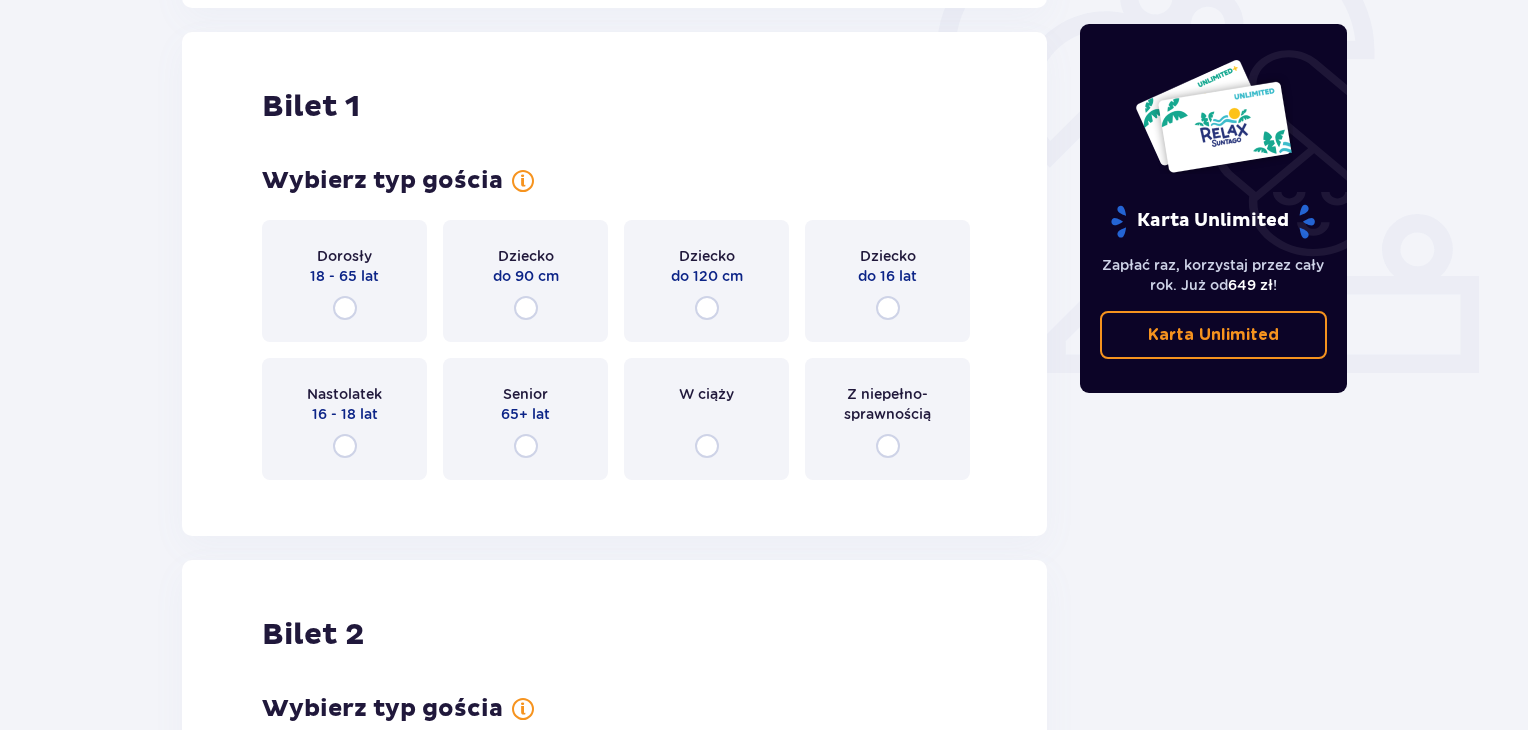 scroll, scrollTop: 668, scrollLeft: 0, axis: vertical 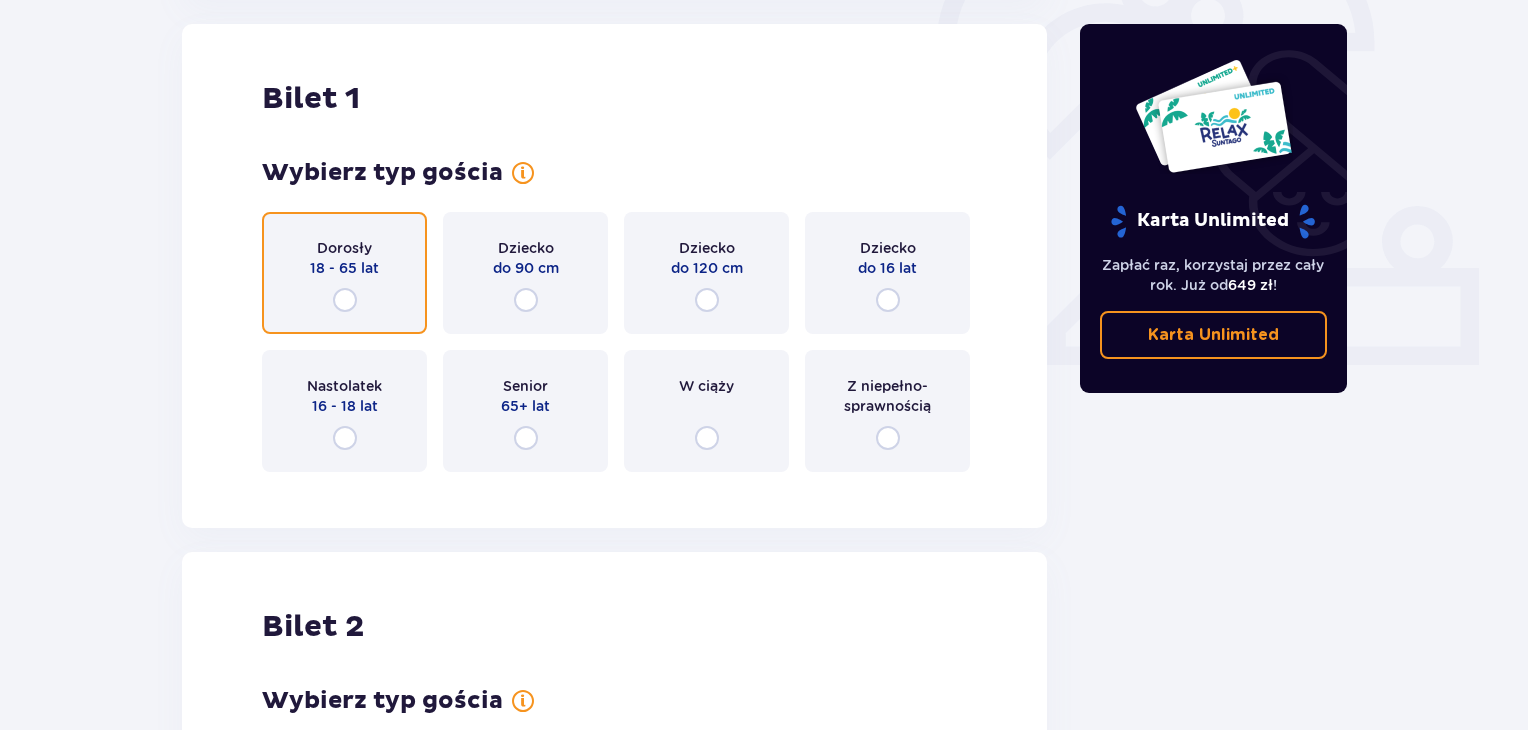 click at bounding box center (345, 300) 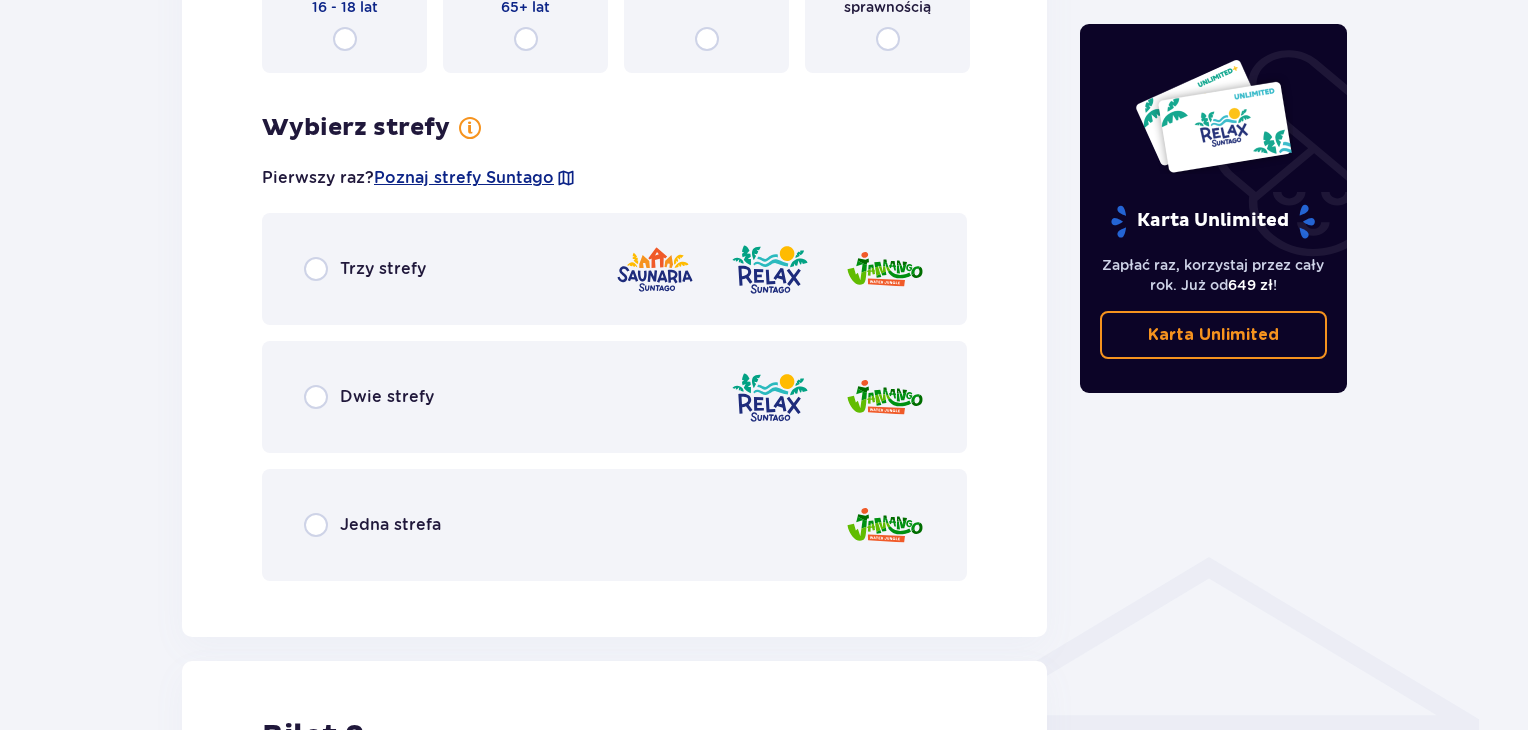 scroll, scrollTop: 1156, scrollLeft: 0, axis: vertical 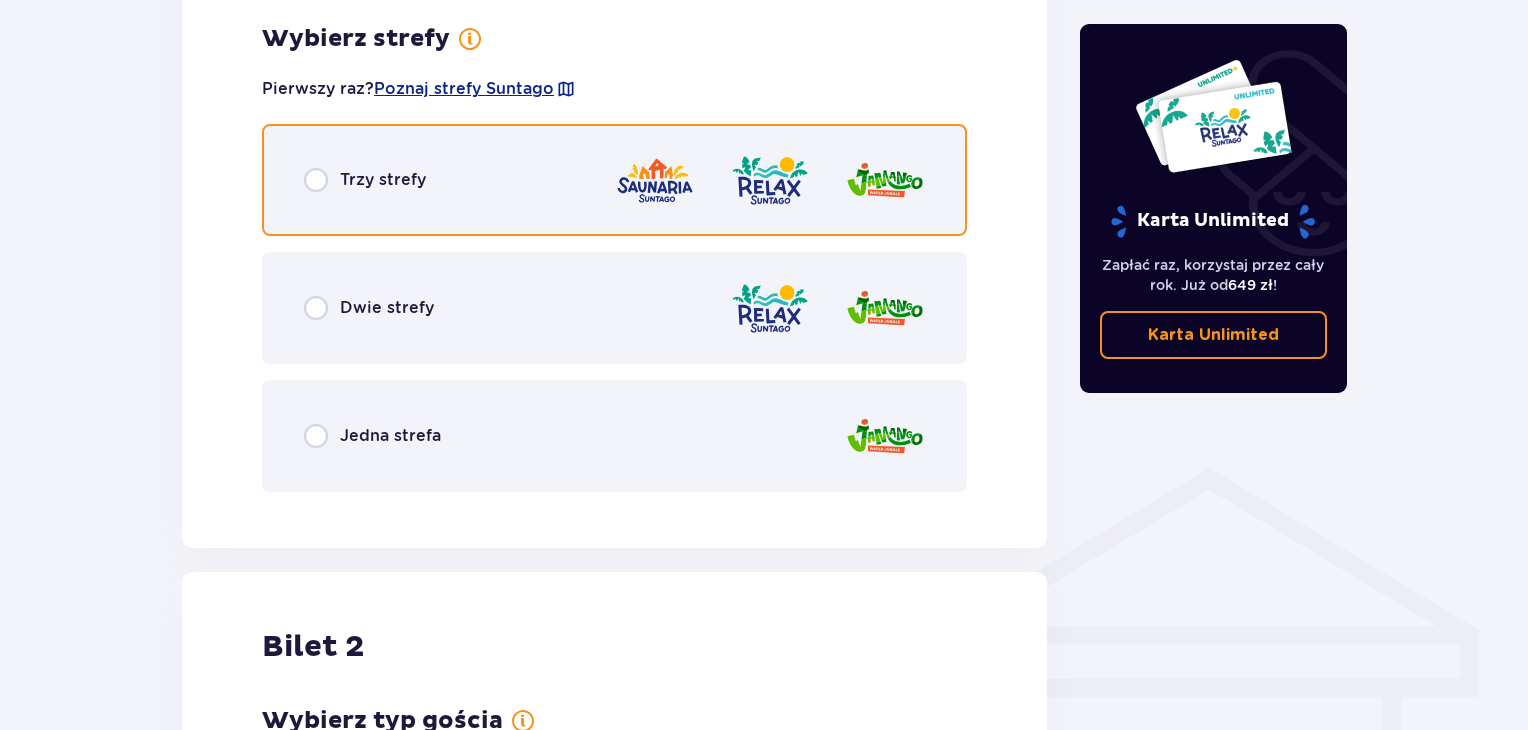 click at bounding box center [316, 180] 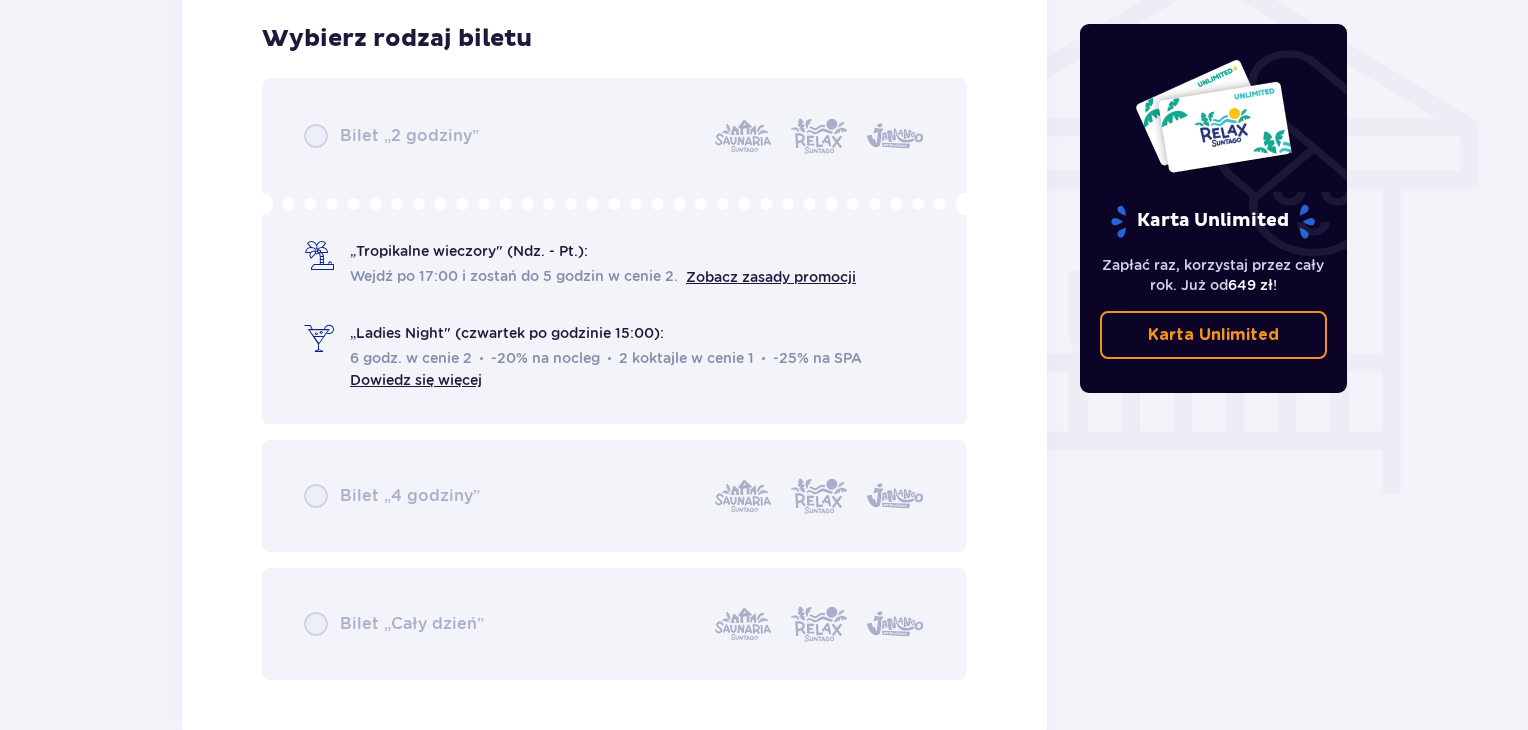 scroll, scrollTop: 2164, scrollLeft: 0, axis: vertical 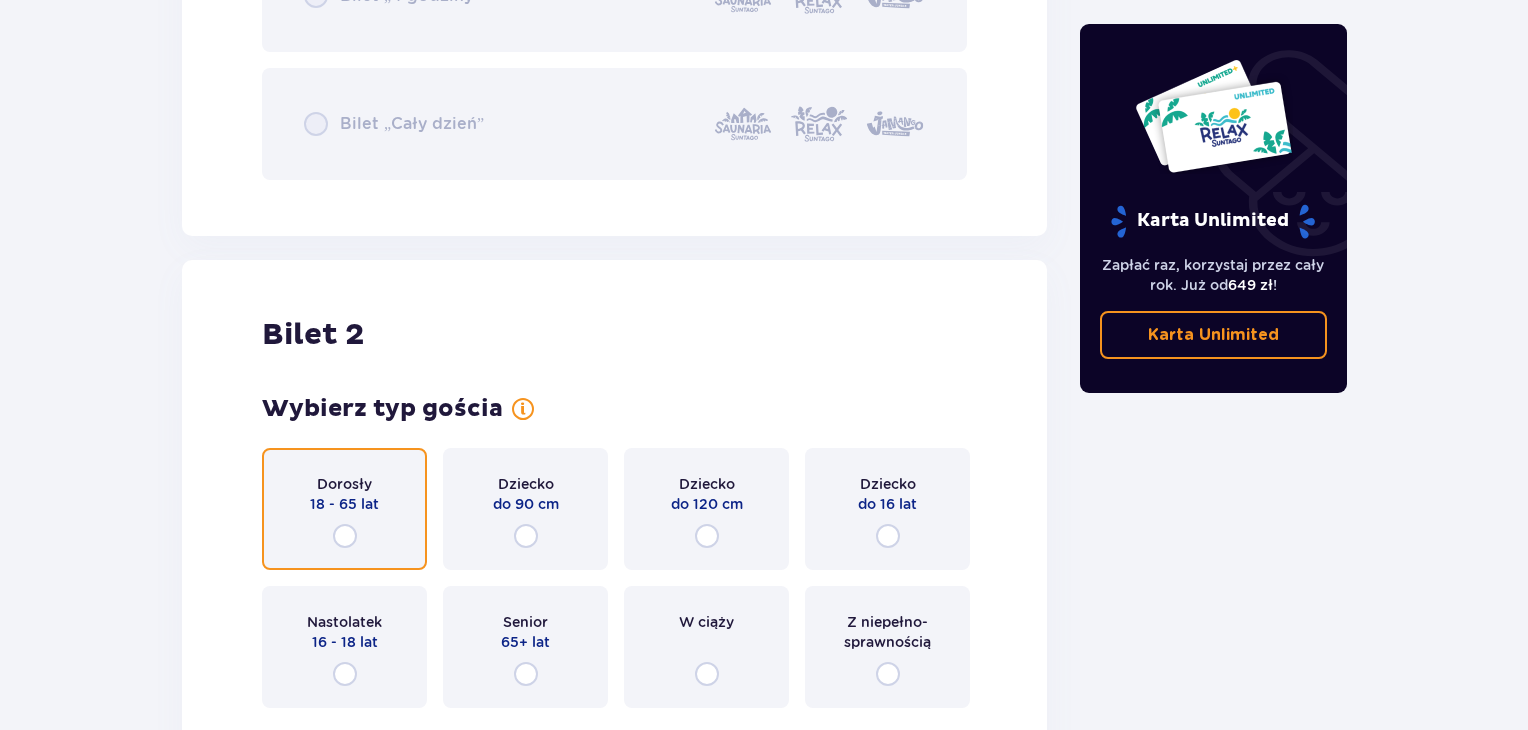 click at bounding box center [345, 536] 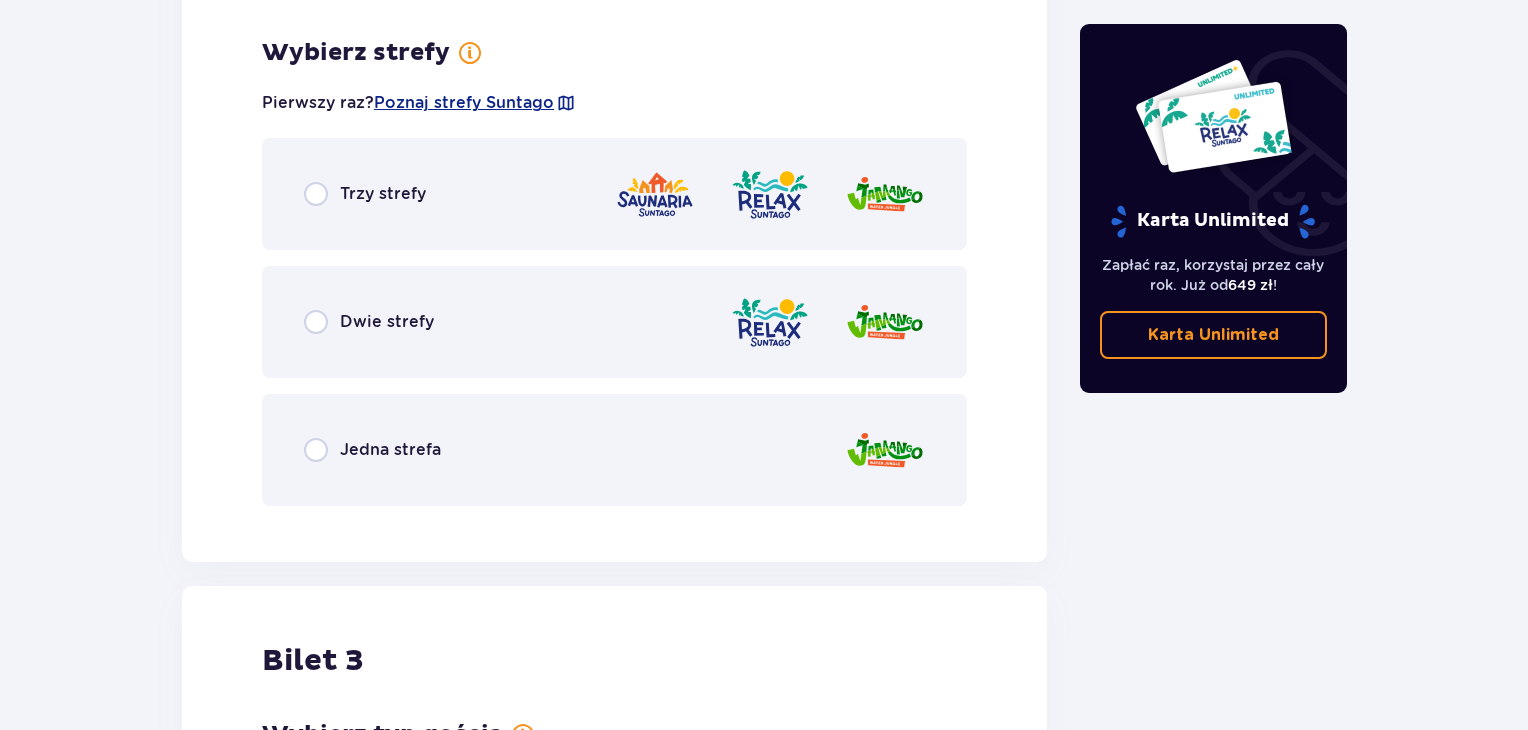scroll, scrollTop: 2888, scrollLeft: 0, axis: vertical 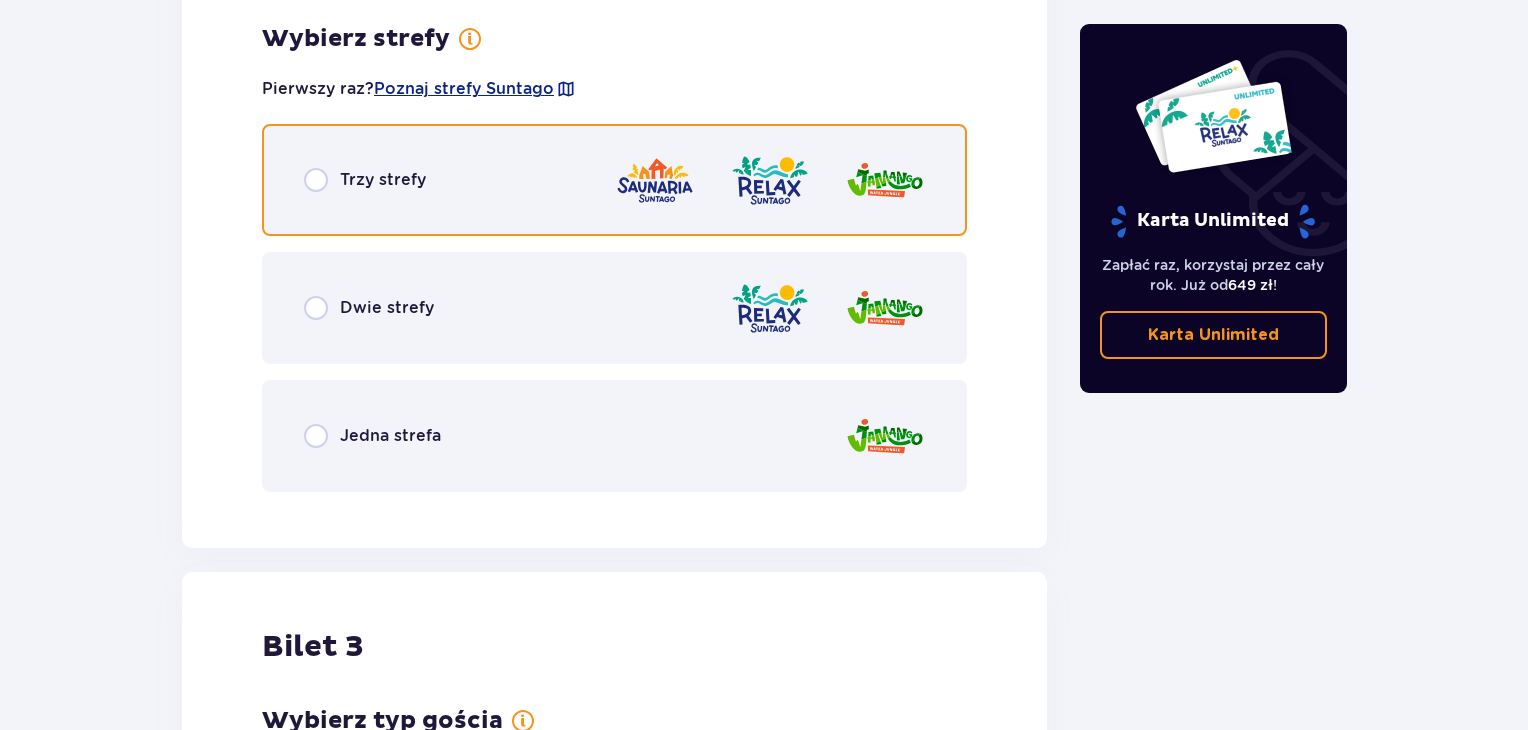 click at bounding box center [316, 180] 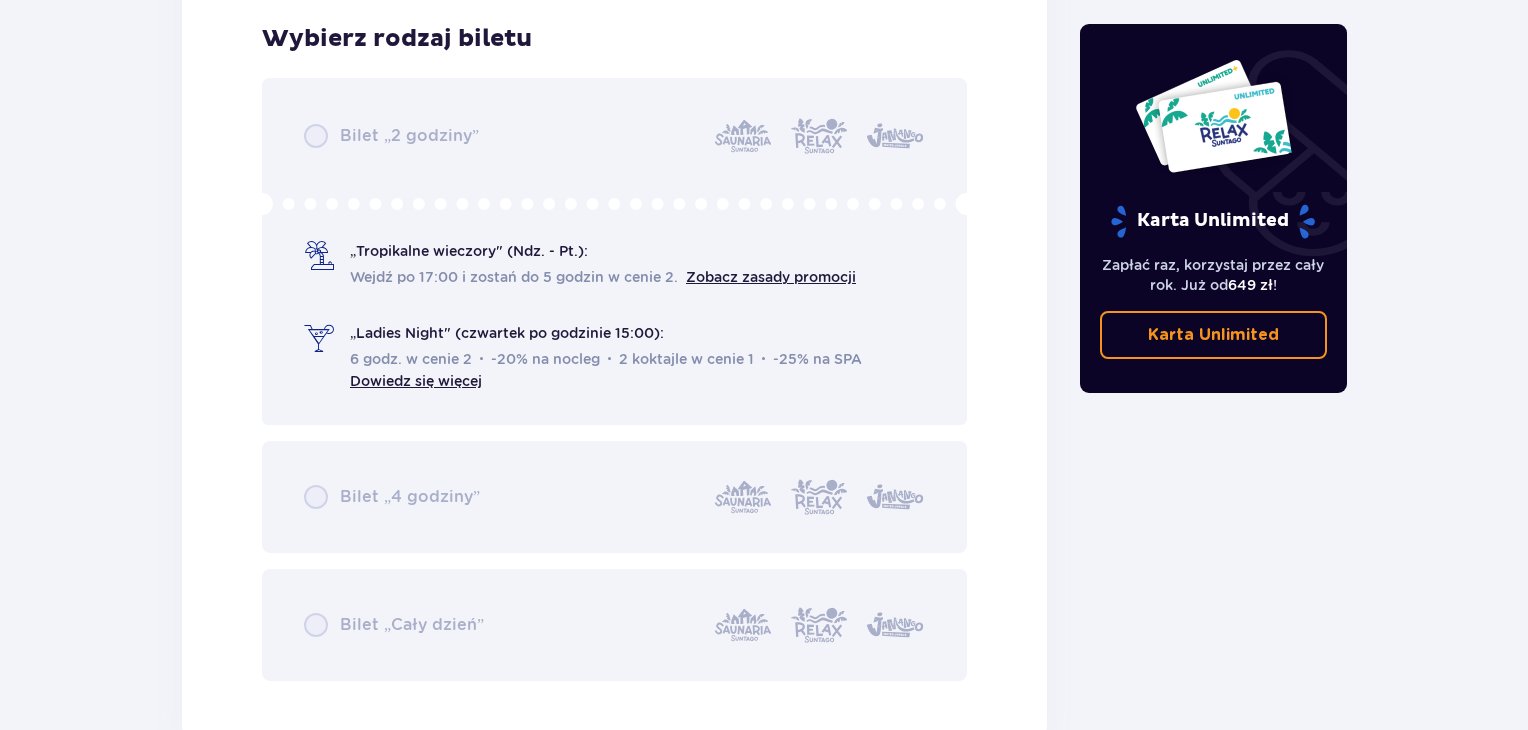 scroll, scrollTop: 3896, scrollLeft: 0, axis: vertical 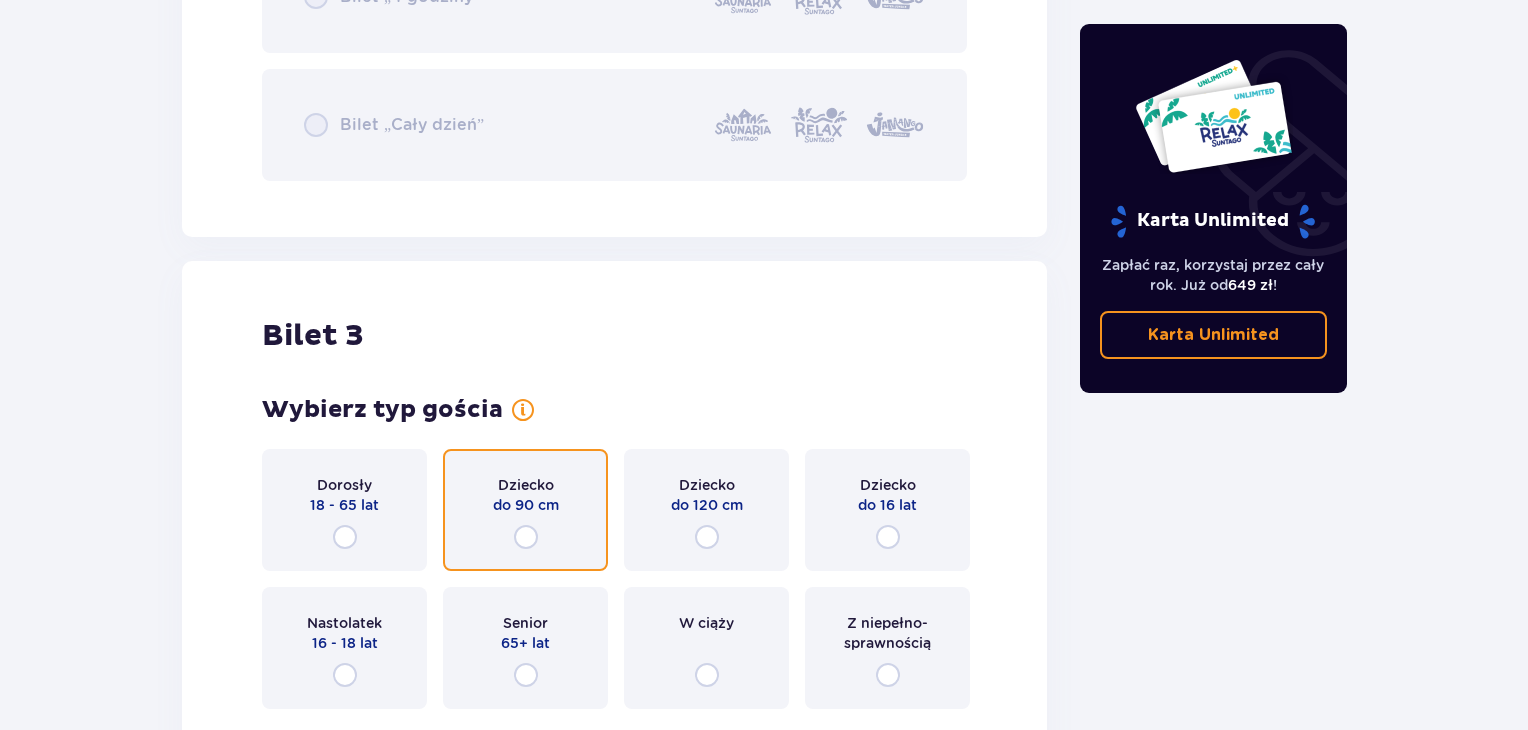 click at bounding box center [526, 537] 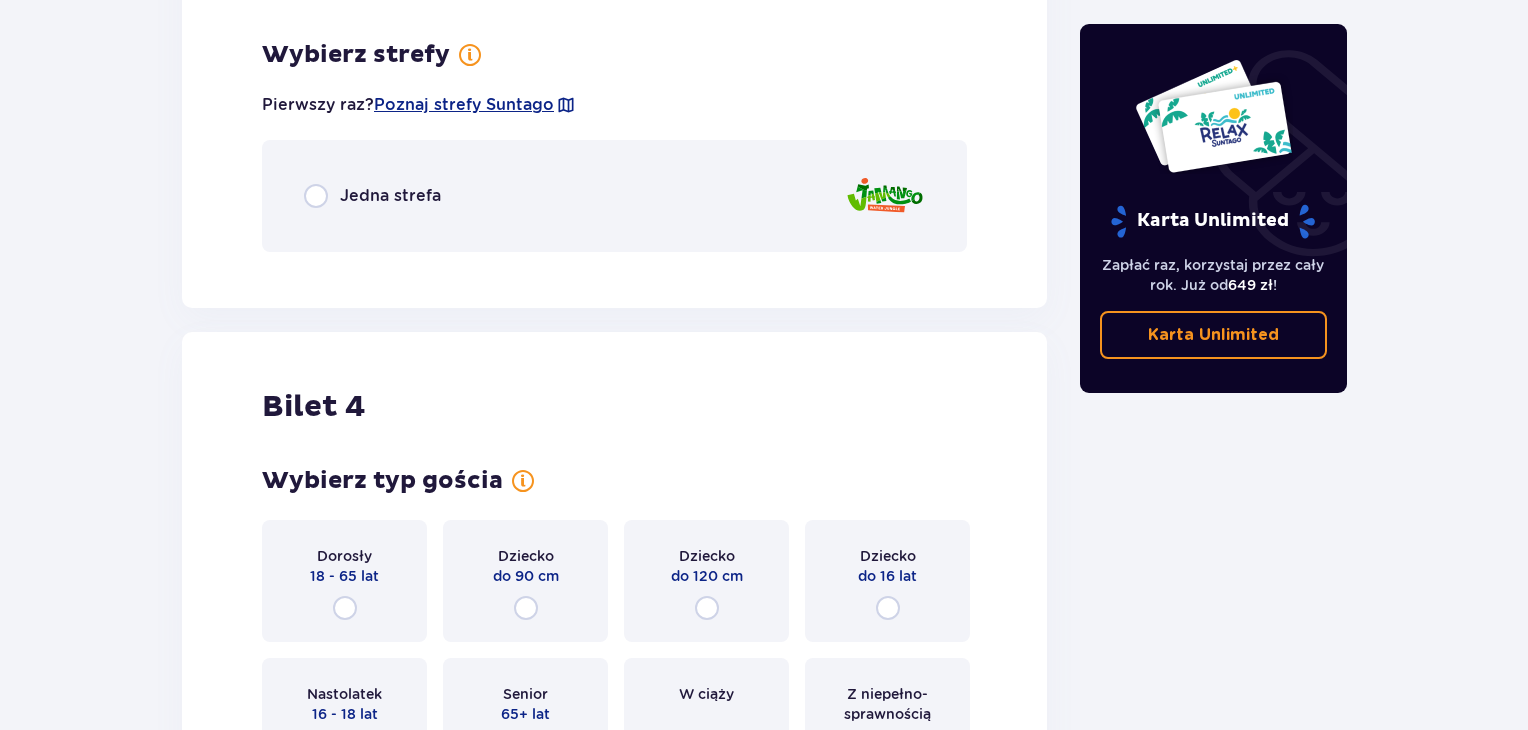 scroll, scrollTop: 4619, scrollLeft: 0, axis: vertical 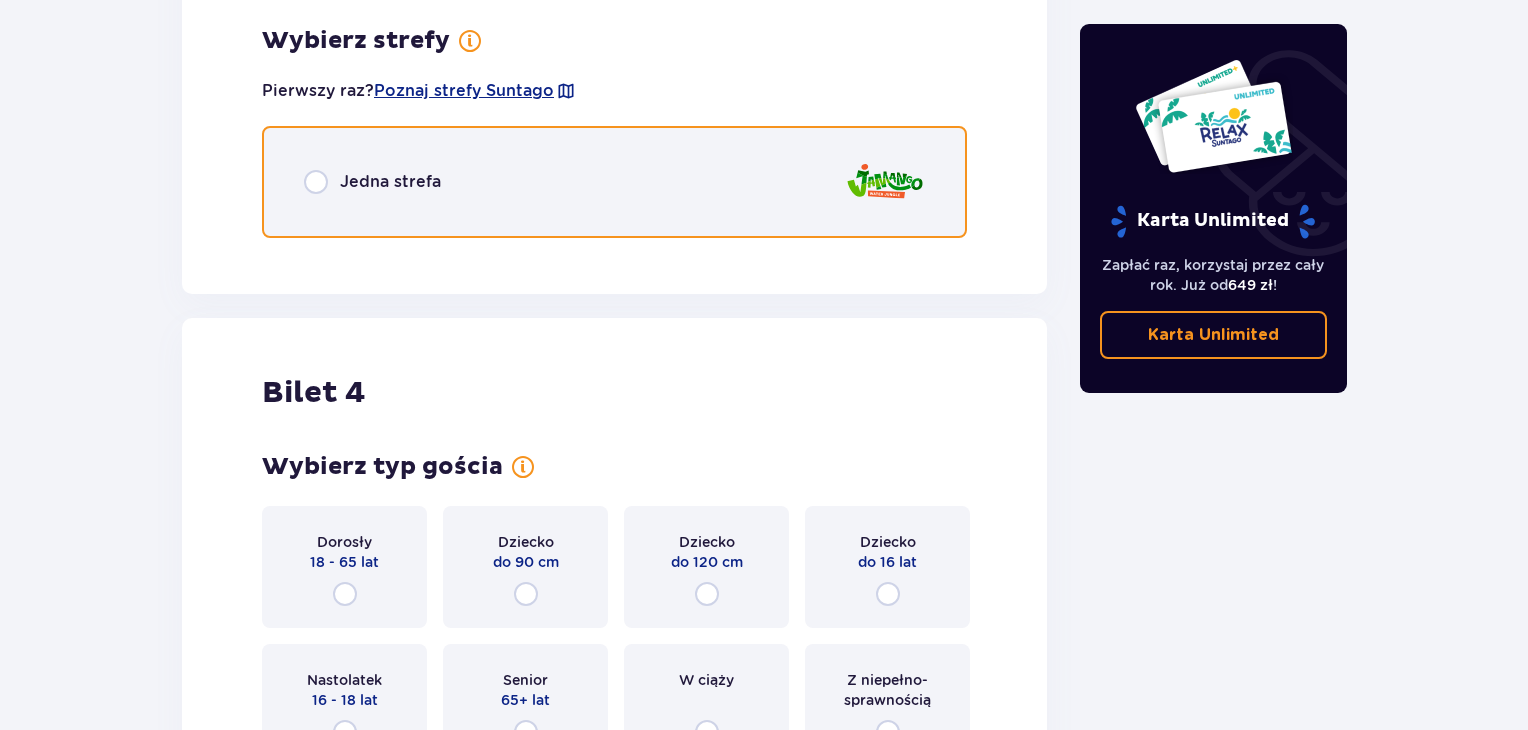click at bounding box center (316, 182) 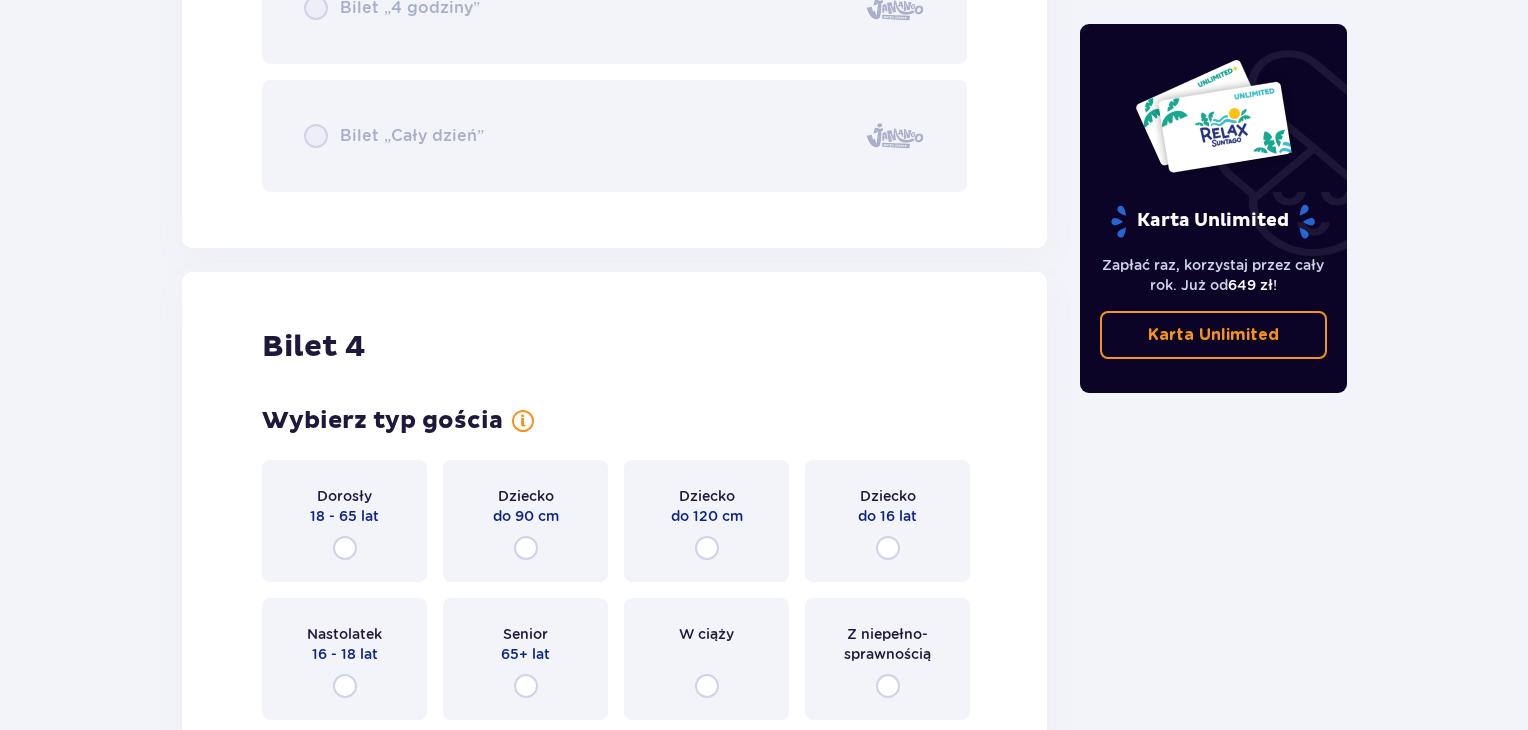 scroll, scrollTop: 5371, scrollLeft: 0, axis: vertical 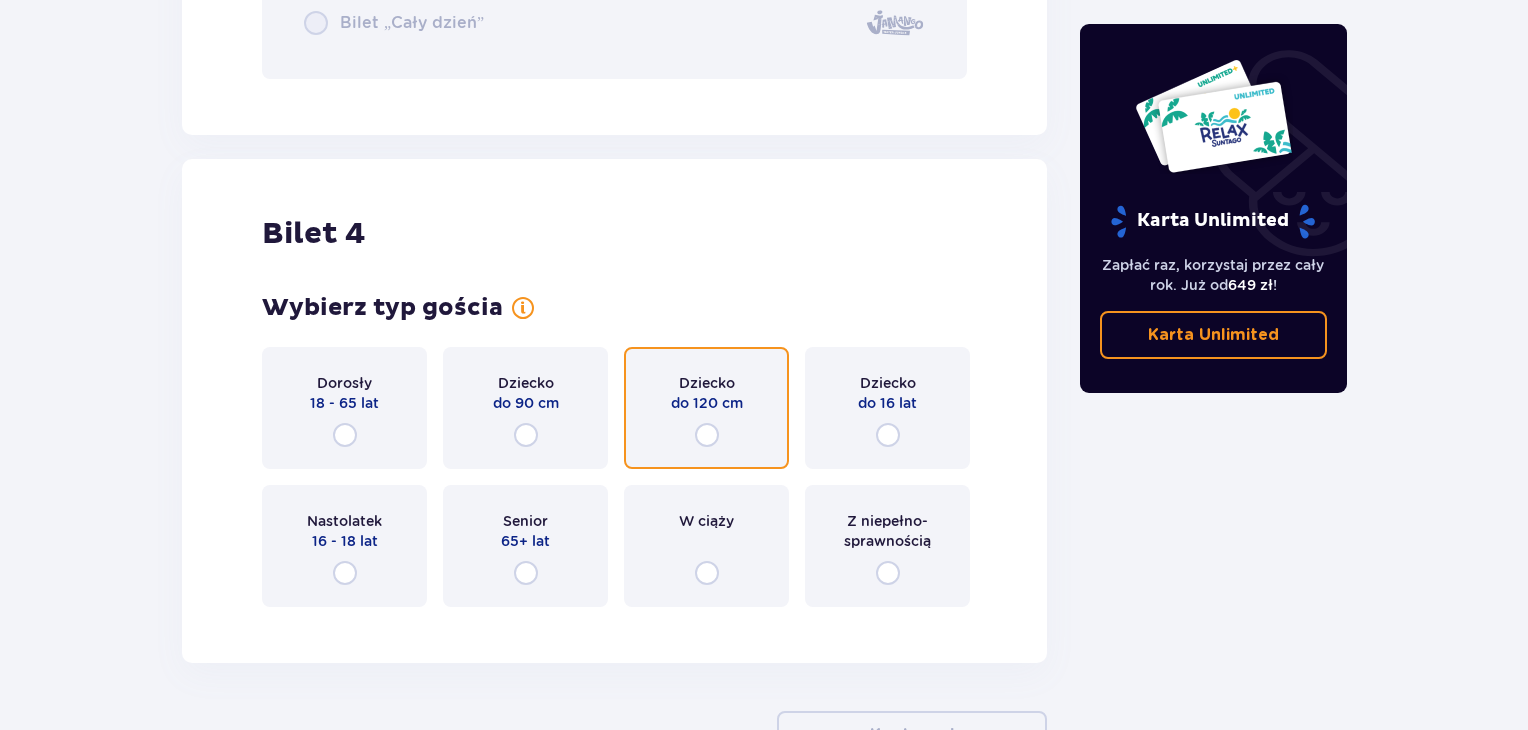 click at bounding box center (707, 435) 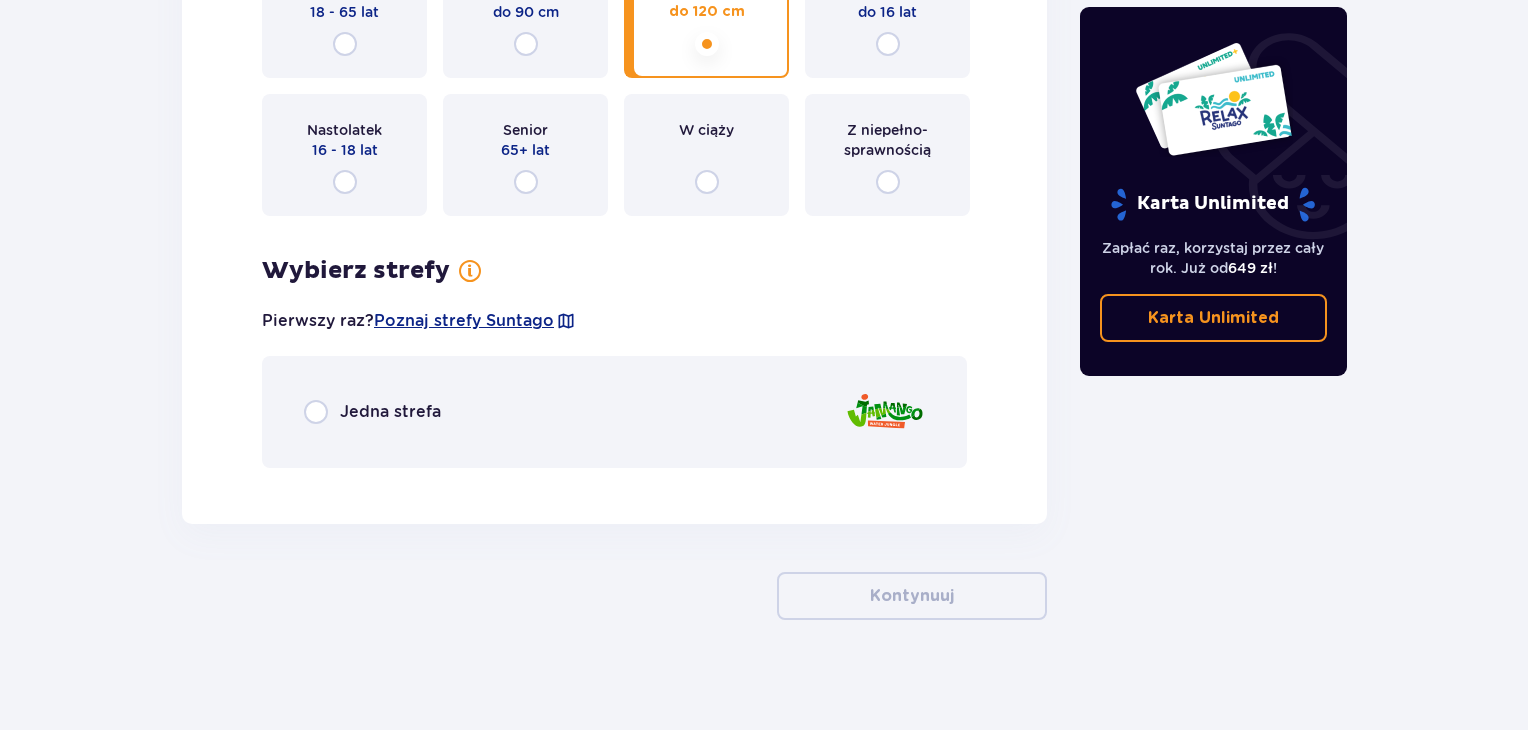 scroll, scrollTop: 5770, scrollLeft: 0, axis: vertical 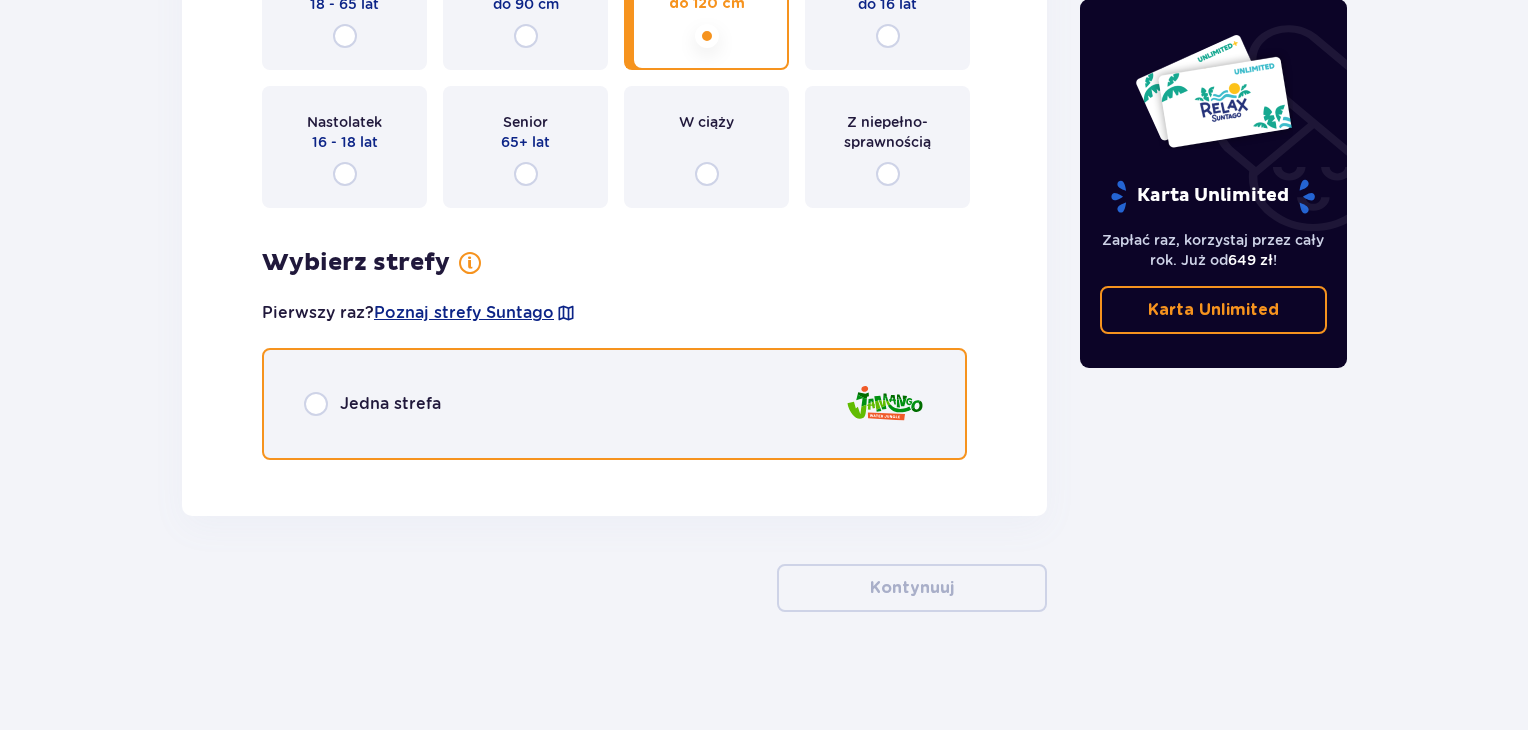 click at bounding box center (316, 404) 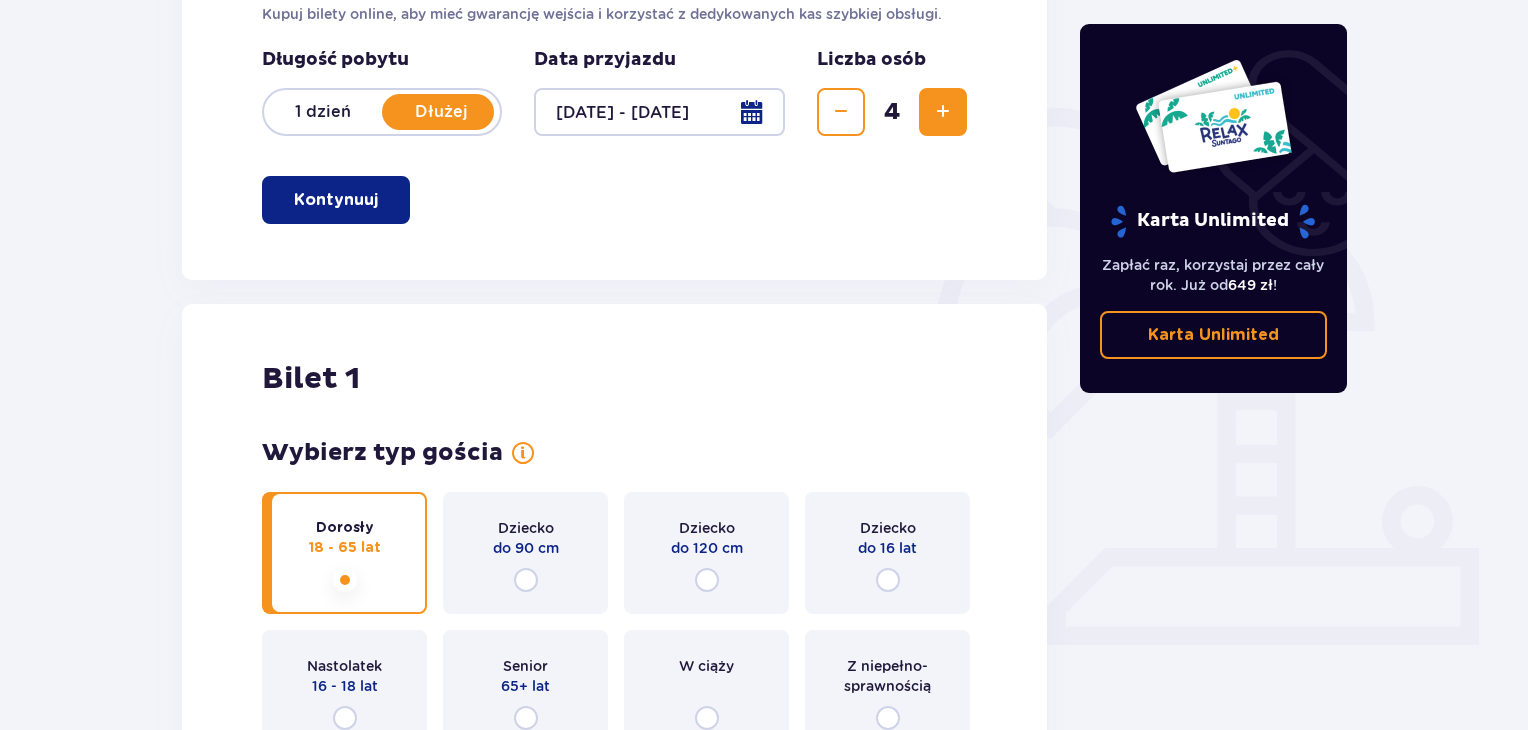 scroll, scrollTop: 0, scrollLeft: 0, axis: both 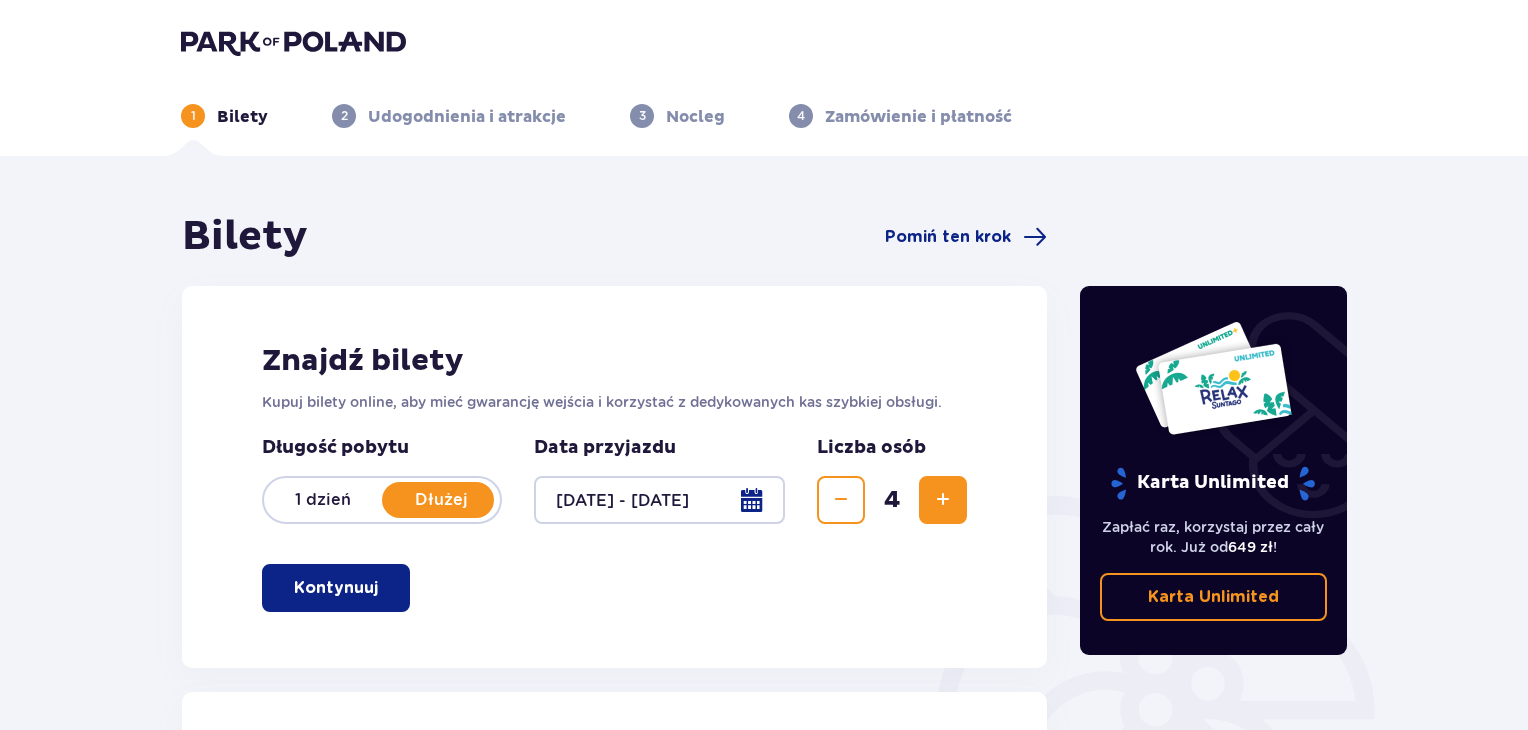 click on "Kontynuuj" at bounding box center [336, 588] 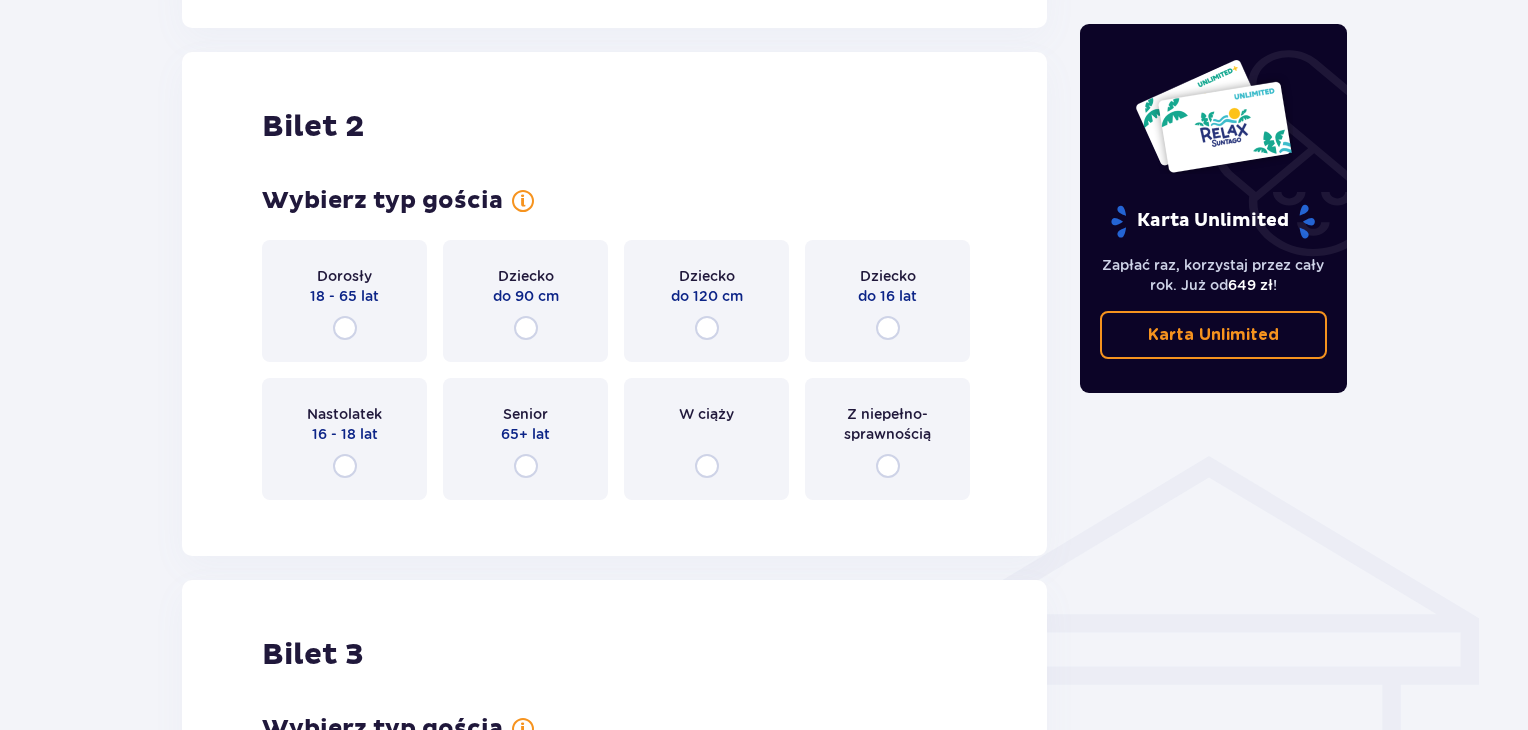 scroll, scrollTop: 668, scrollLeft: 0, axis: vertical 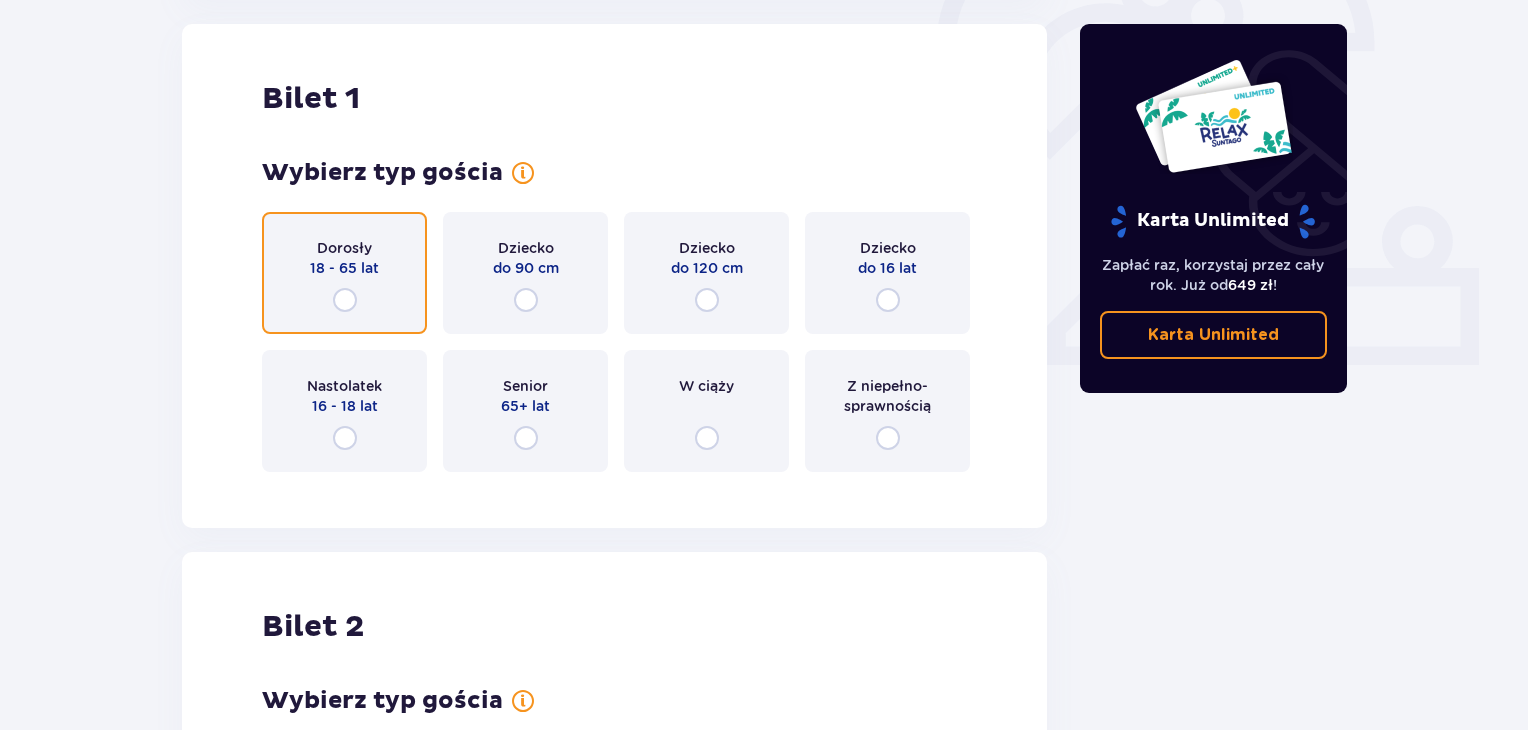 click at bounding box center (345, 300) 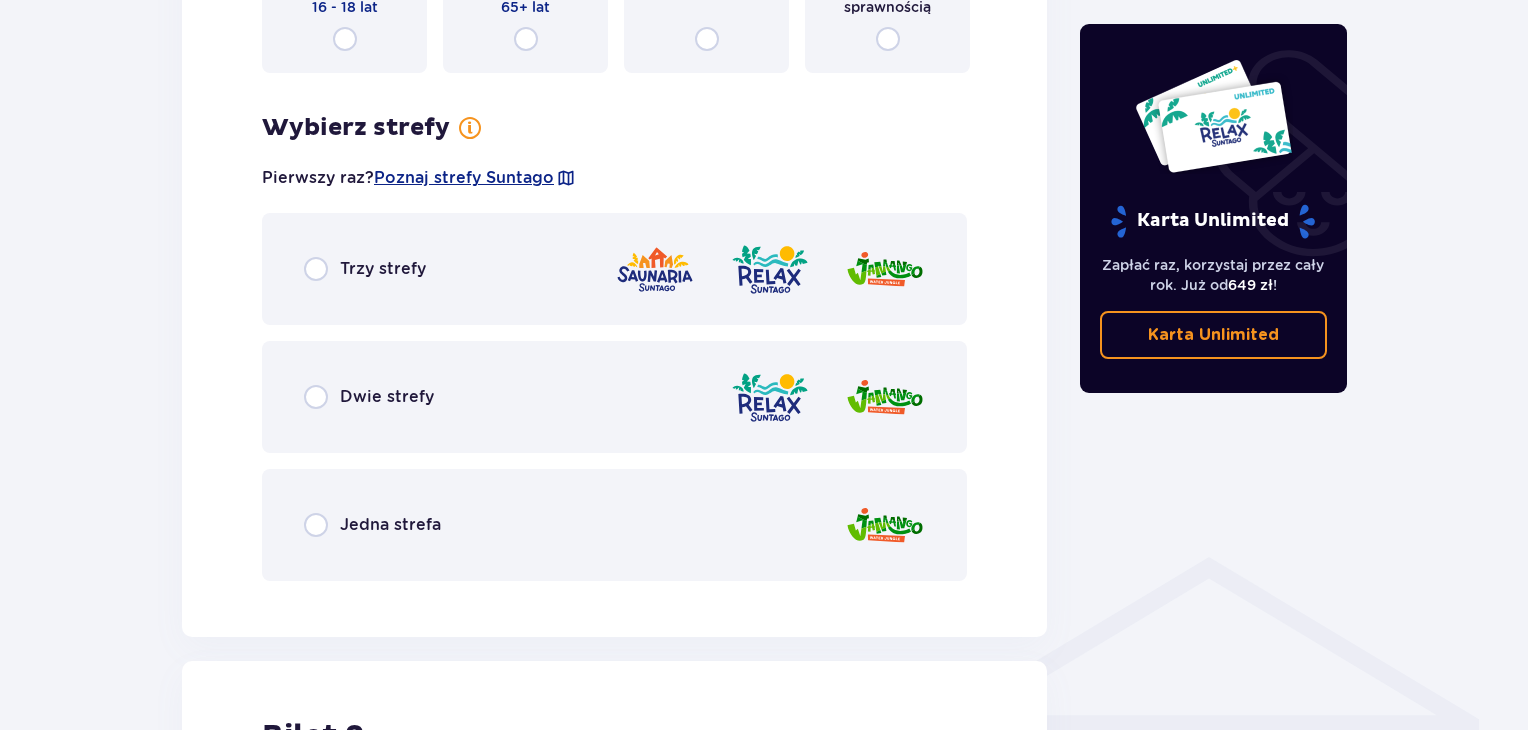 scroll, scrollTop: 1156, scrollLeft: 0, axis: vertical 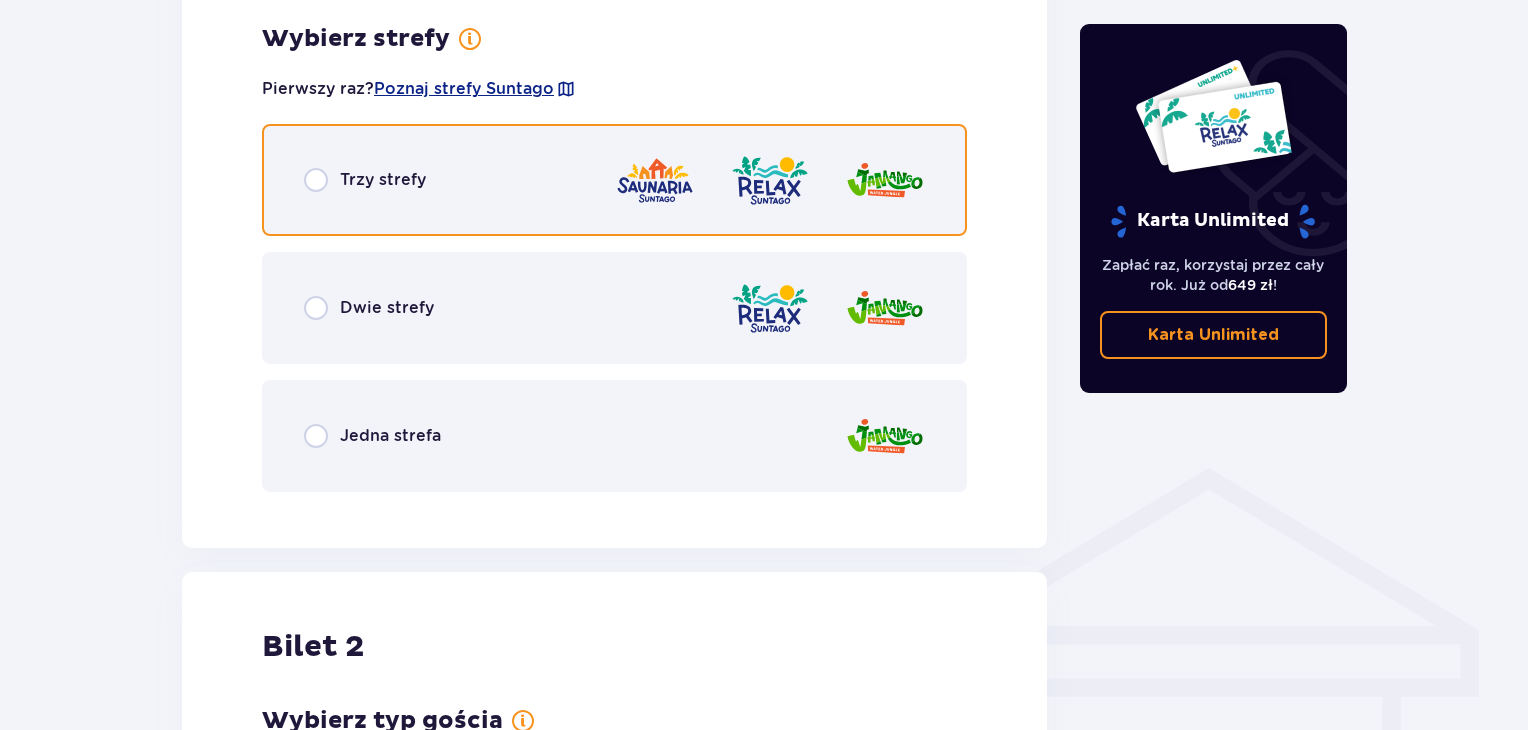 click at bounding box center (316, 180) 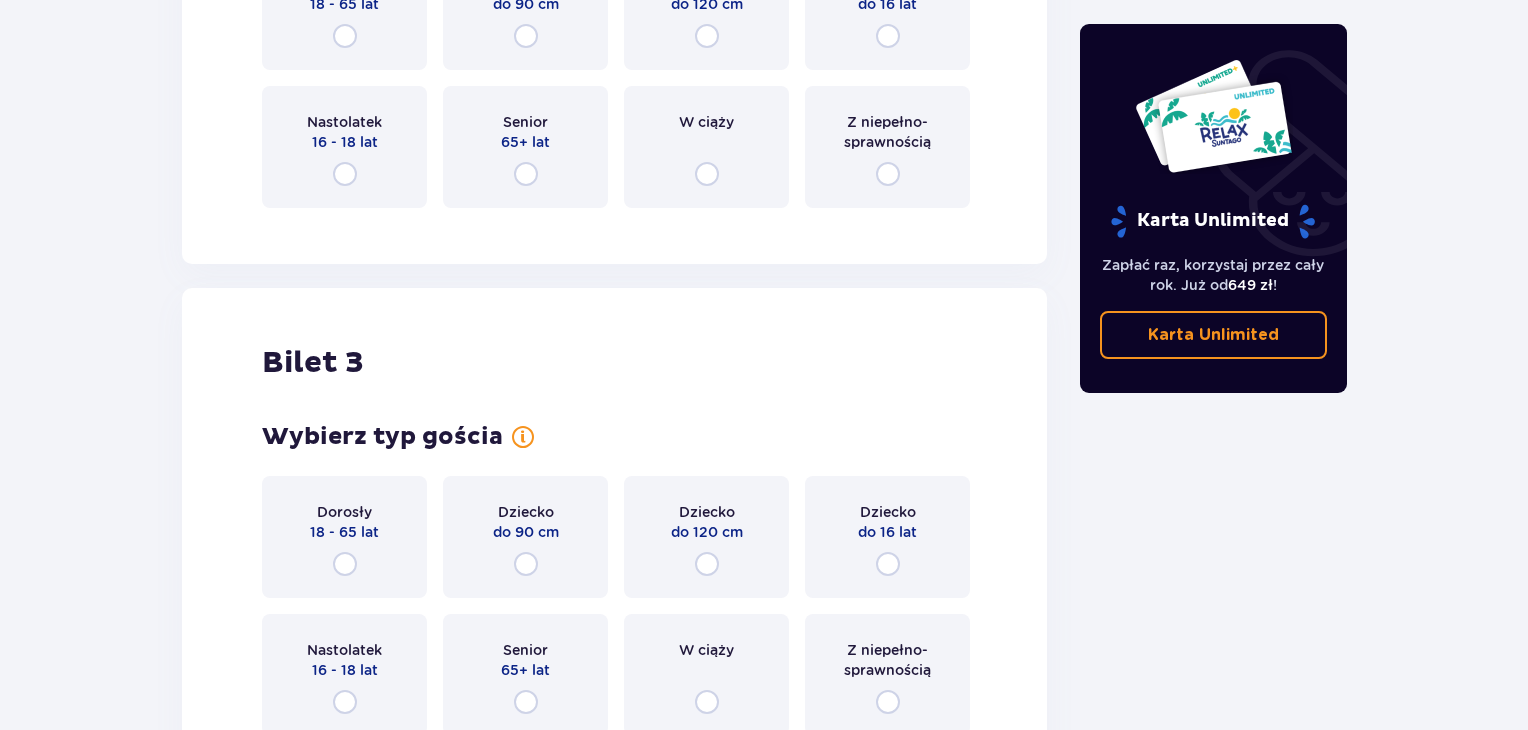 scroll, scrollTop: 2164, scrollLeft: 0, axis: vertical 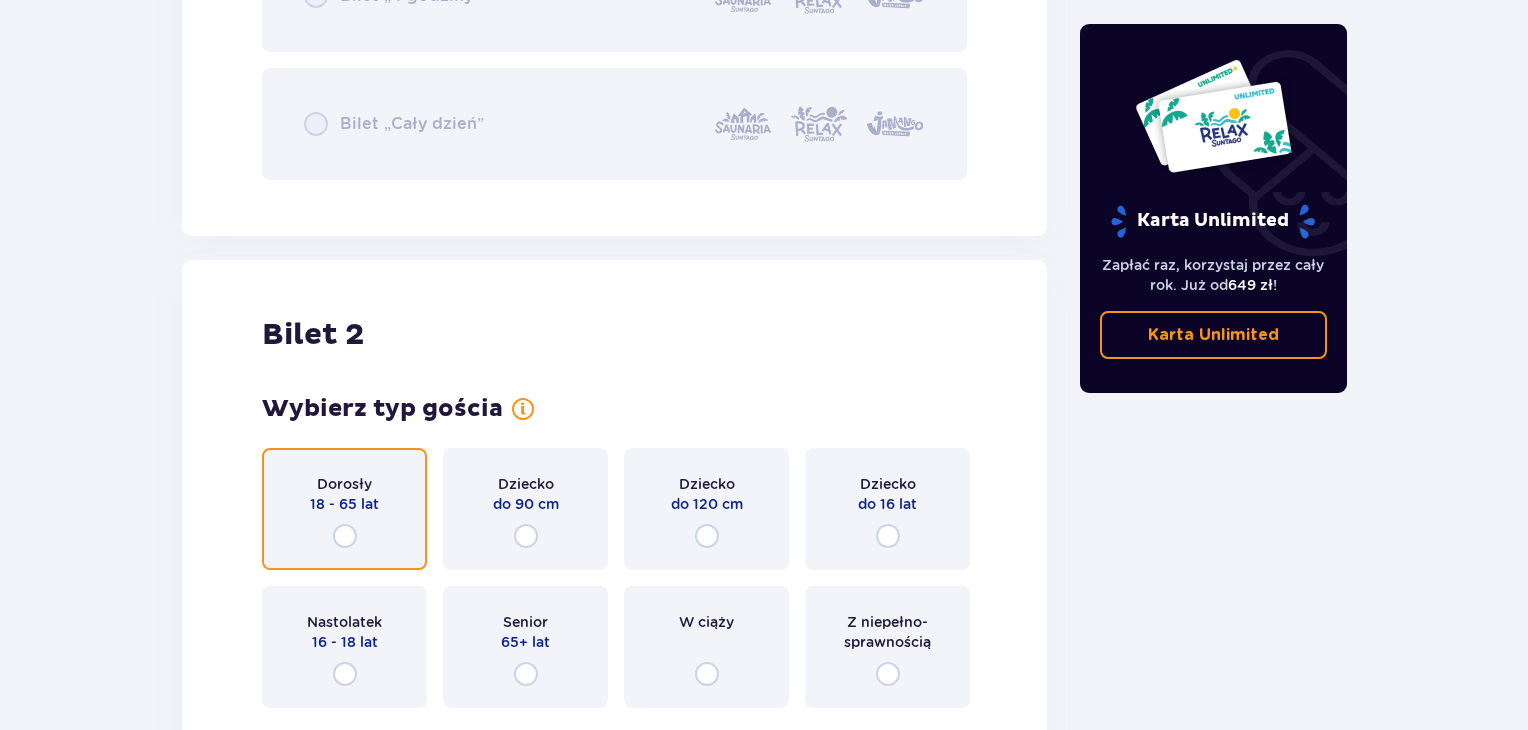 click at bounding box center [345, 536] 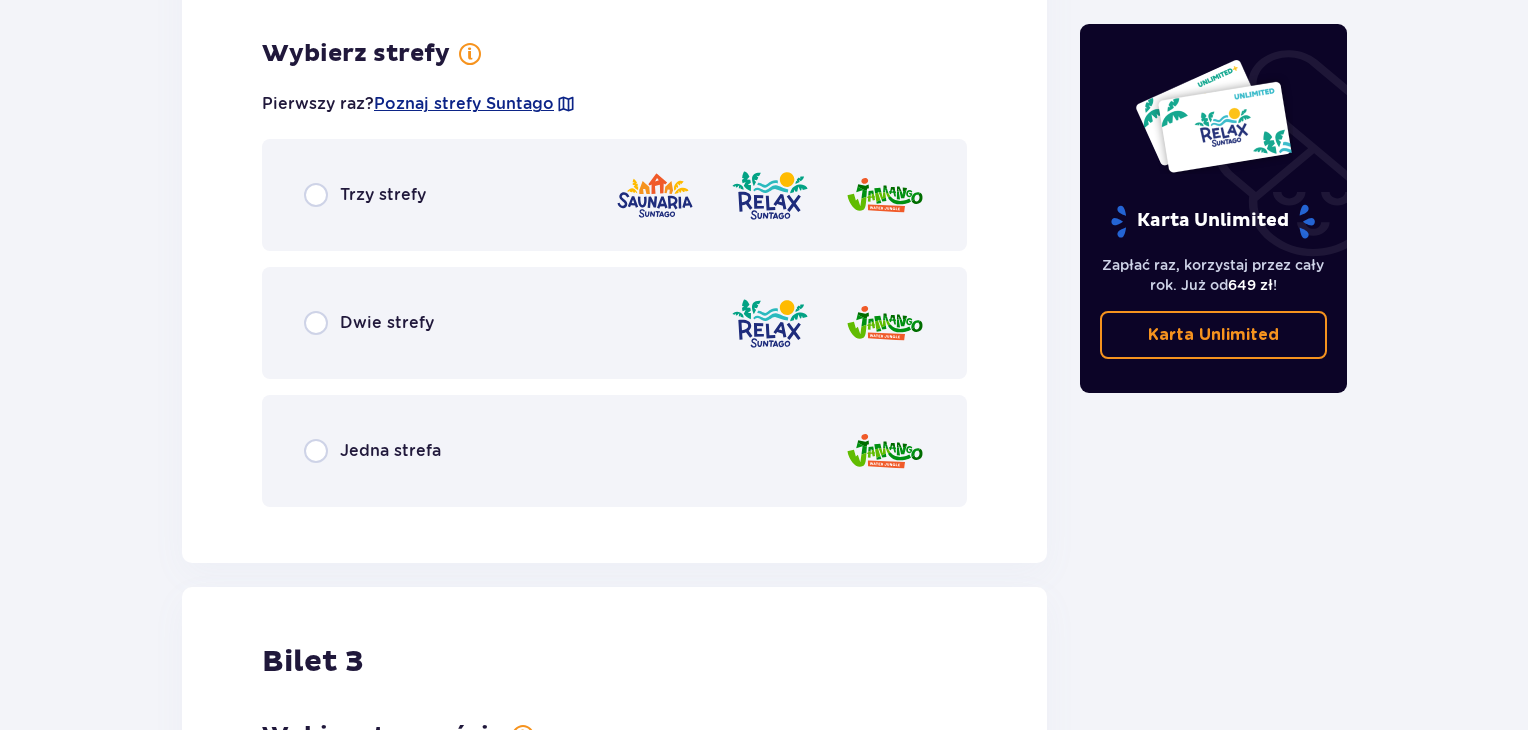 scroll, scrollTop: 2888, scrollLeft: 0, axis: vertical 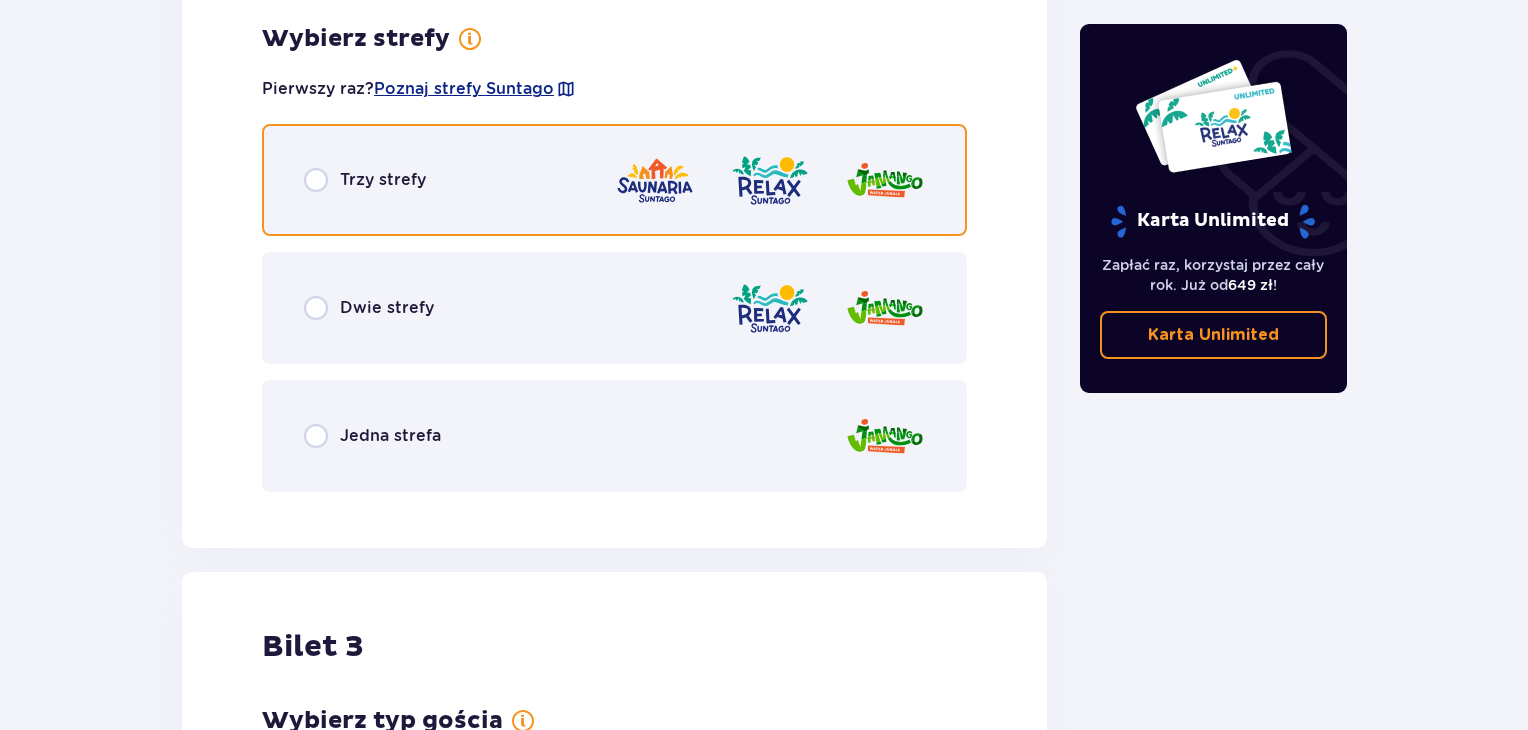 click at bounding box center [316, 180] 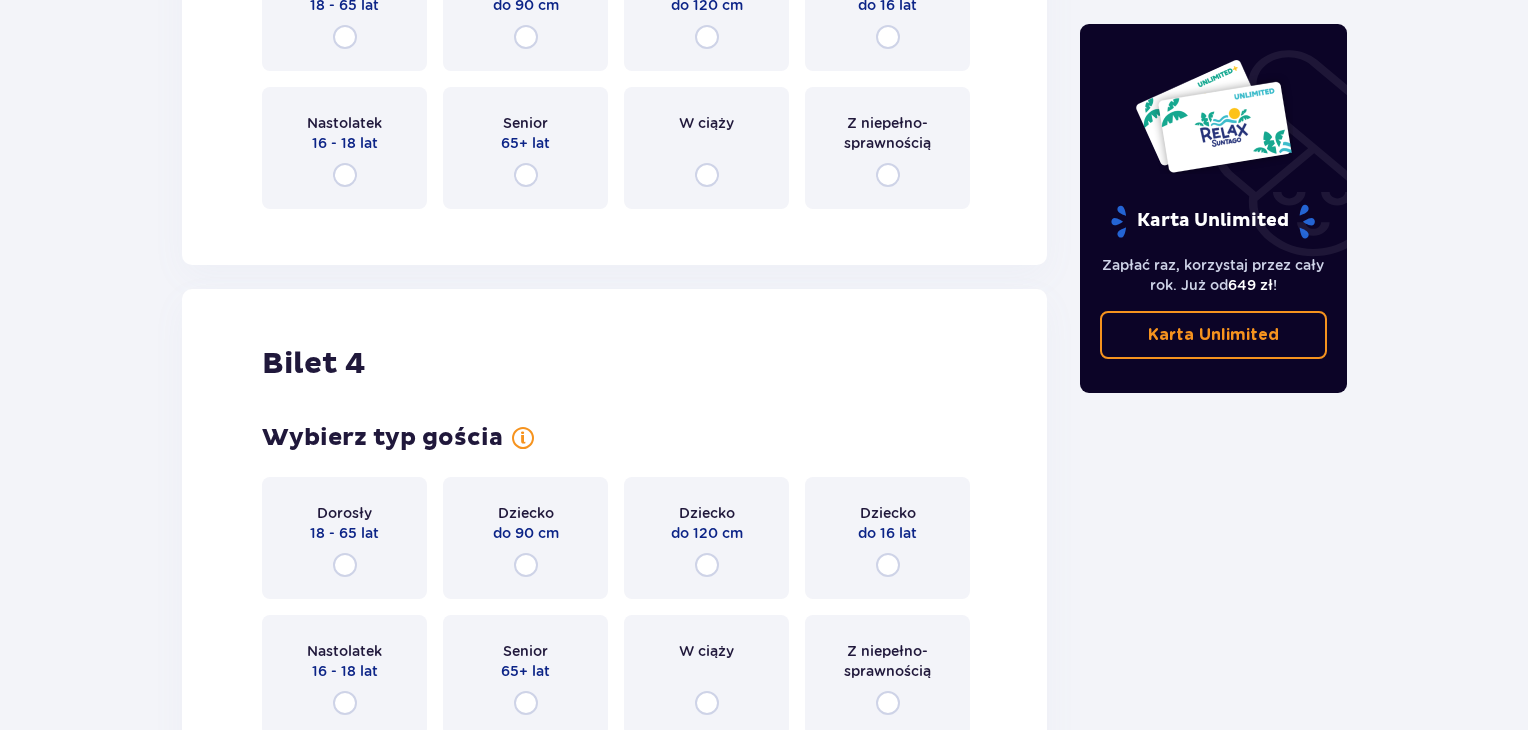 scroll, scrollTop: 3896, scrollLeft: 0, axis: vertical 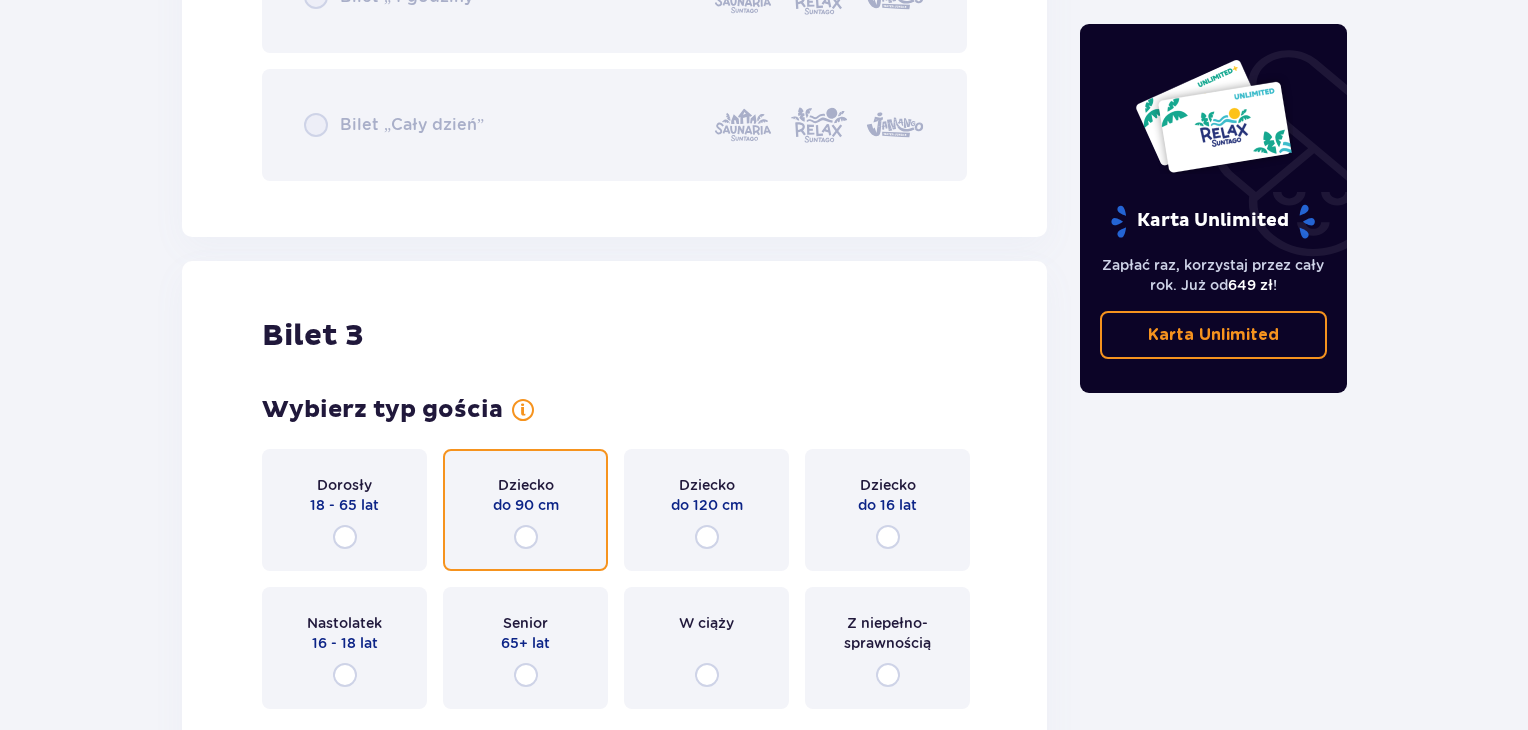click at bounding box center (526, 537) 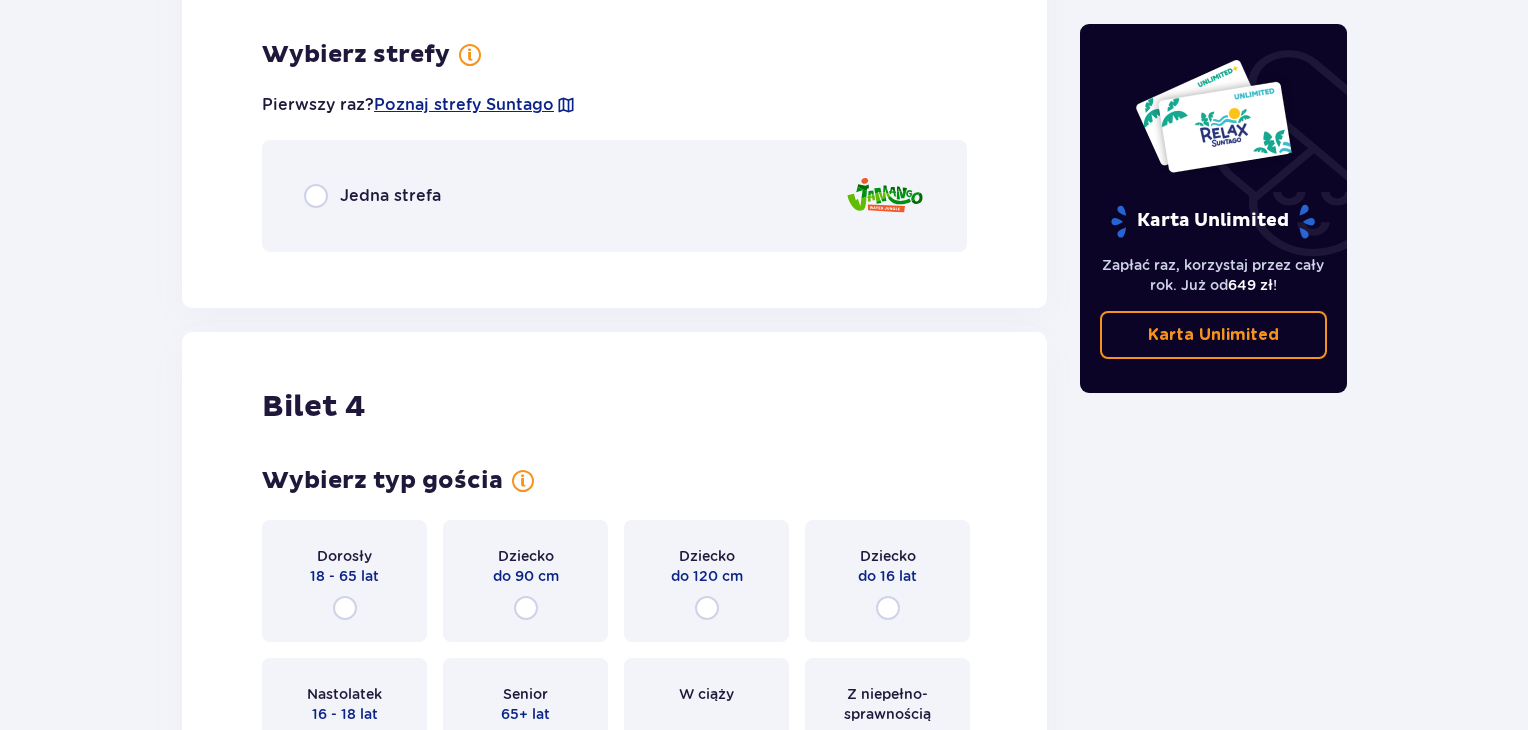 scroll, scrollTop: 4619, scrollLeft: 0, axis: vertical 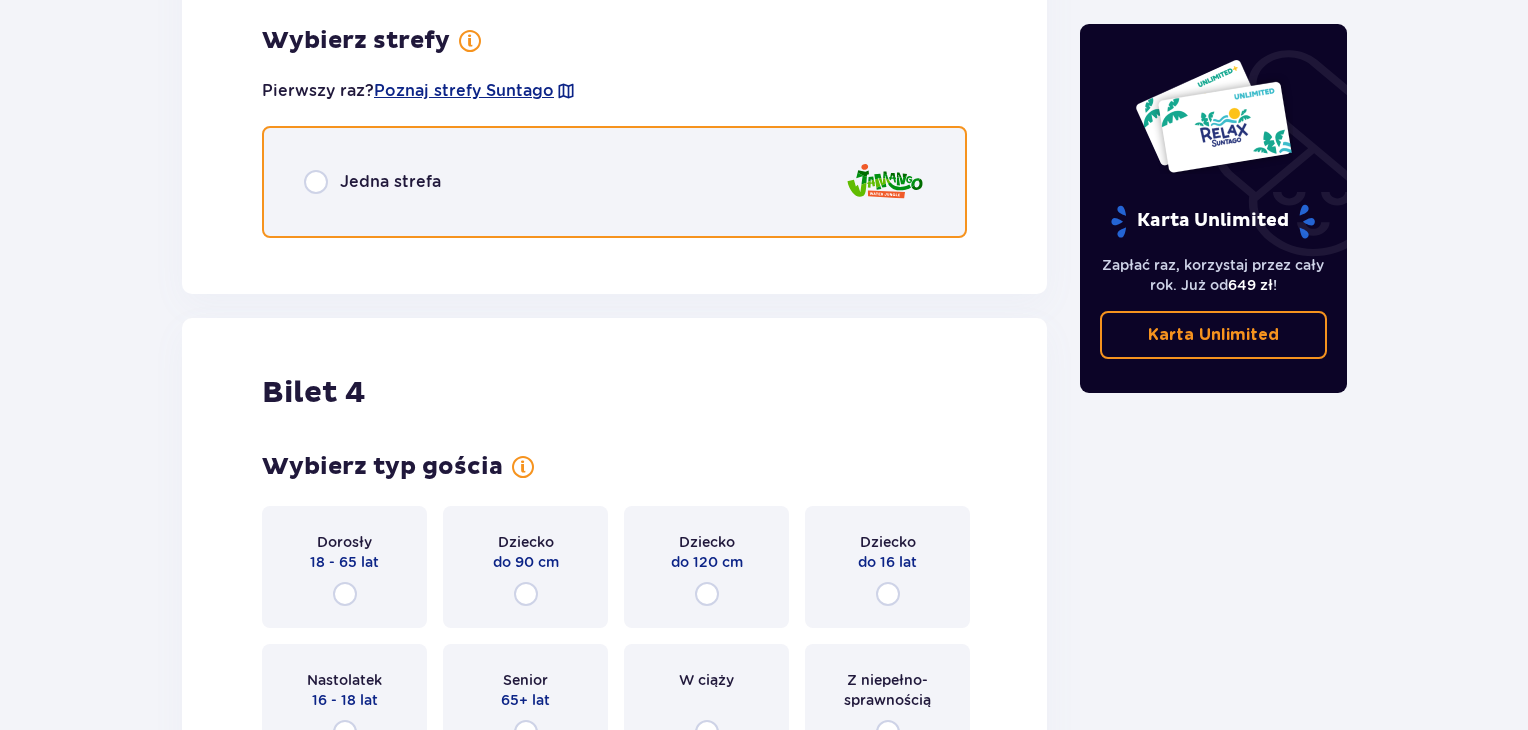 click at bounding box center [316, 182] 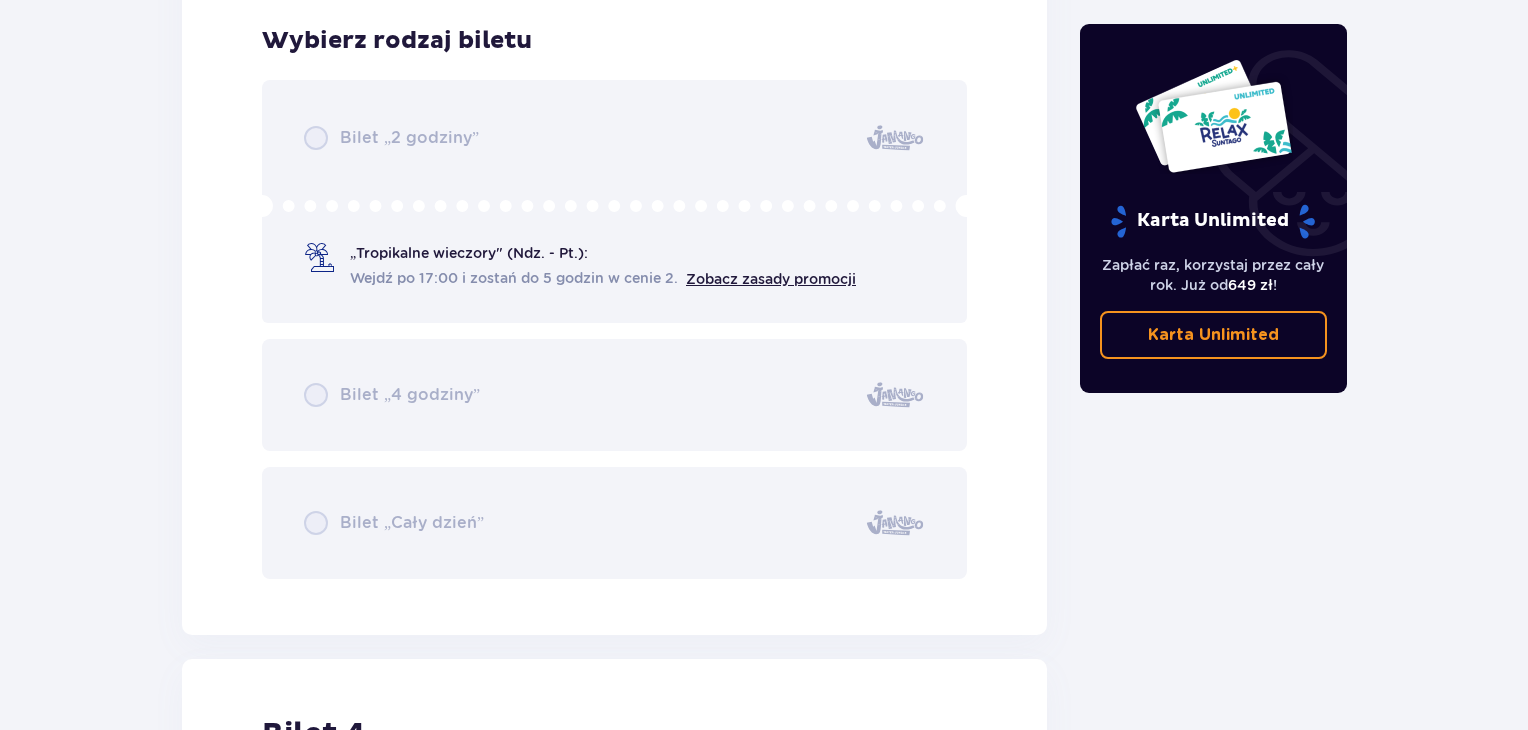 scroll, scrollTop: 5371, scrollLeft: 0, axis: vertical 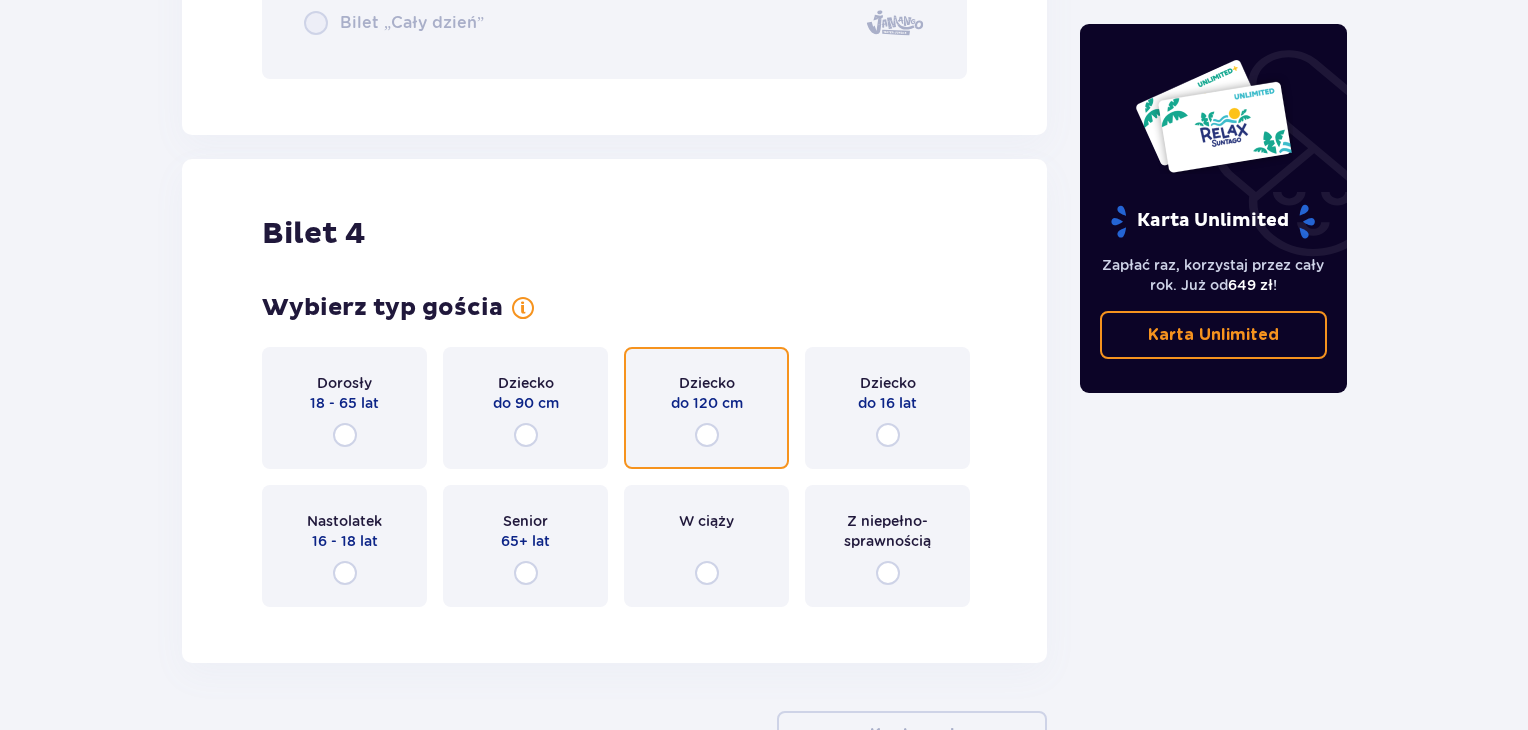 click at bounding box center [707, 435] 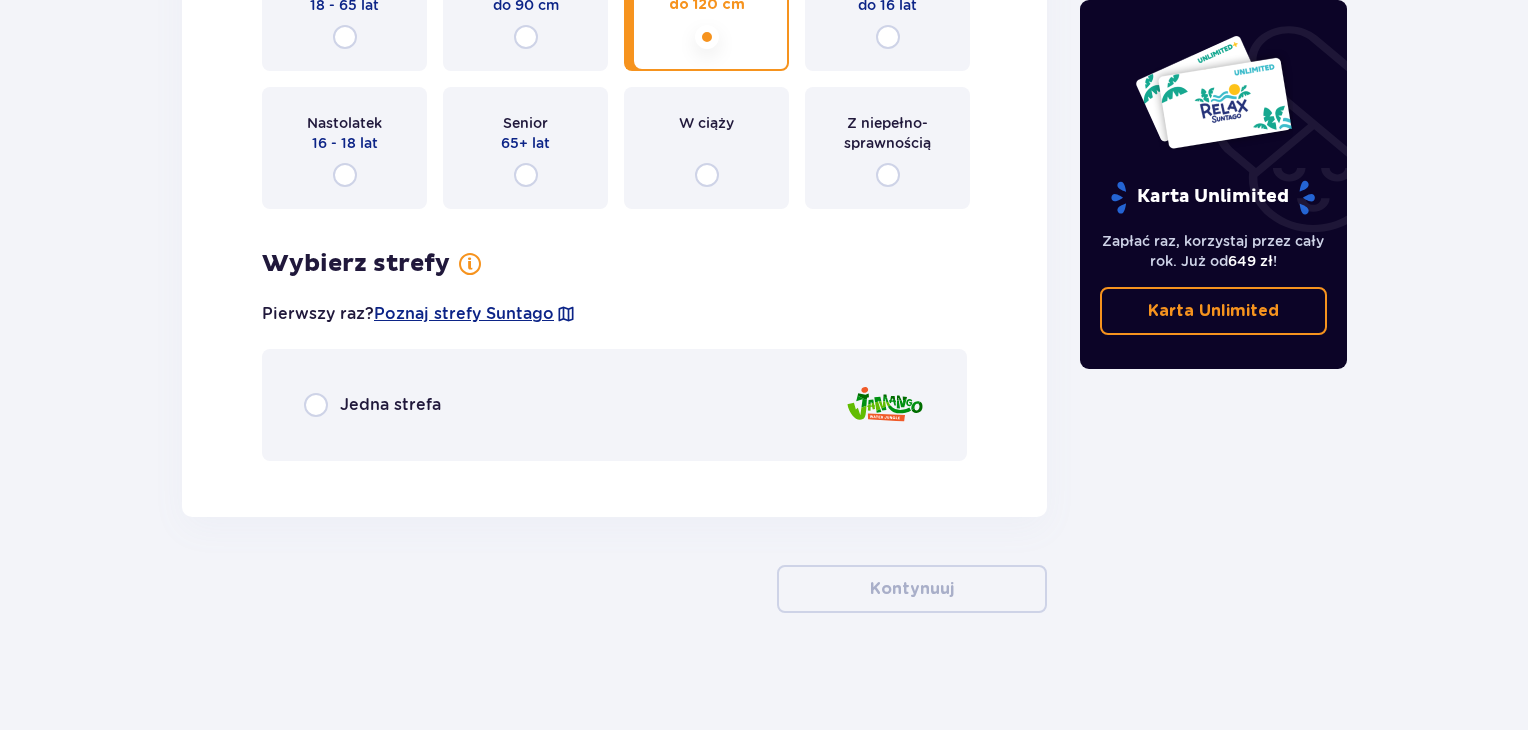 scroll, scrollTop: 5770, scrollLeft: 0, axis: vertical 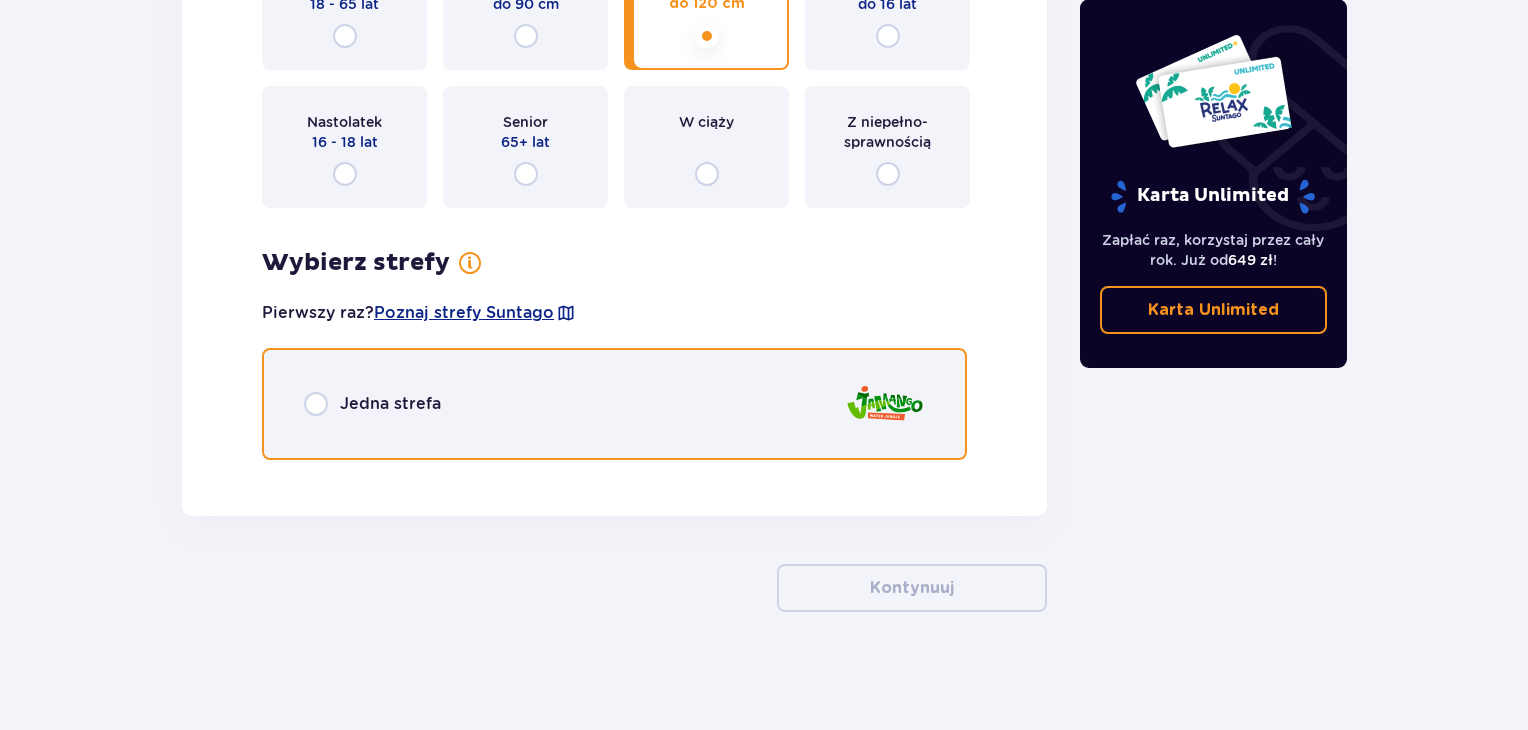 click at bounding box center [316, 404] 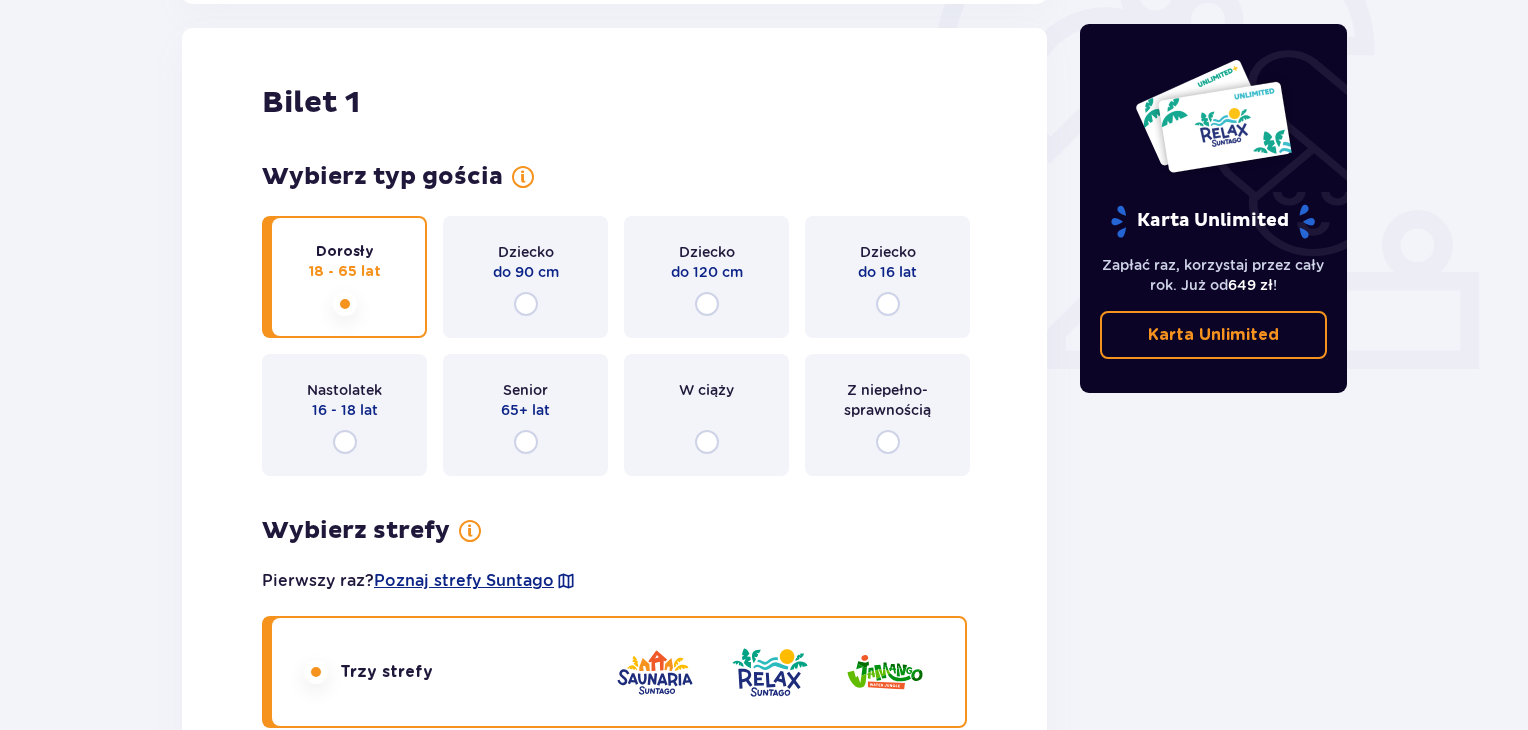 scroll, scrollTop: 0, scrollLeft: 0, axis: both 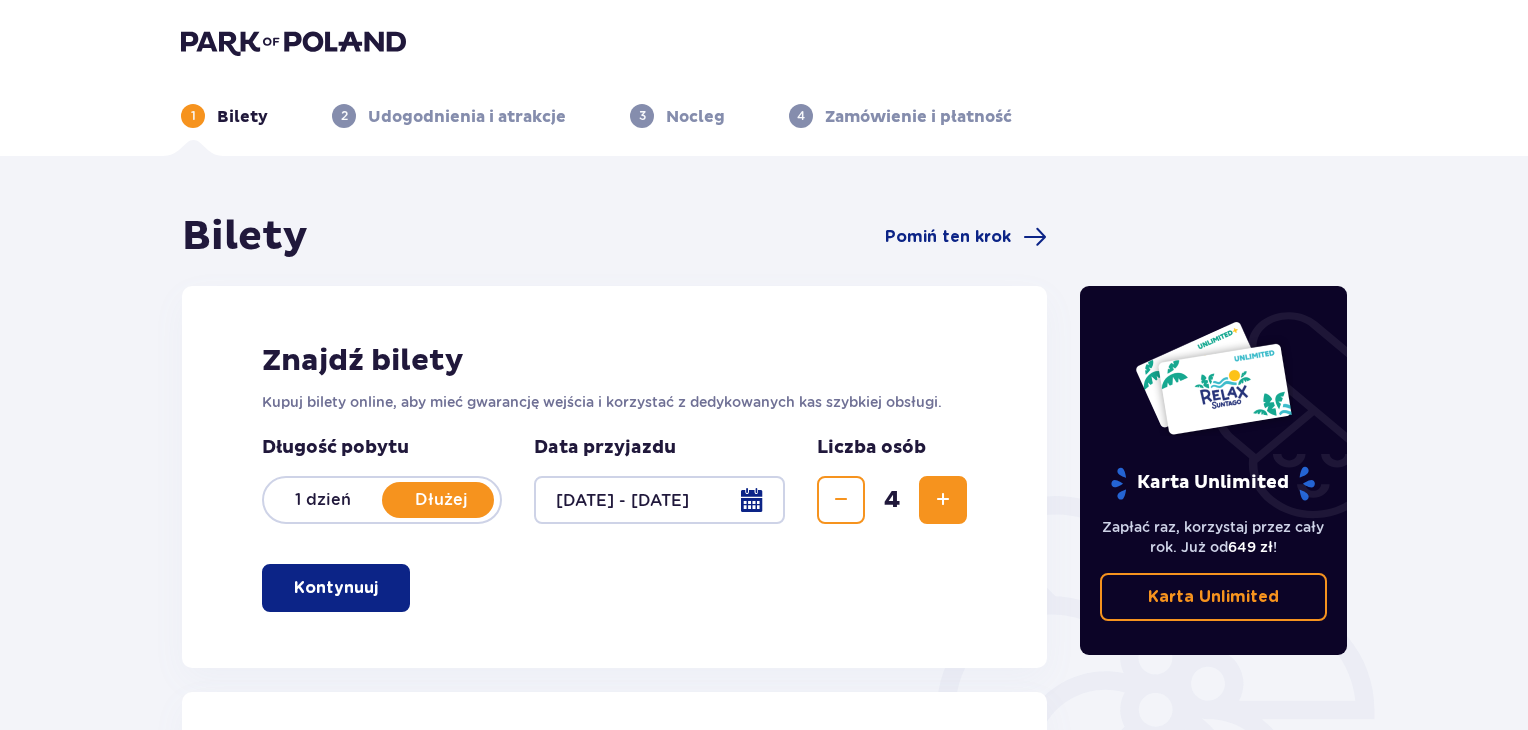 click on "Dłużej" at bounding box center (441, 500) 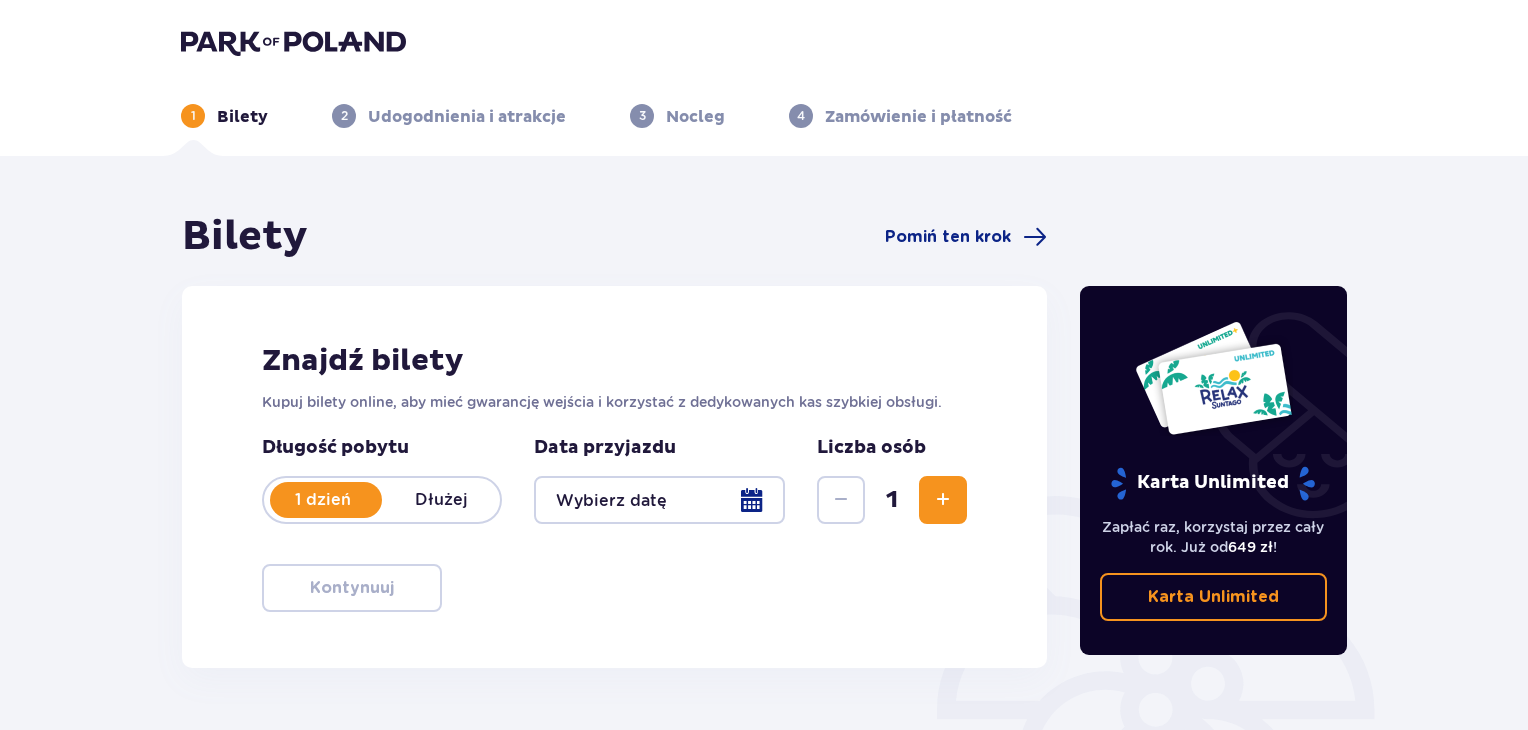 click on "Dłużej" at bounding box center (441, 500) 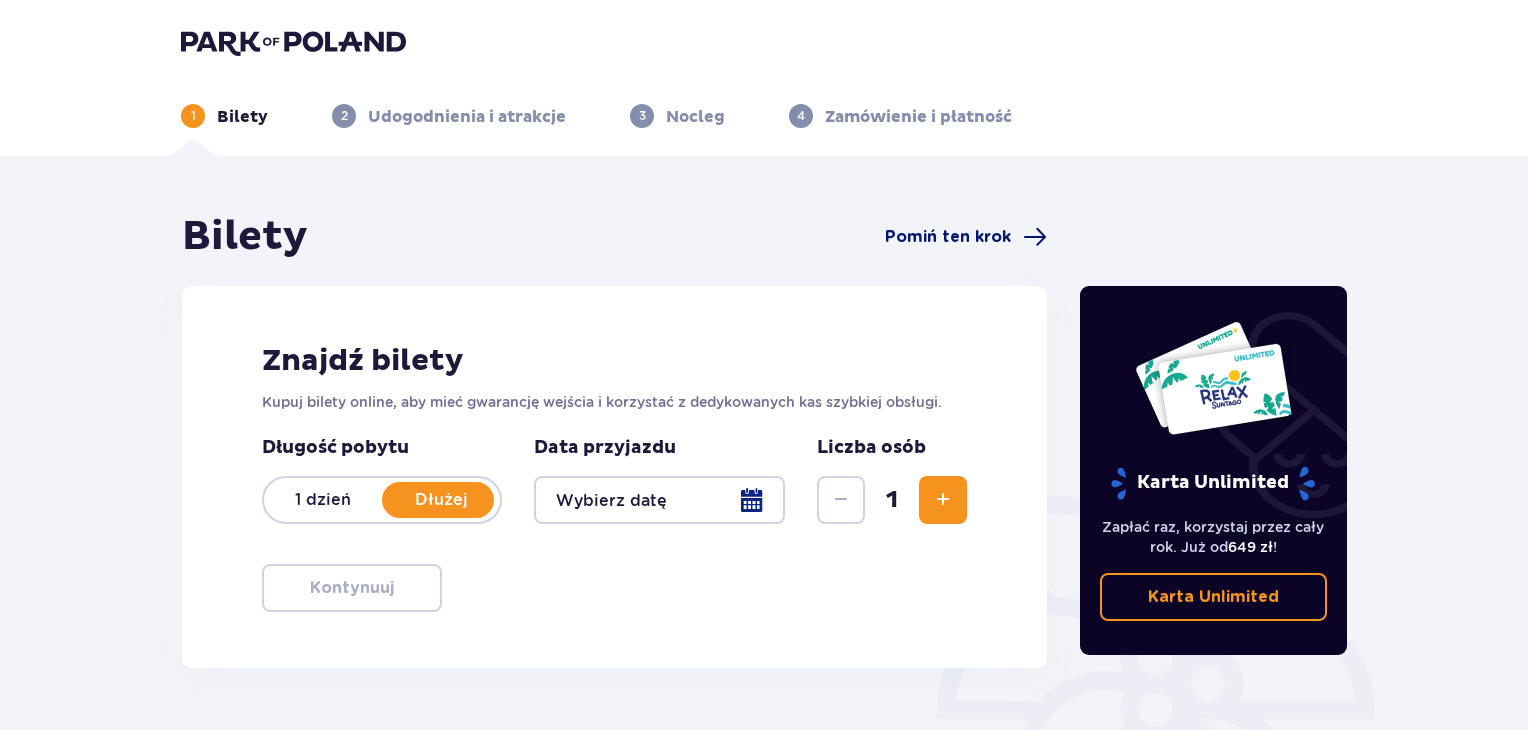 click on "Pomiń ten krok" at bounding box center (948, 237) 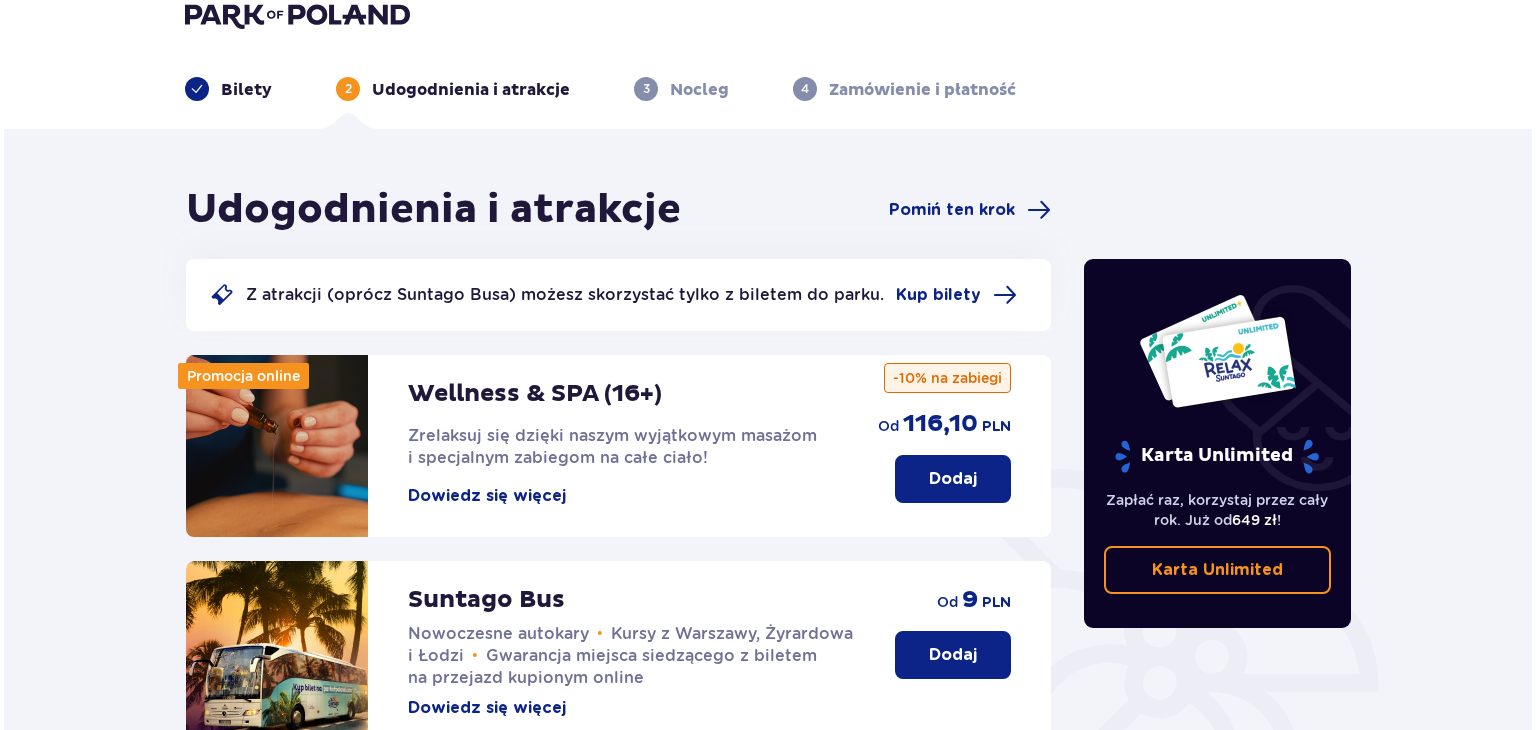 scroll, scrollTop: 0, scrollLeft: 0, axis: both 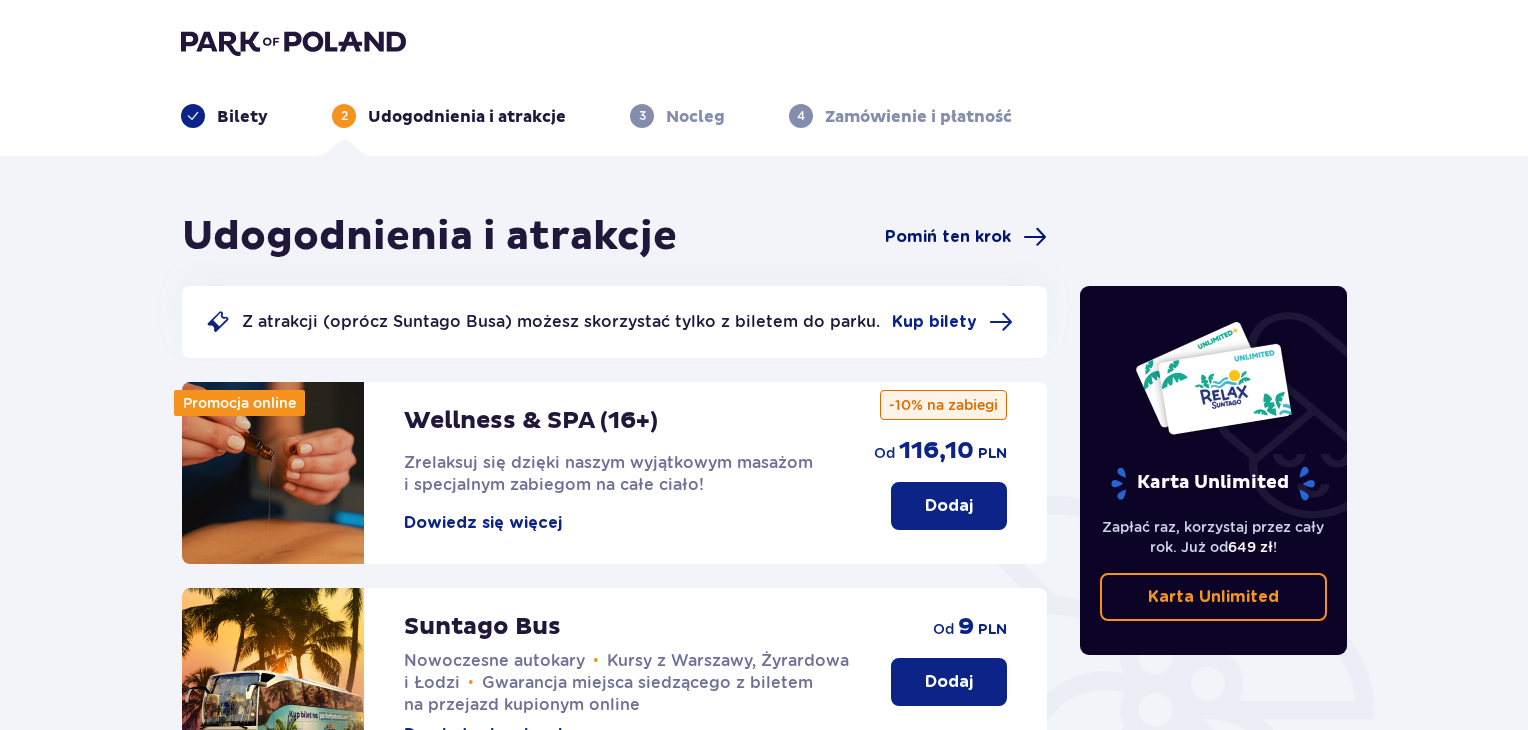 click on "Pomiń ten krok" at bounding box center [948, 237] 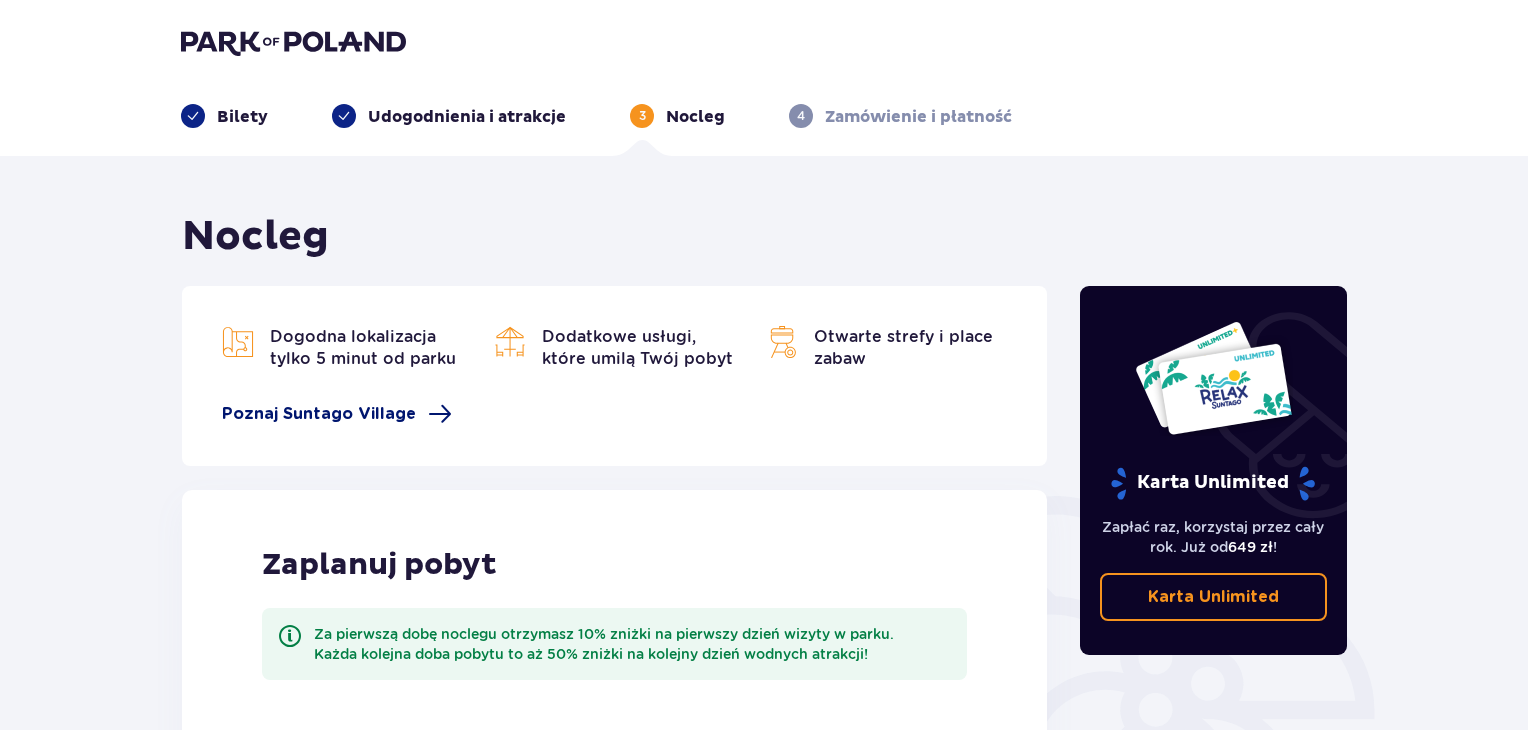 click on "Poznaj Suntago Village" at bounding box center (319, 414) 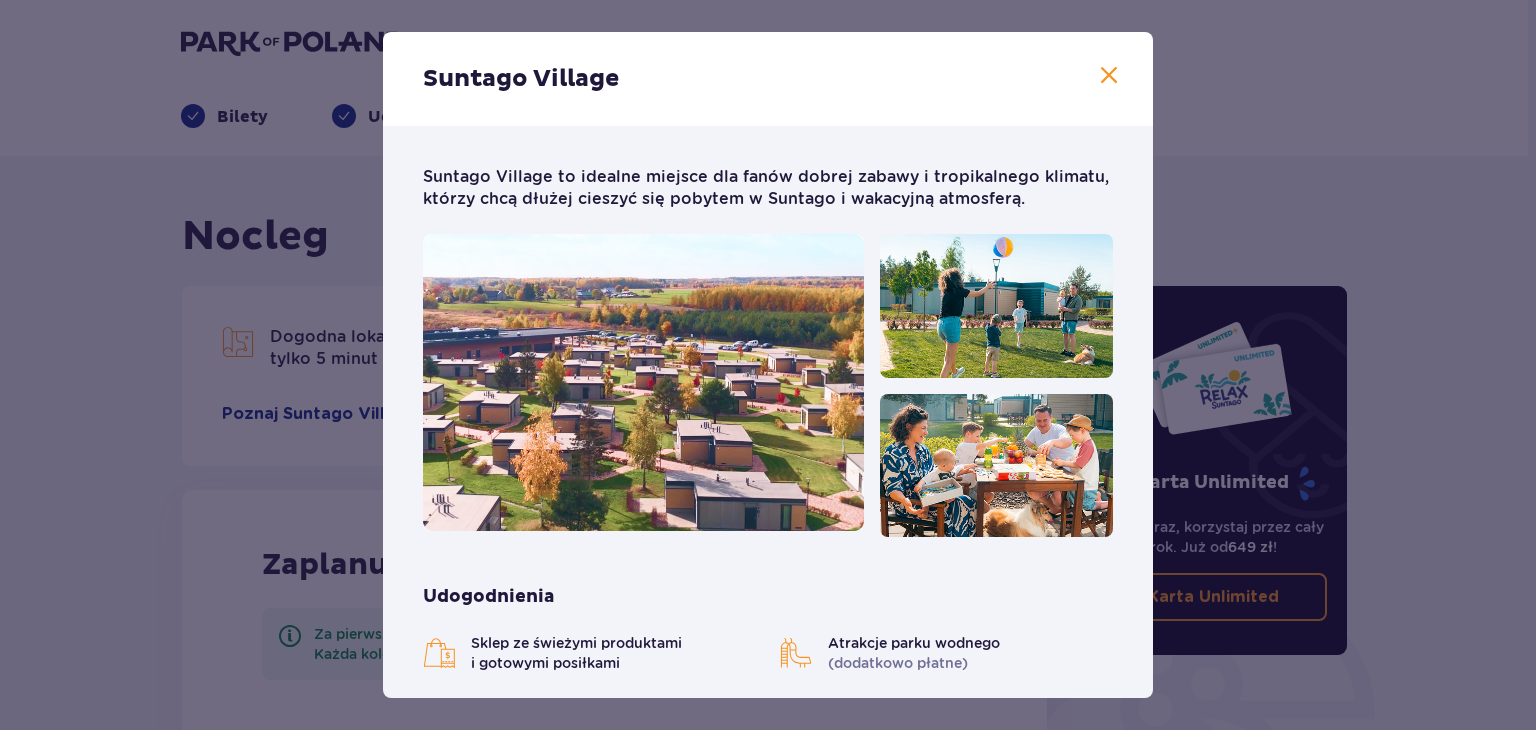click at bounding box center (643, 382) 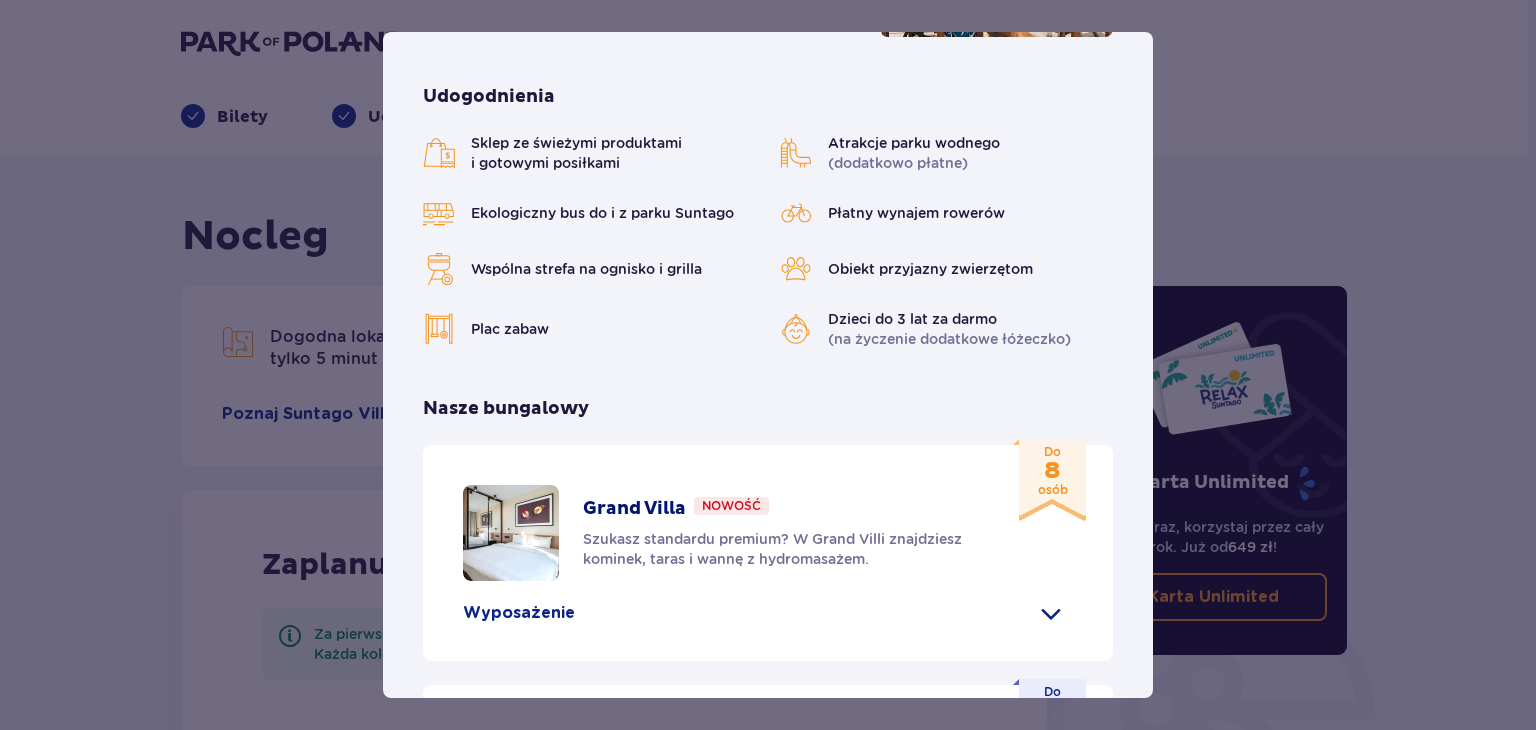 scroll, scrollTop: 1000, scrollLeft: 0, axis: vertical 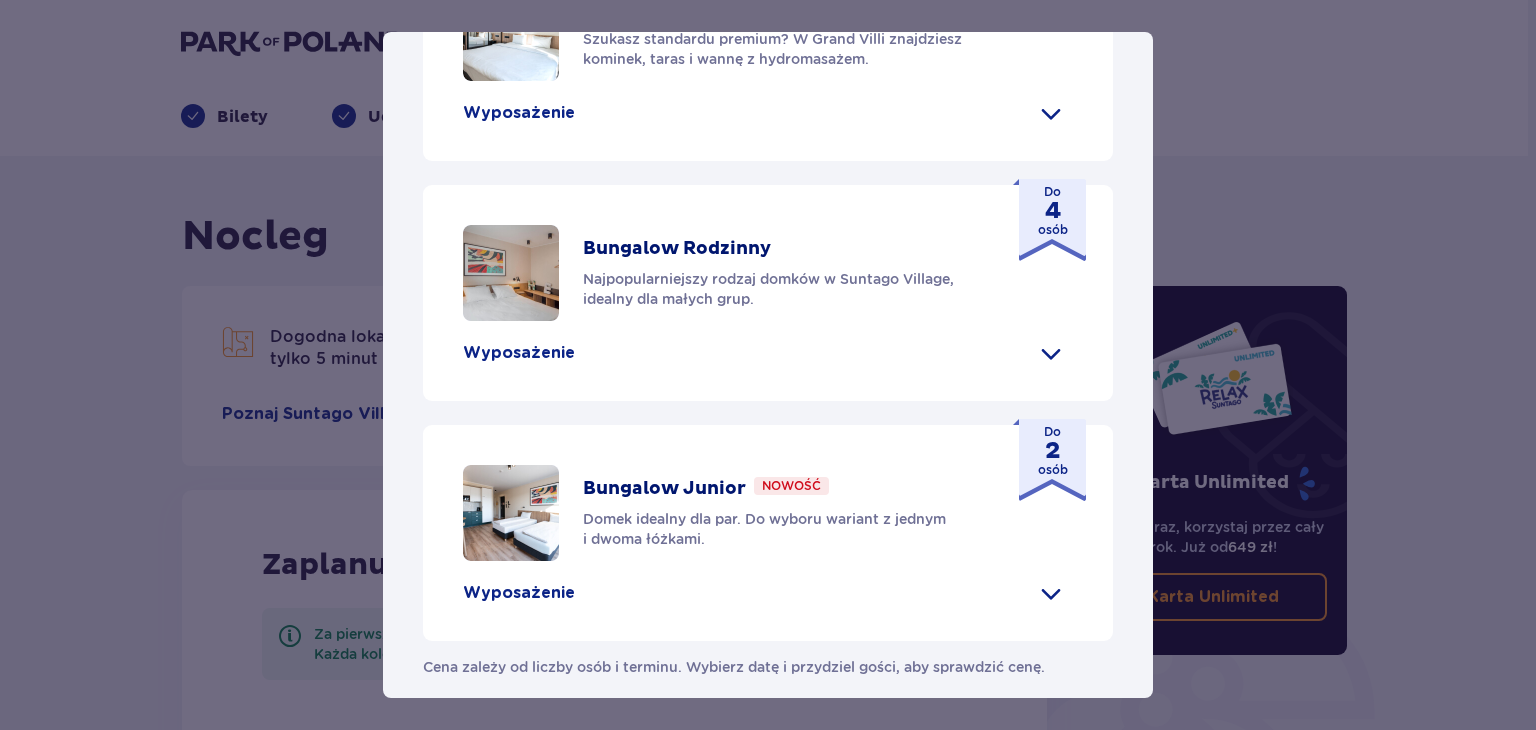 click at bounding box center (511, 273) 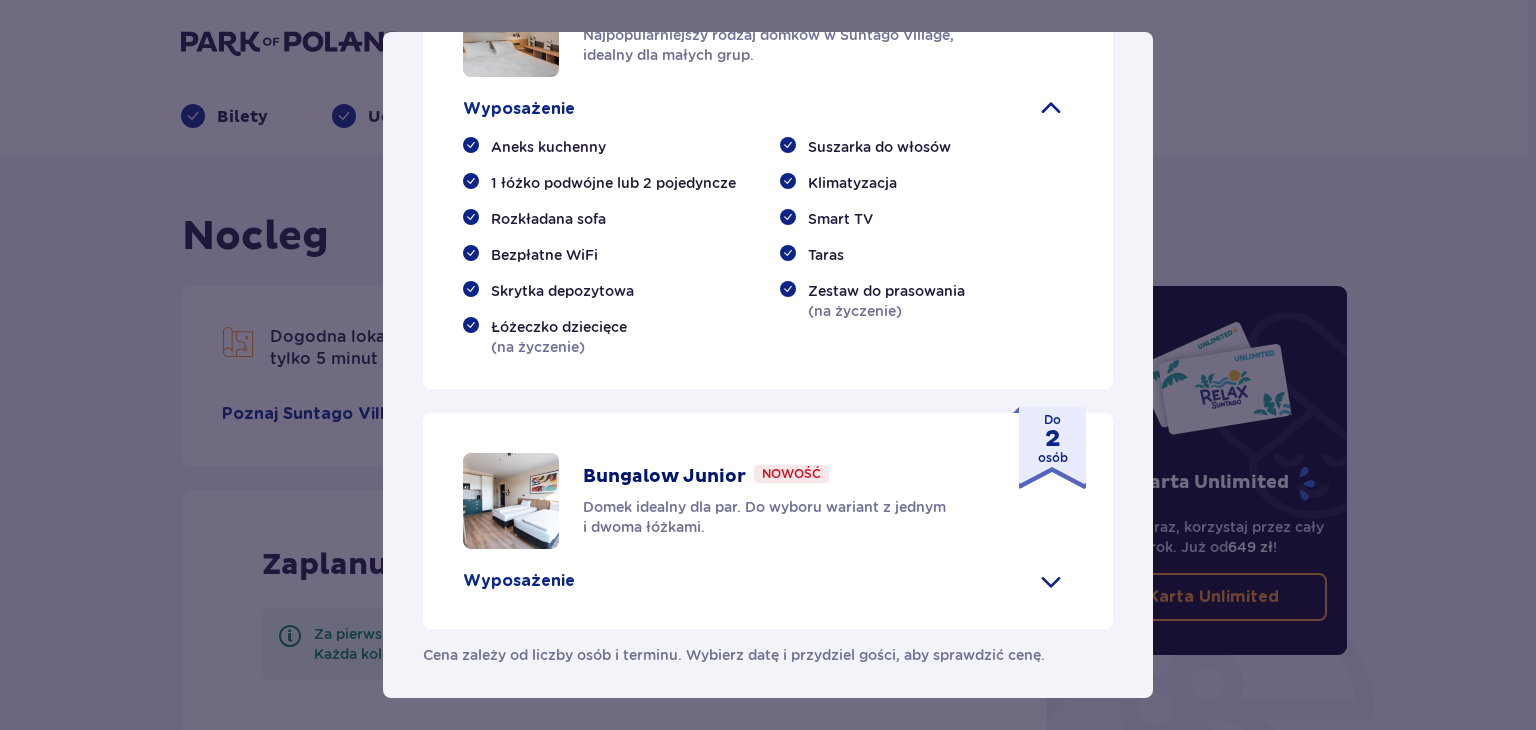 scroll, scrollTop: 744, scrollLeft: 0, axis: vertical 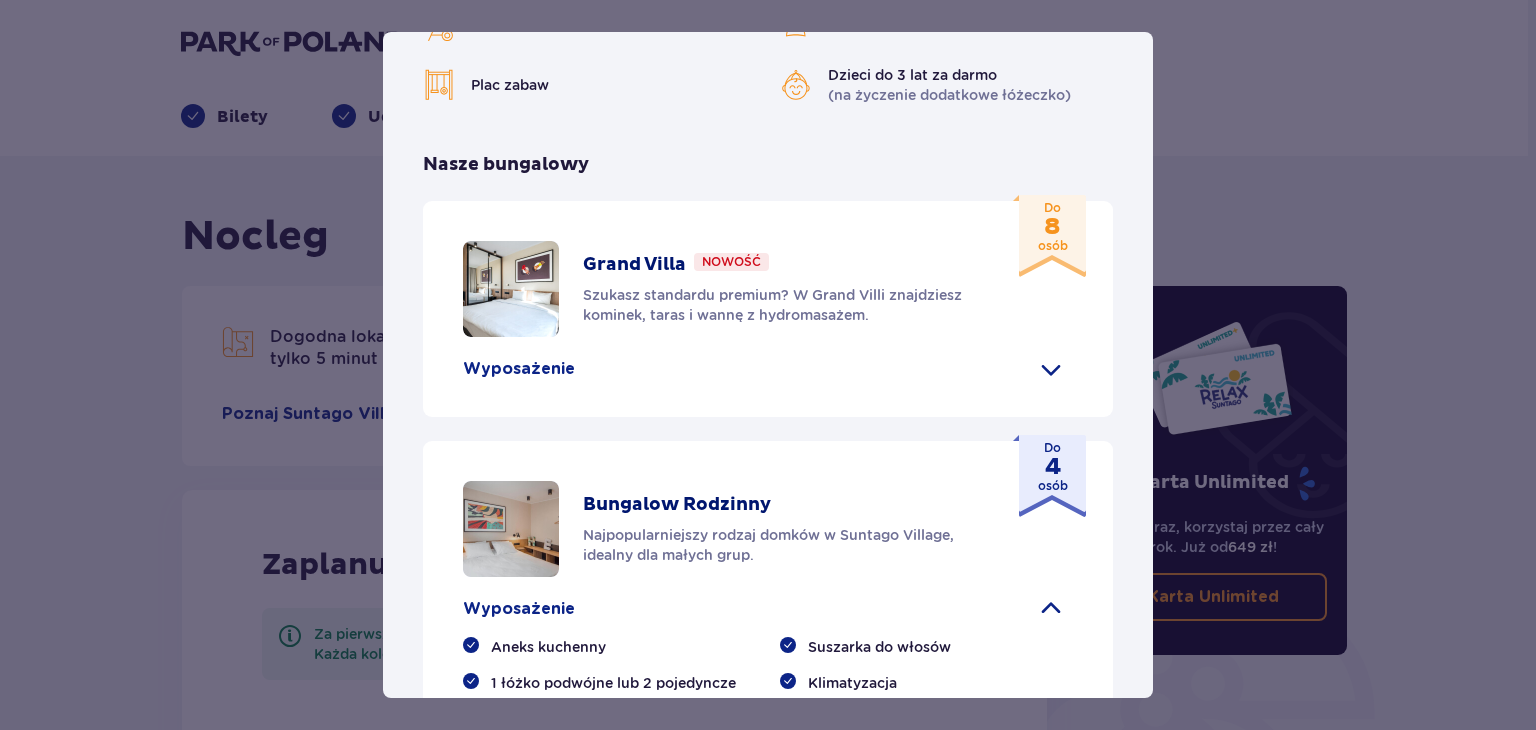 click on "Do  4  osób" at bounding box center [1053, 467] 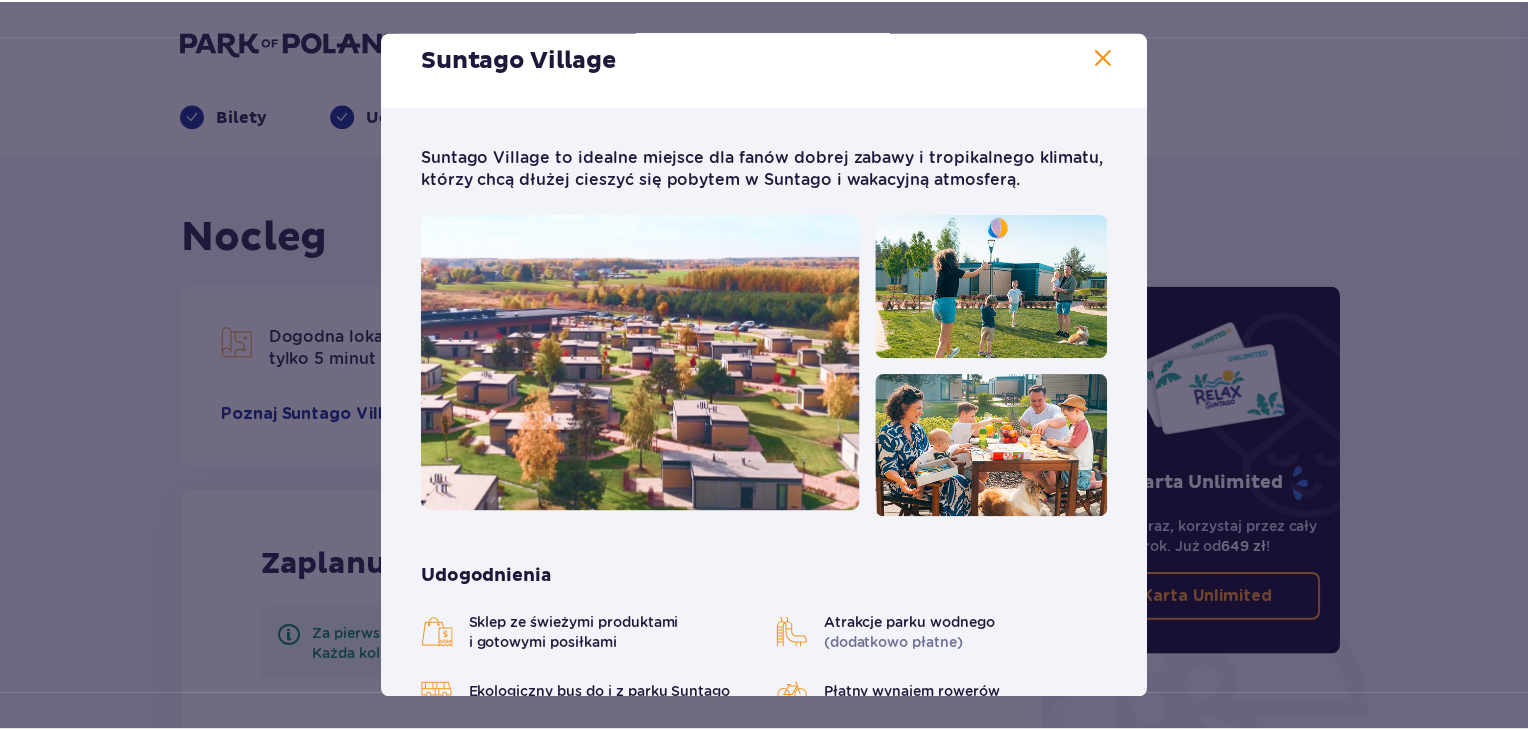 scroll, scrollTop: 0, scrollLeft: 0, axis: both 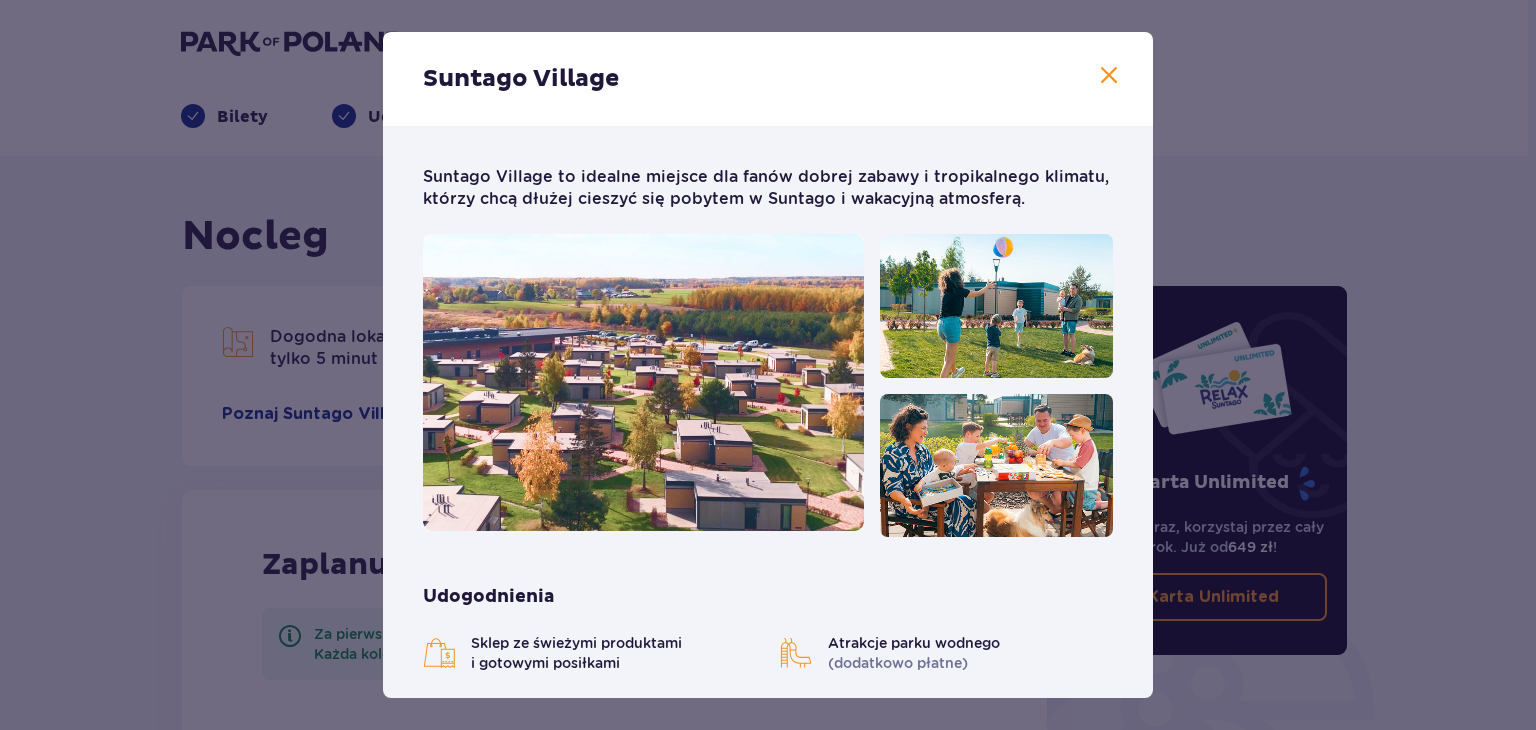 click at bounding box center [1109, 76] 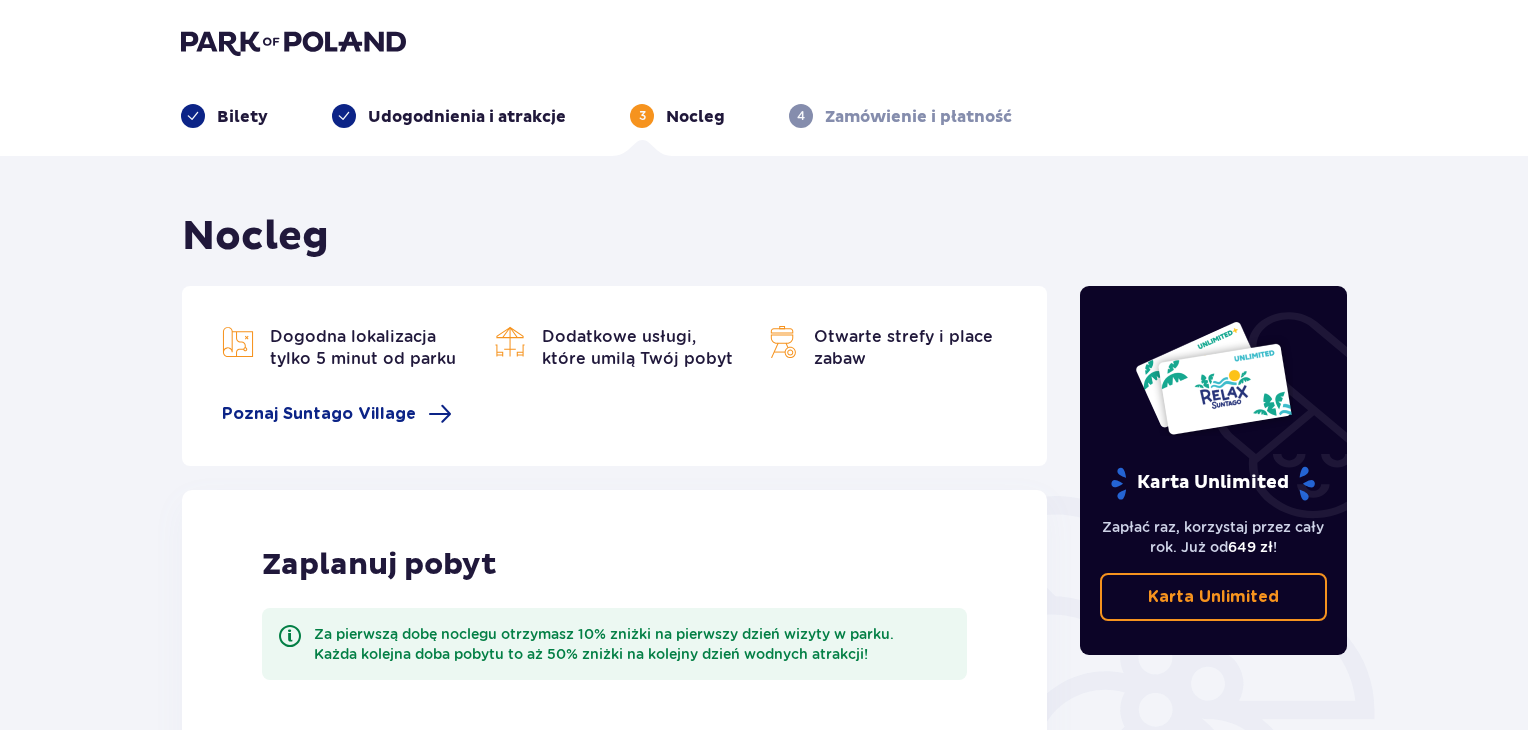 click on "Bilety" at bounding box center [242, 117] 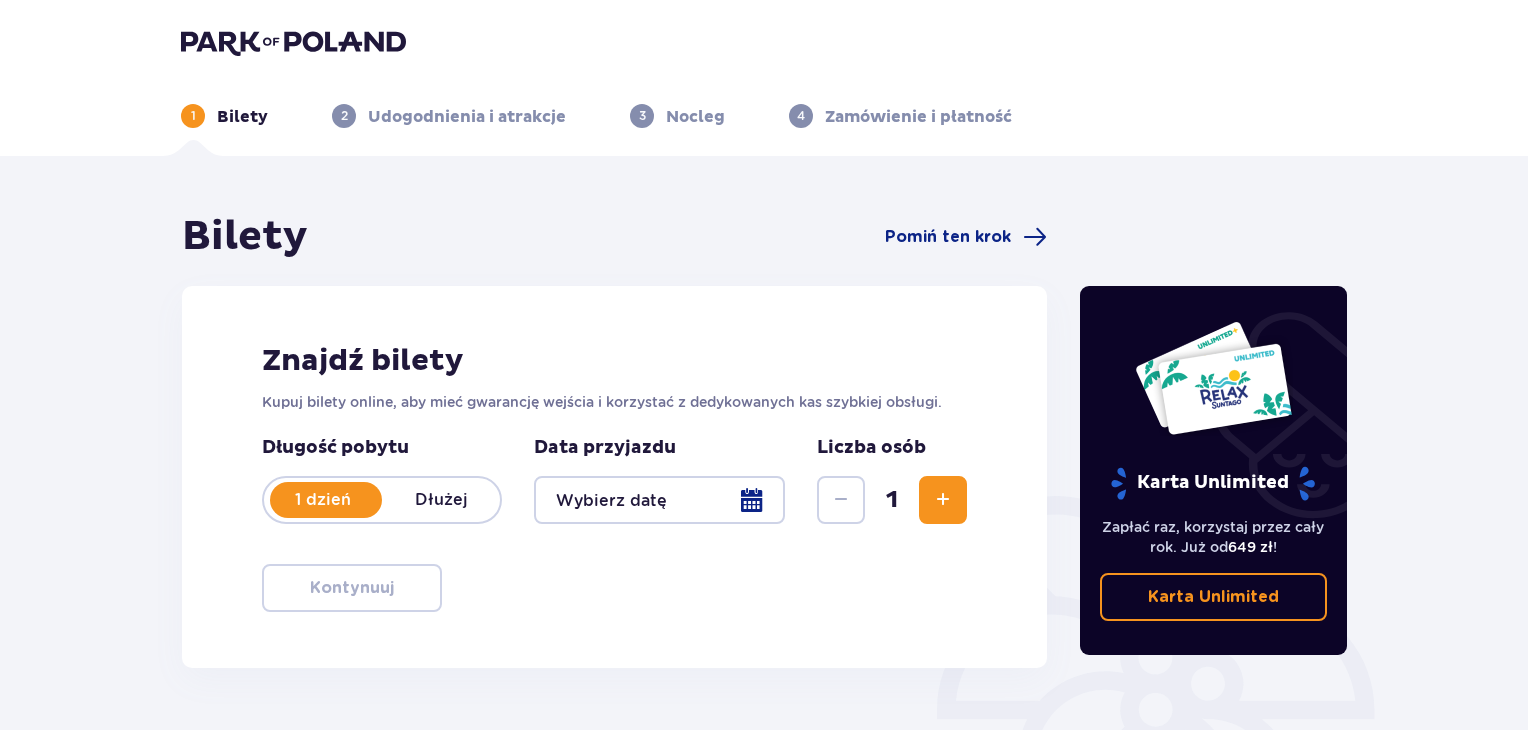 click on "Dłużej" at bounding box center (441, 500) 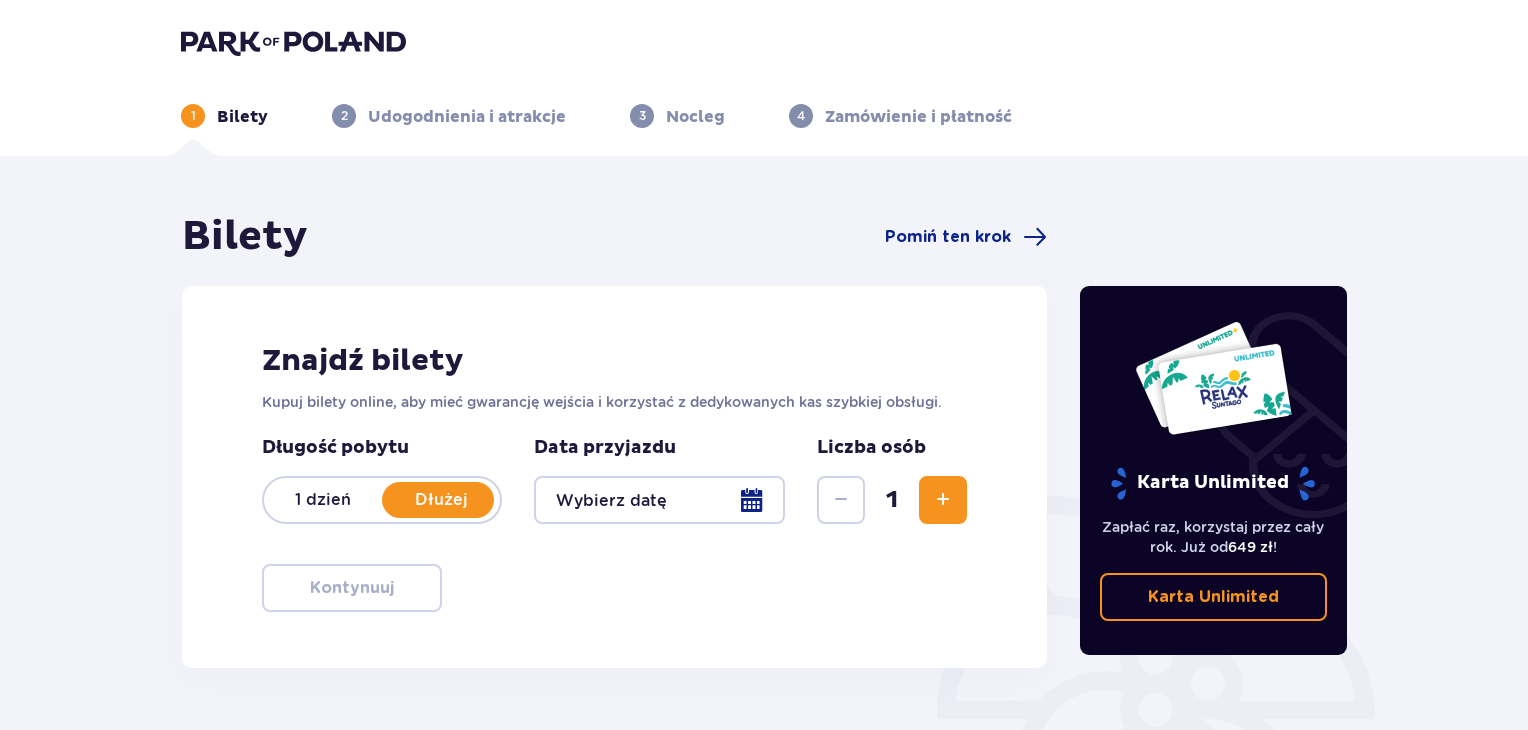click at bounding box center [659, 500] 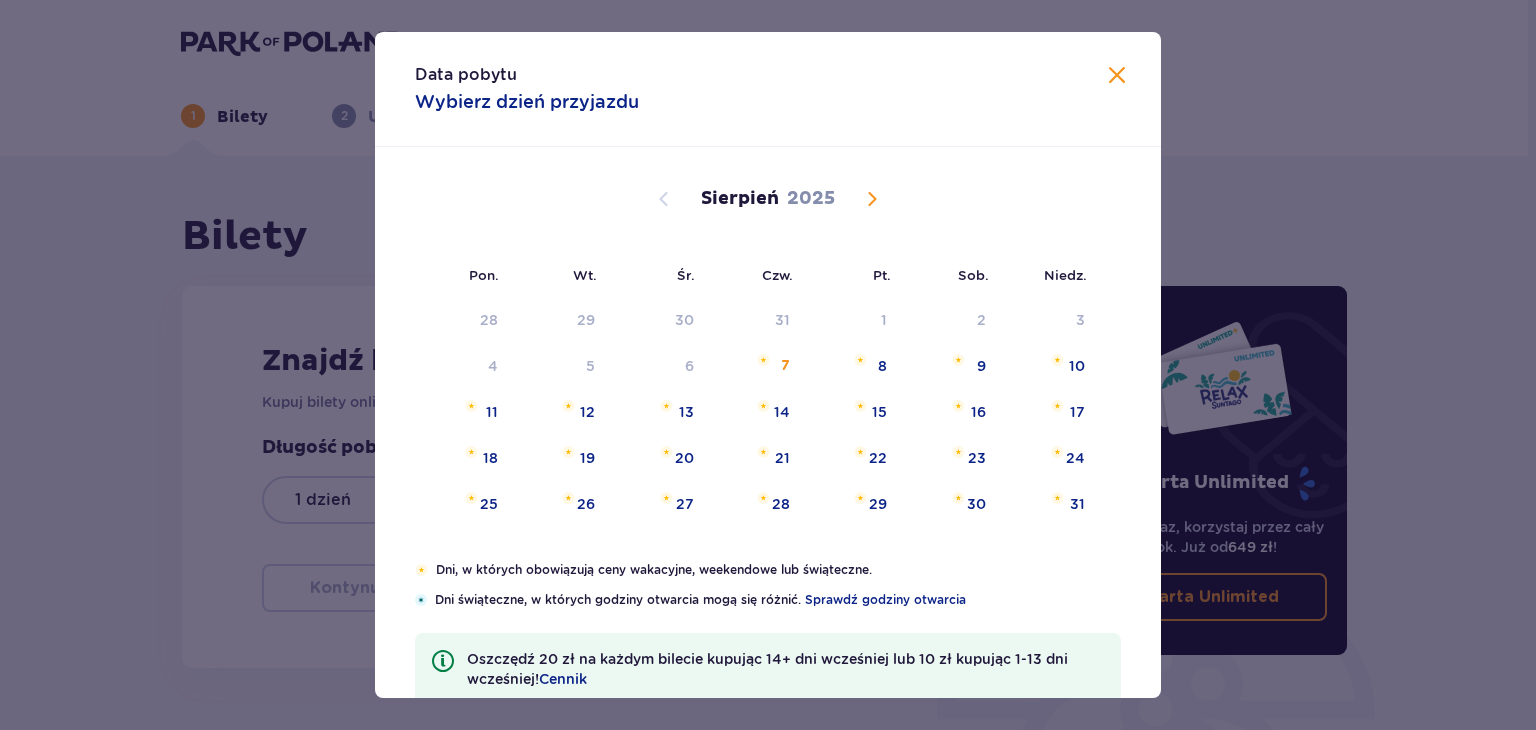 click at bounding box center [872, 199] 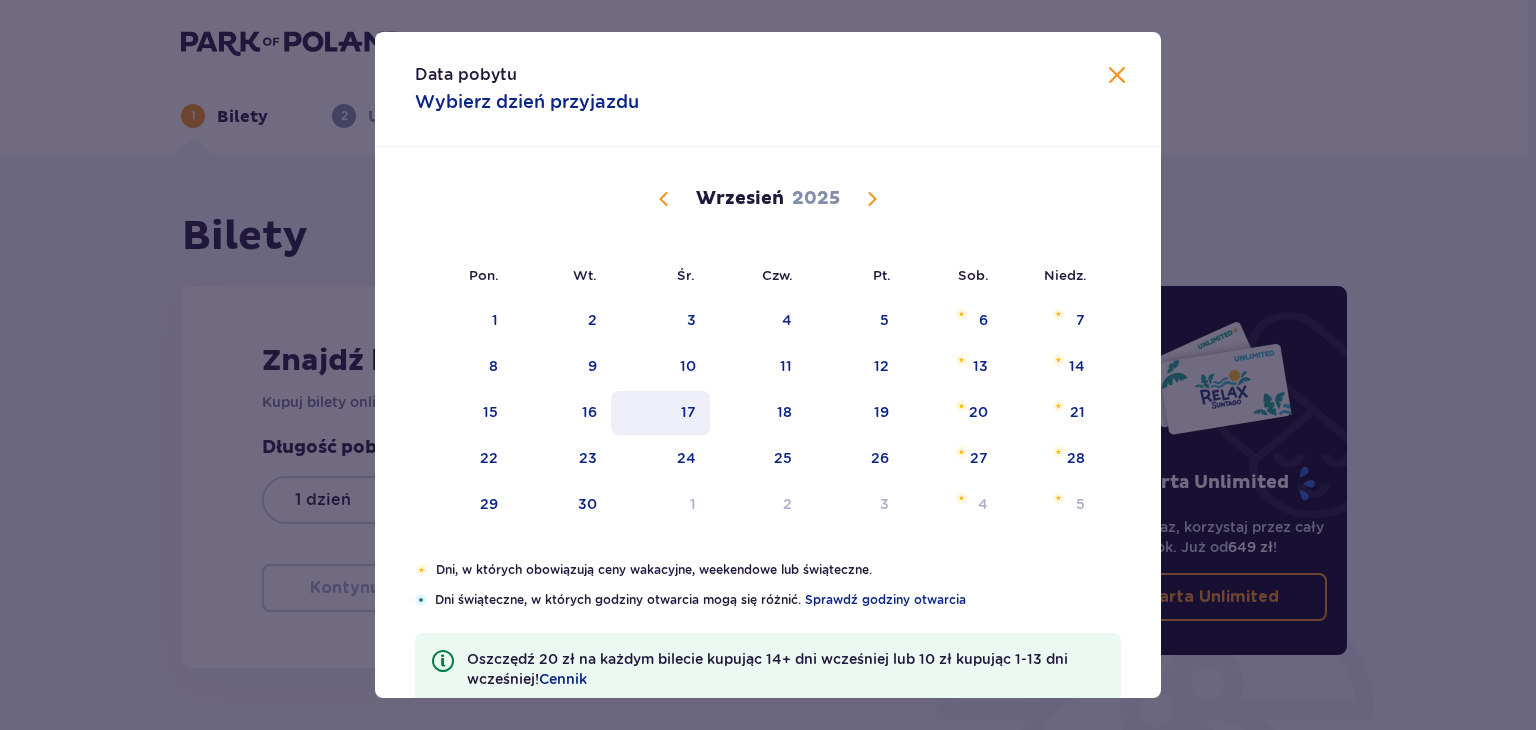 click on "17" at bounding box center (688, 412) 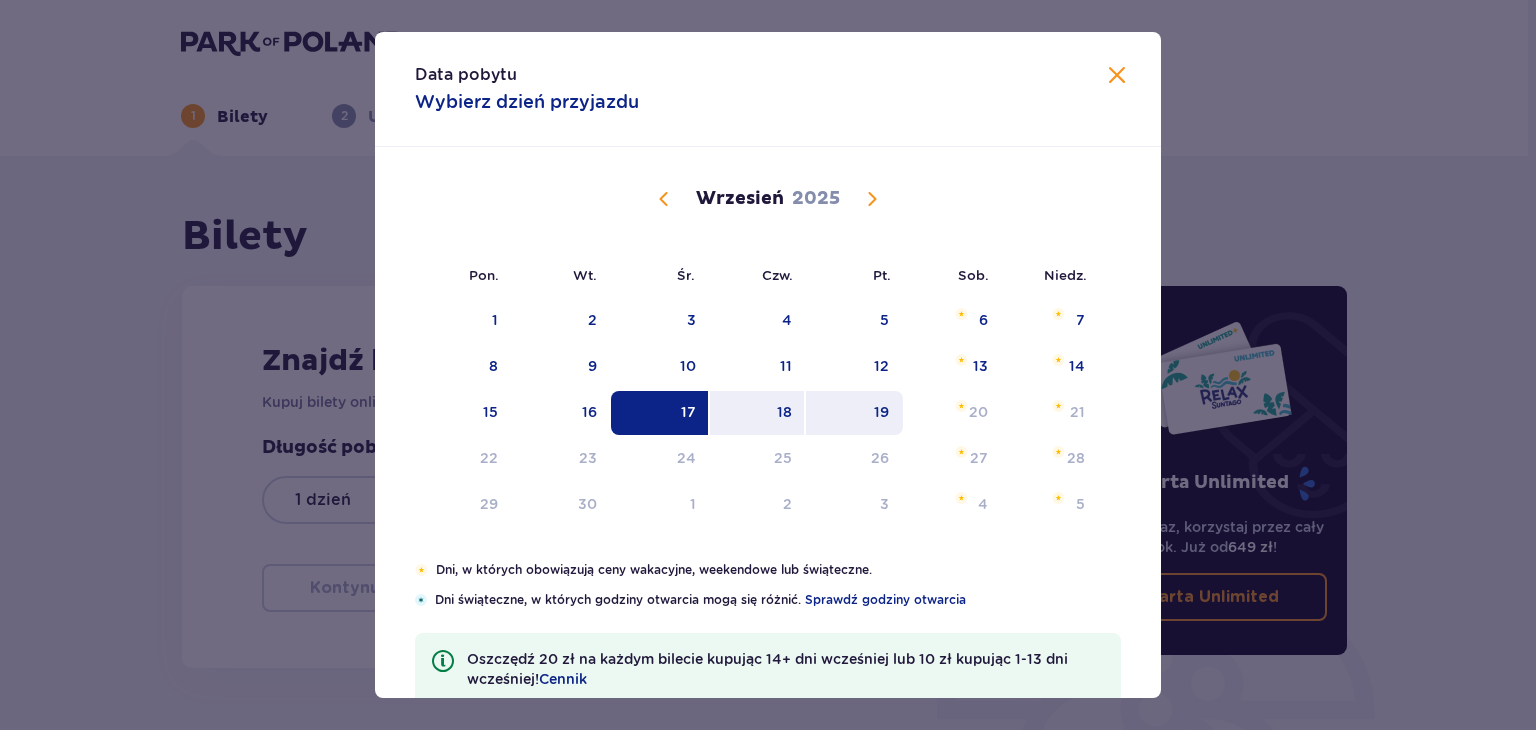 click on "19" at bounding box center [881, 412] 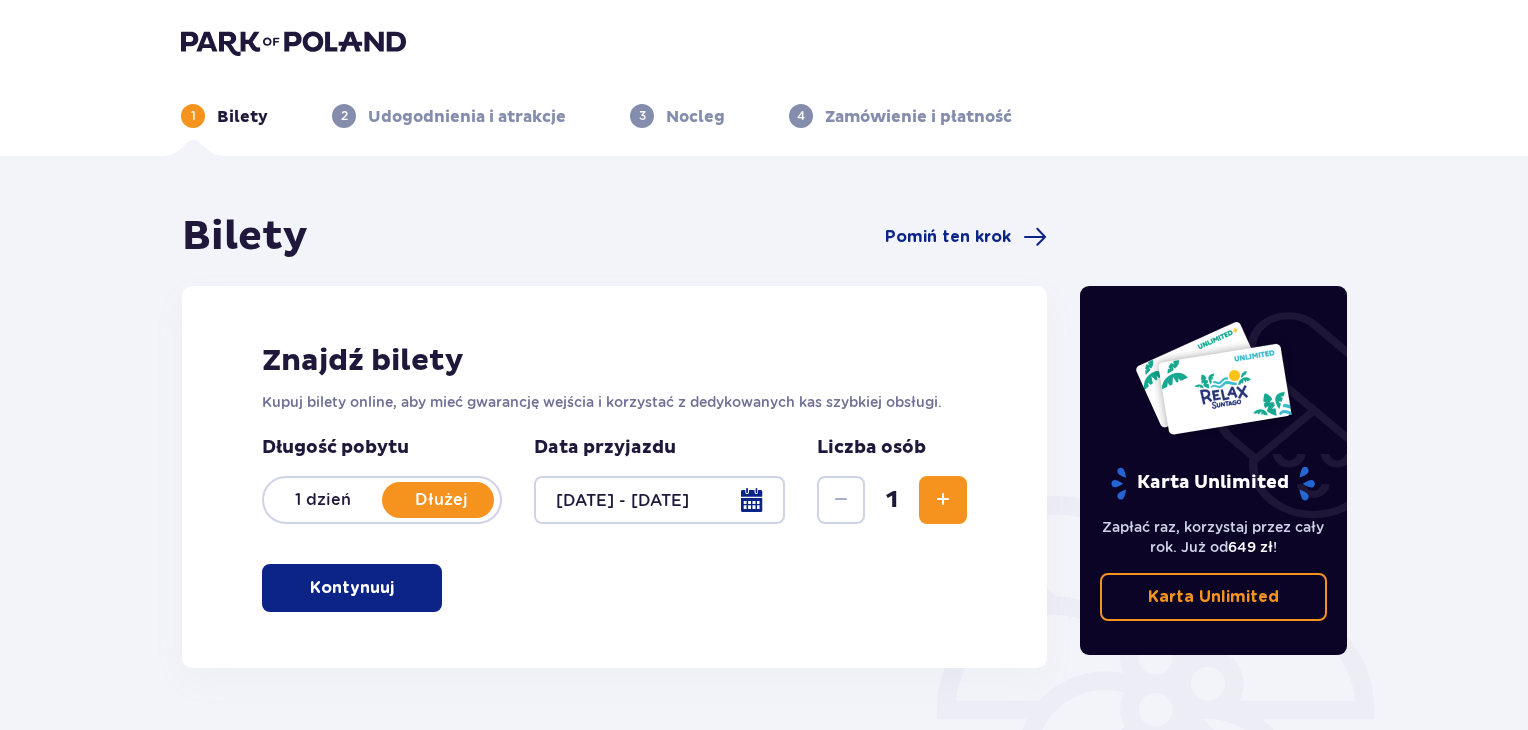 click at bounding box center [943, 500] 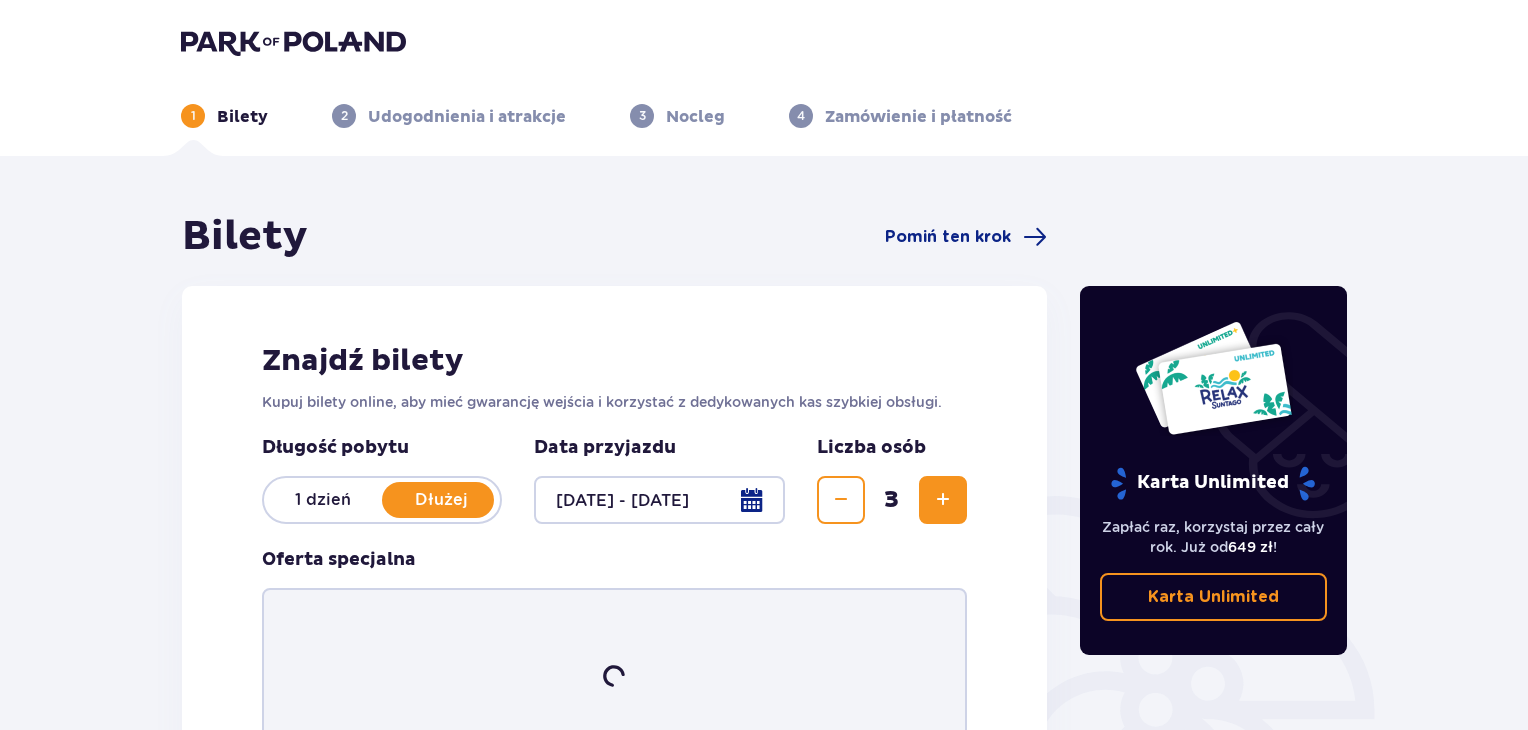 click at bounding box center [943, 500] 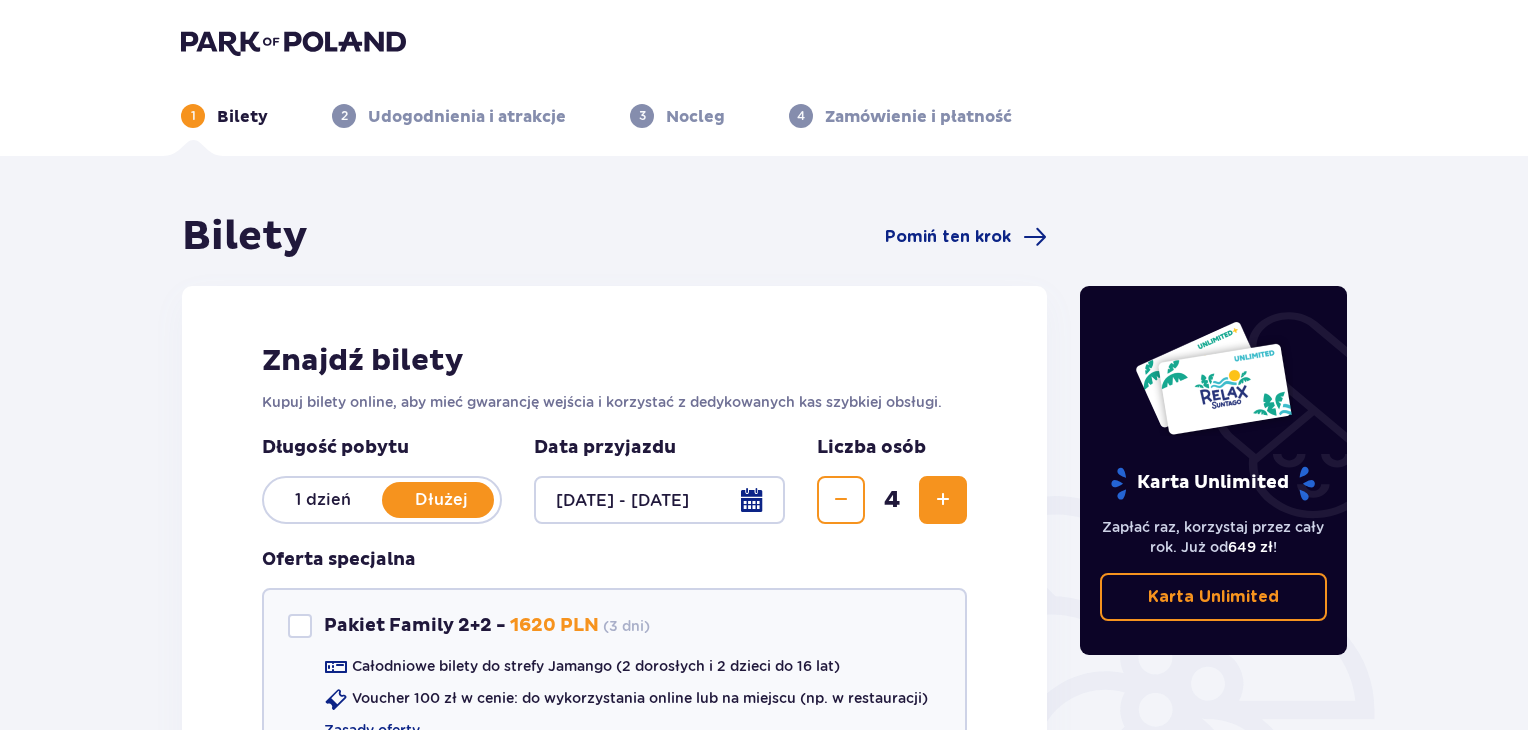 scroll, scrollTop: 300, scrollLeft: 0, axis: vertical 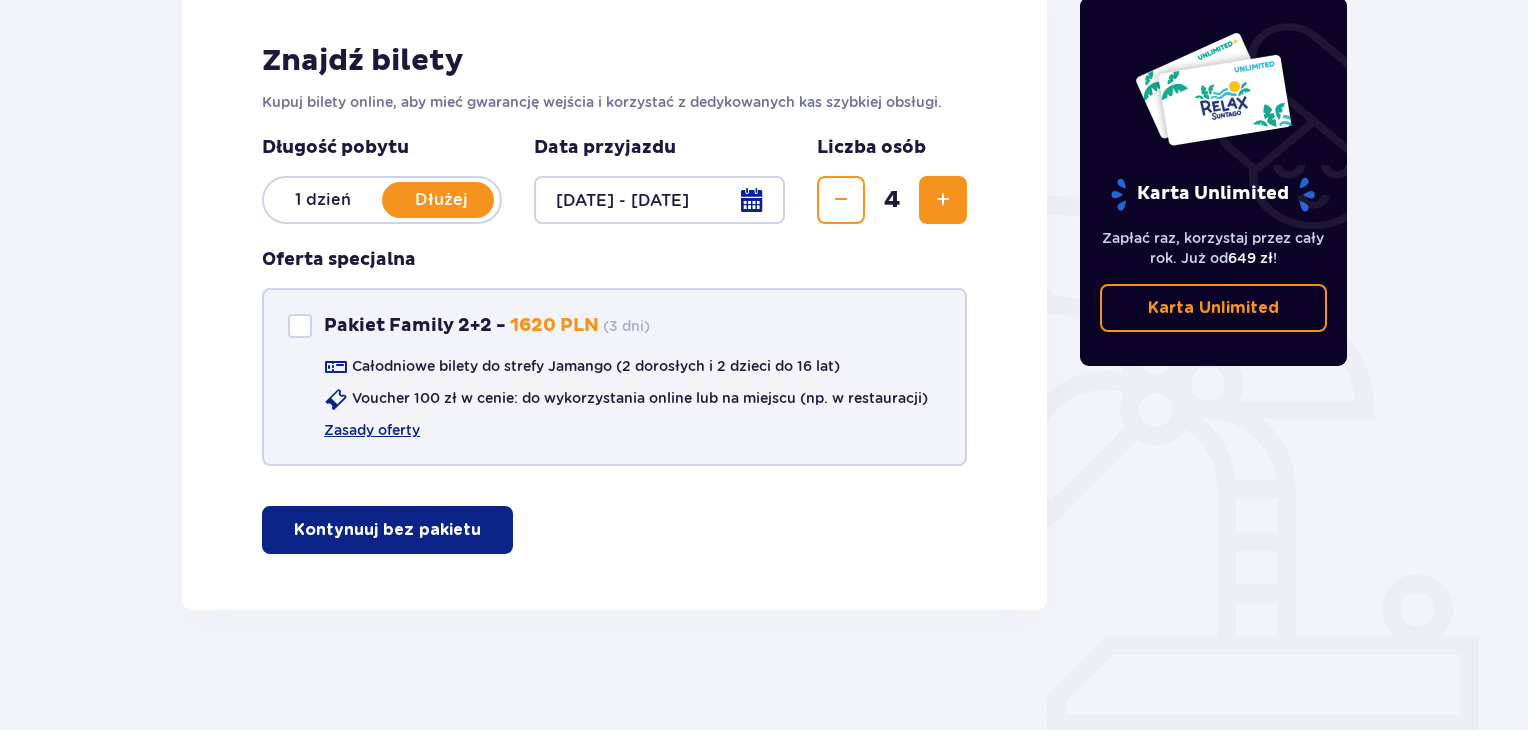 click at bounding box center [300, 326] 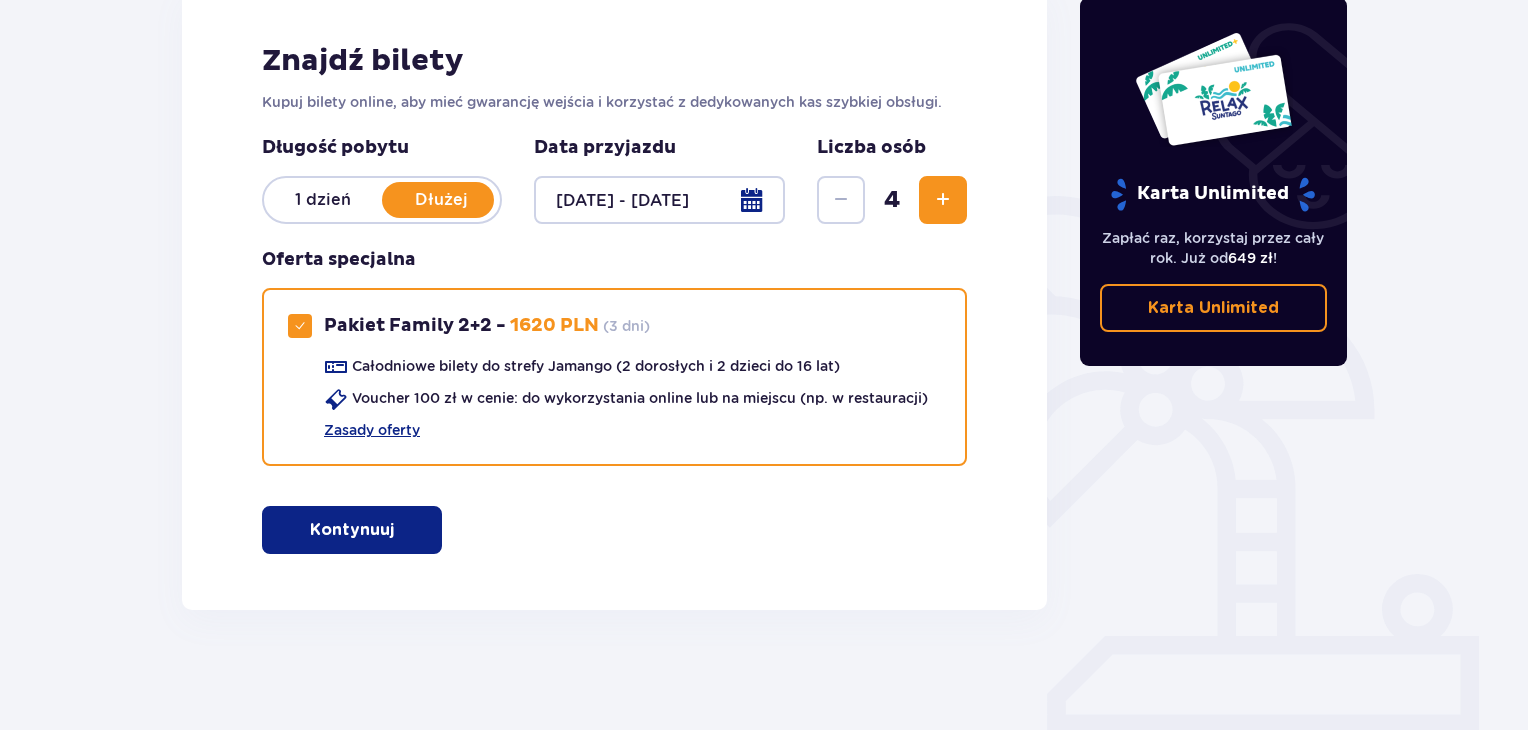 click on "Kontynuuj" at bounding box center [352, 530] 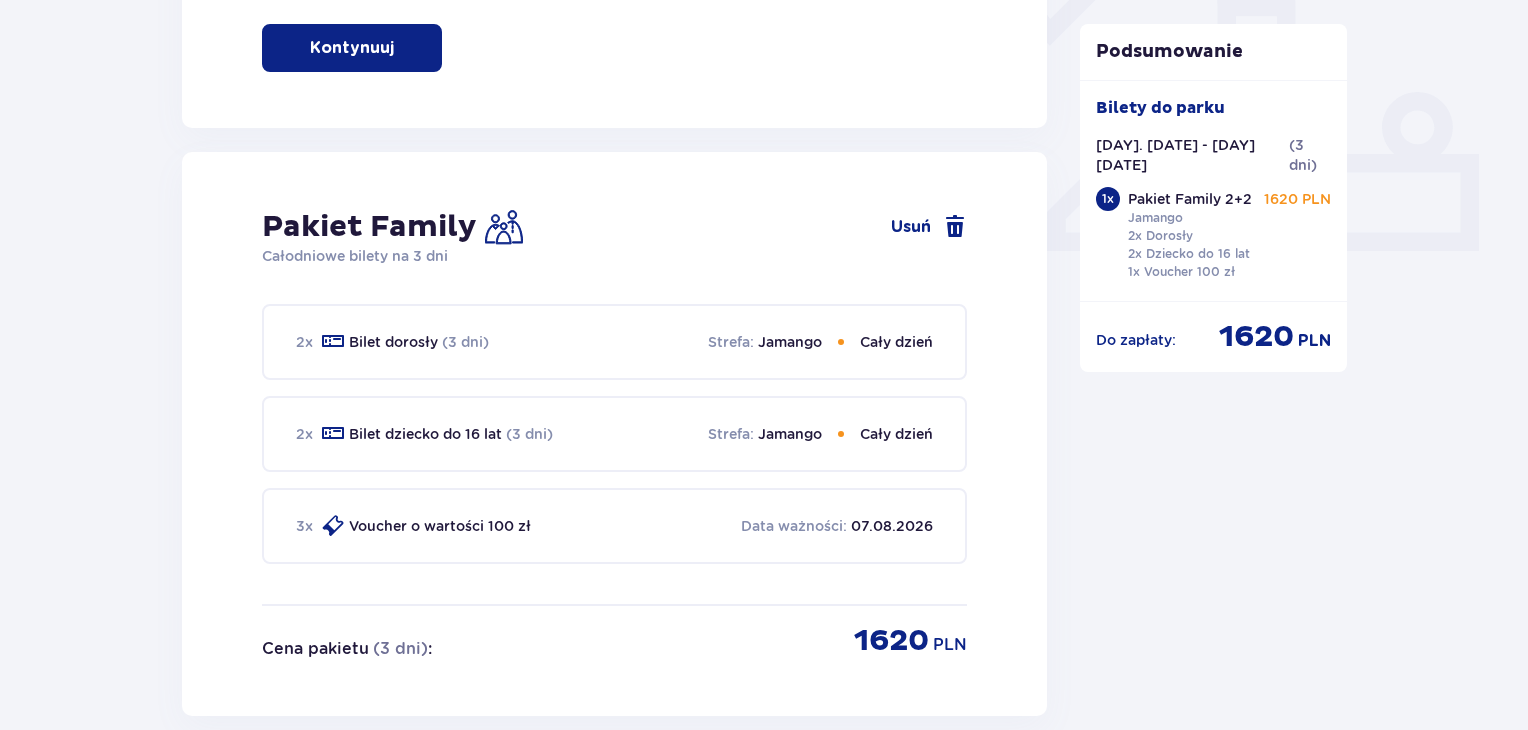 scroll, scrollTop: 1282, scrollLeft: 0, axis: vertical 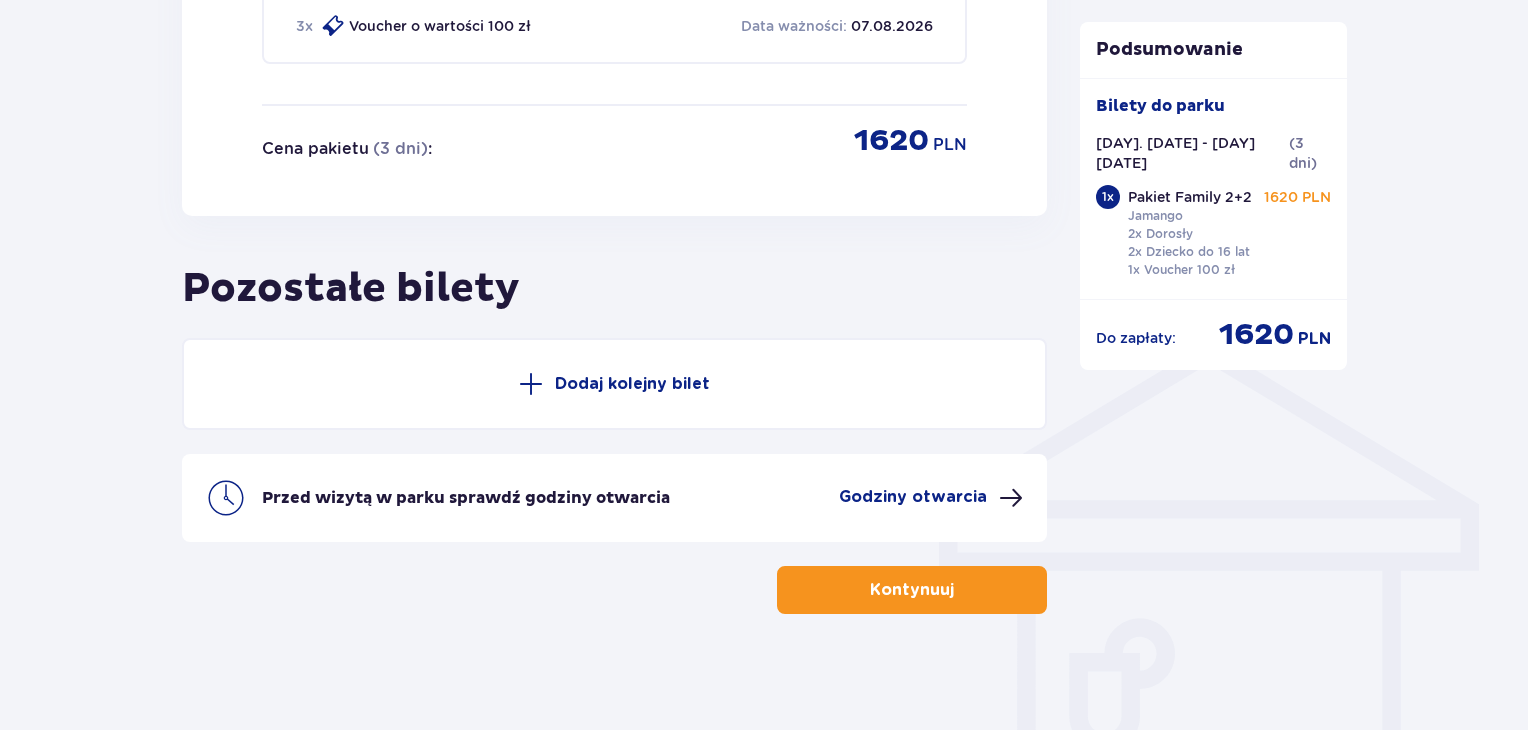 click on "Kontynuuj" at bounding box center (912, 590) 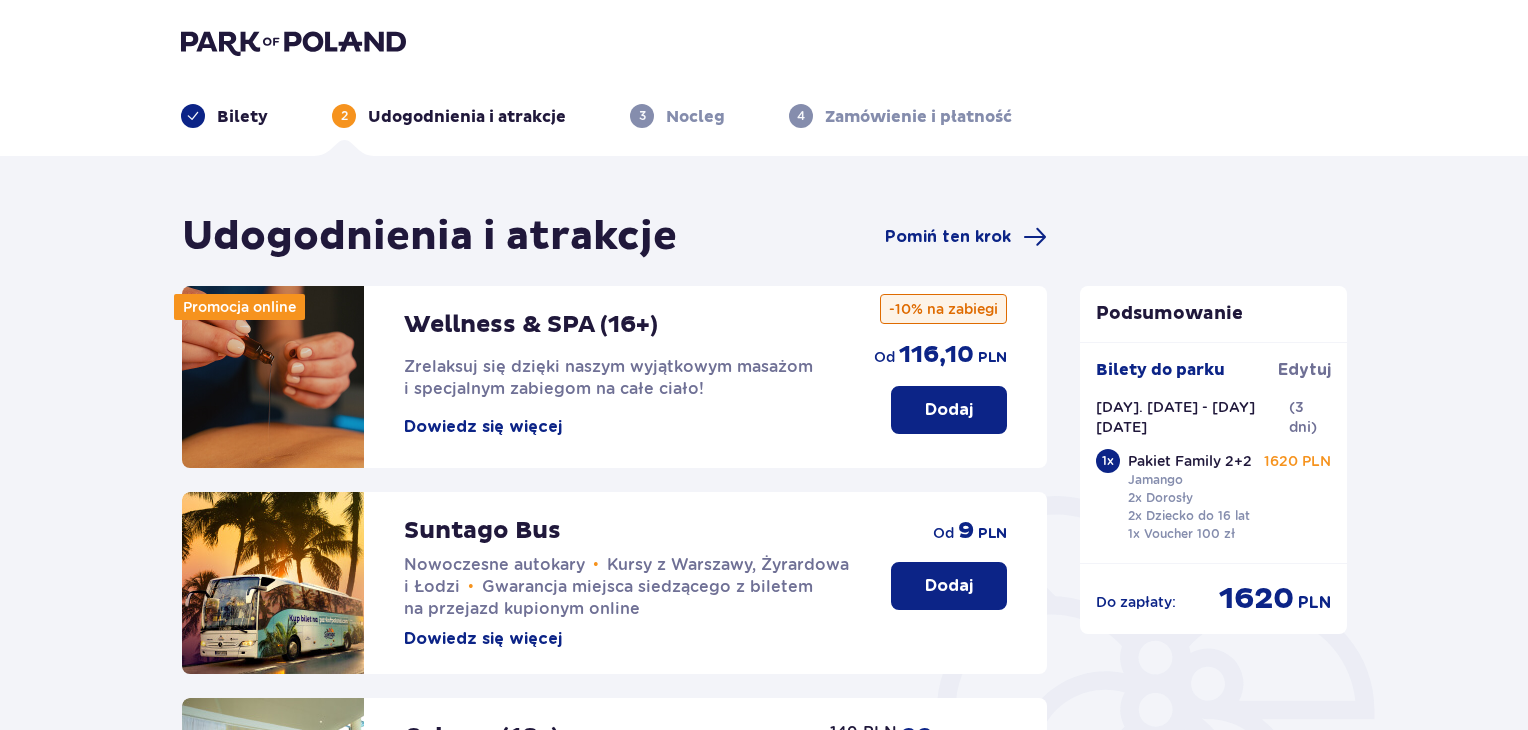 scroll, scrollTop: 500, scrollLeft: 0, axis: vertical 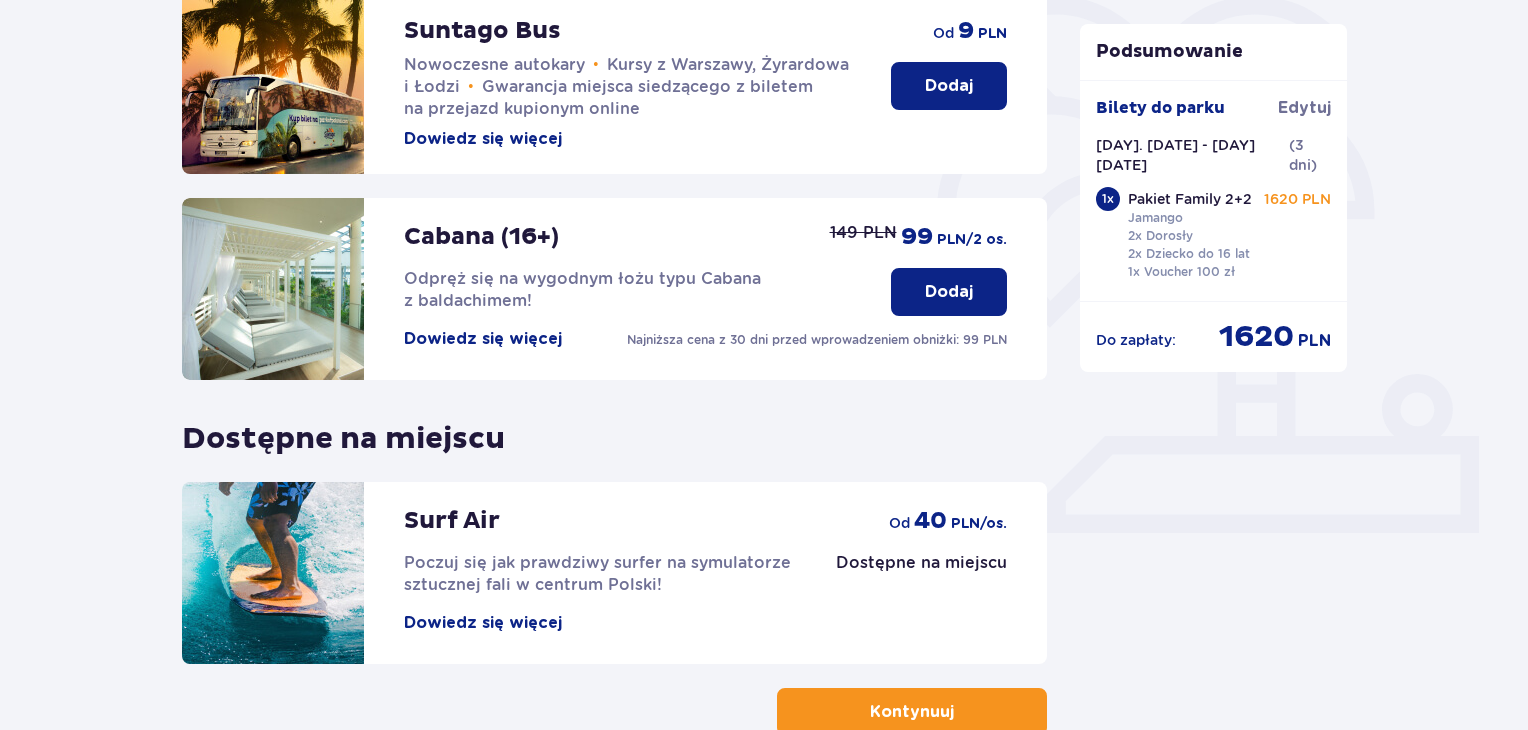 click on "Kontynuuj" at bounding box center (912, 712) 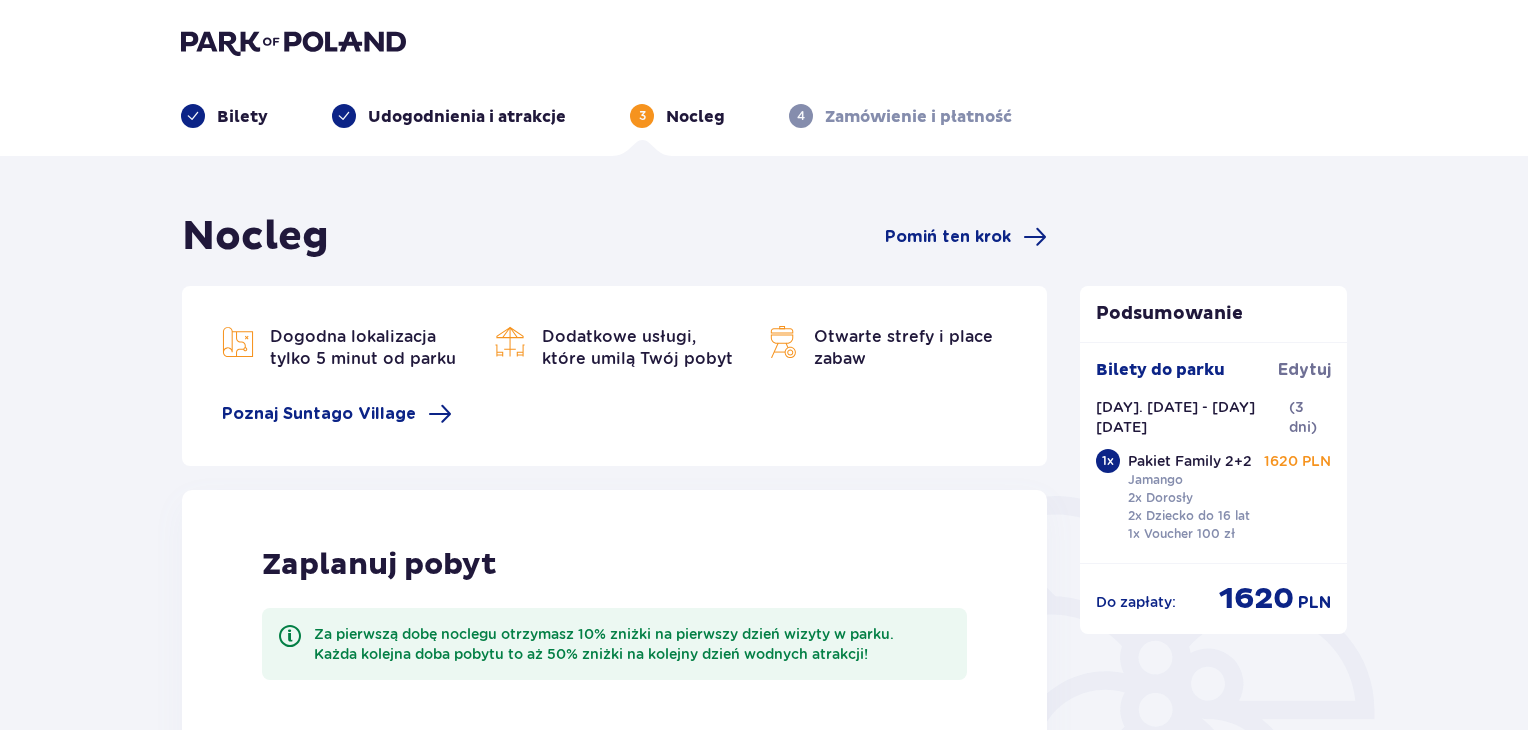 scroll, scrollTop: 472, scrollLeft: 0, axis: vertical 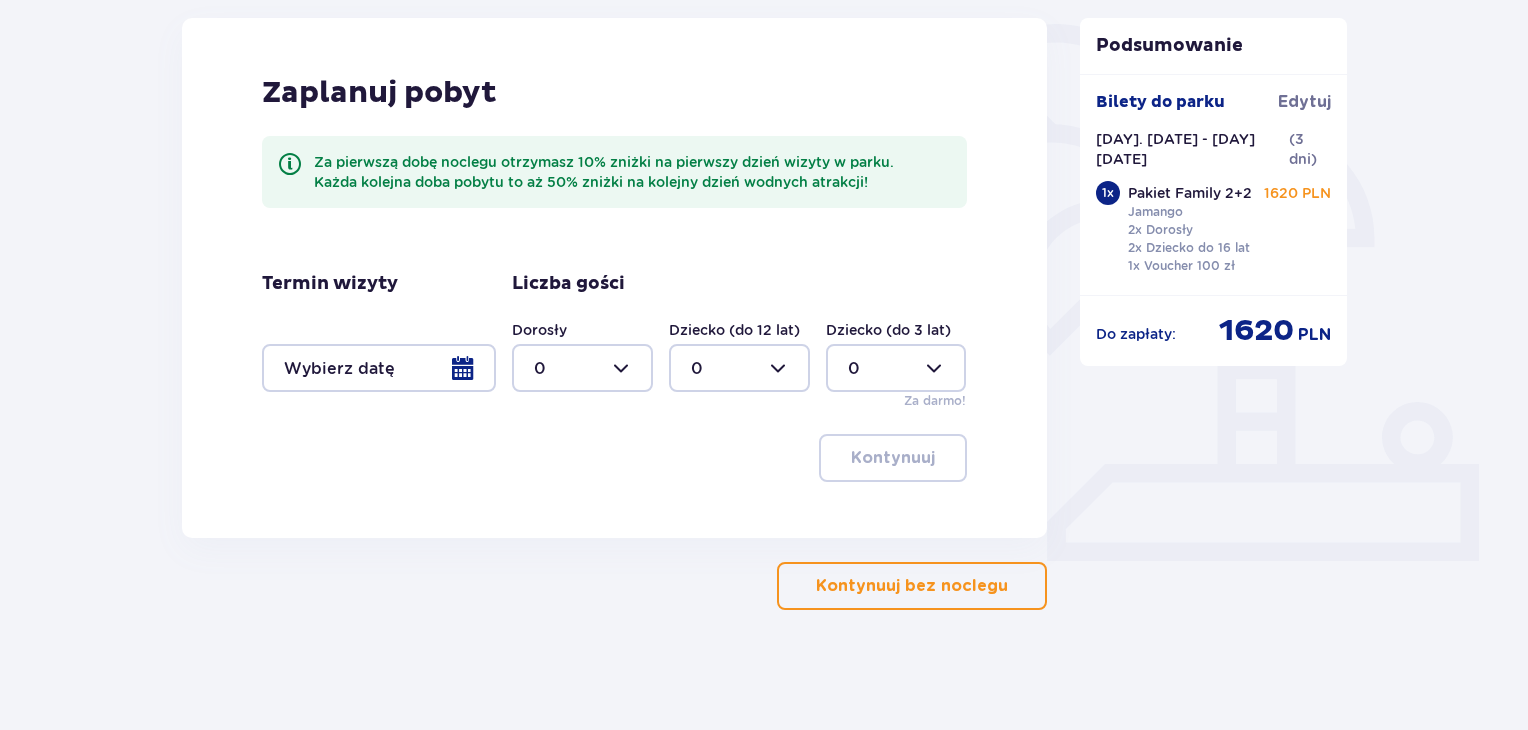click at bounding box center [379, 368] 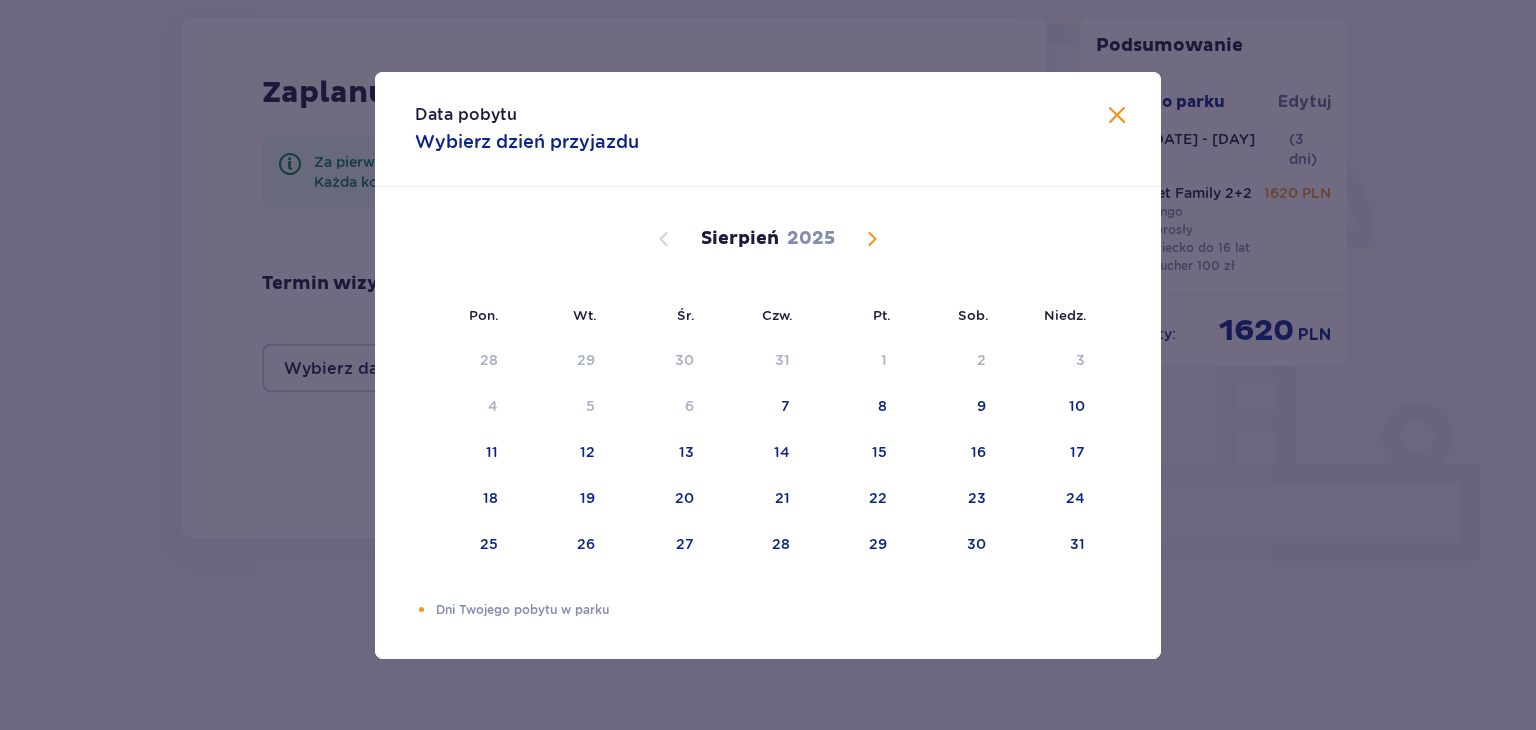 click at bounding box center [872, 239] 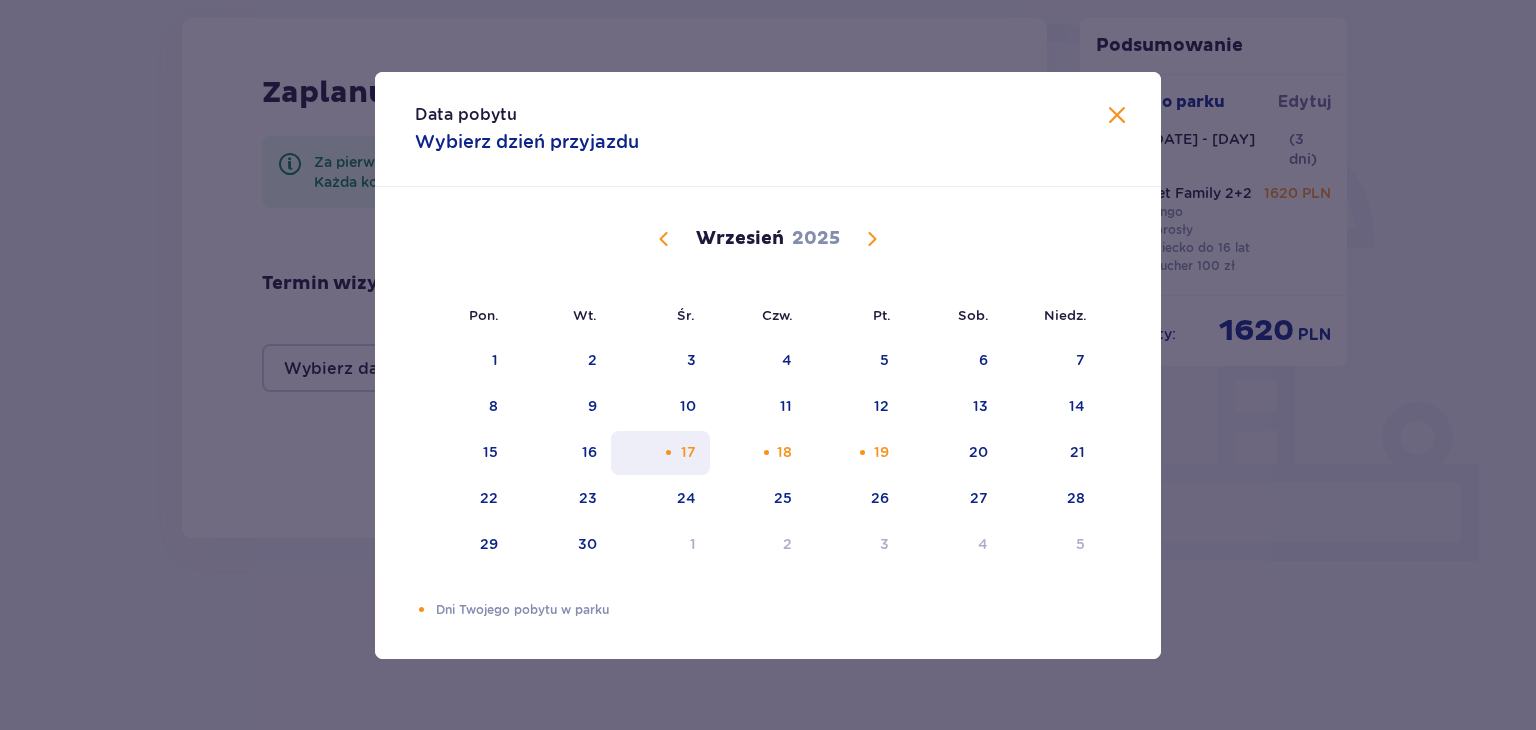 click at bounding box center (668, 452) 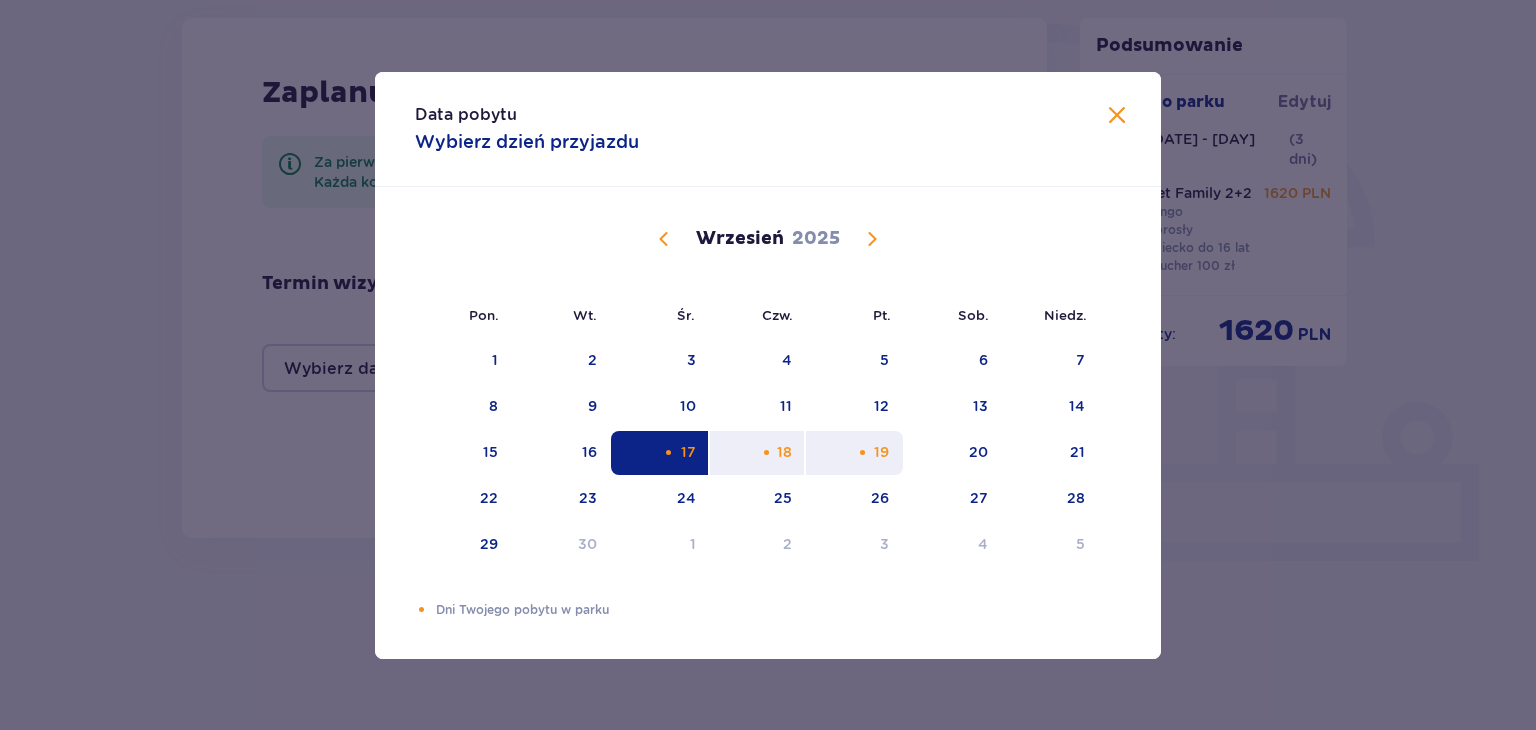 click on "19" at bounding box center [854, 453] 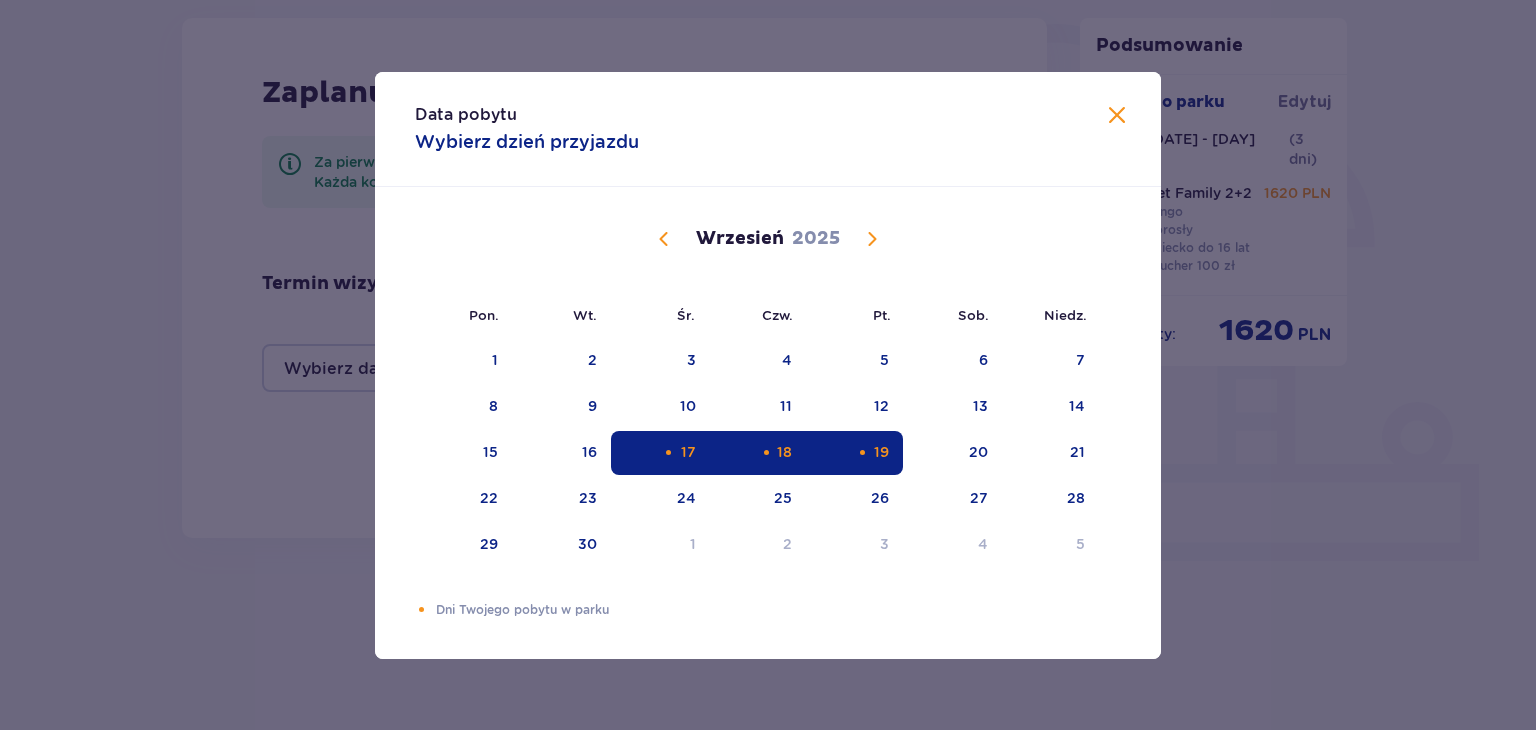 type on "[DATE] - [DATE]" 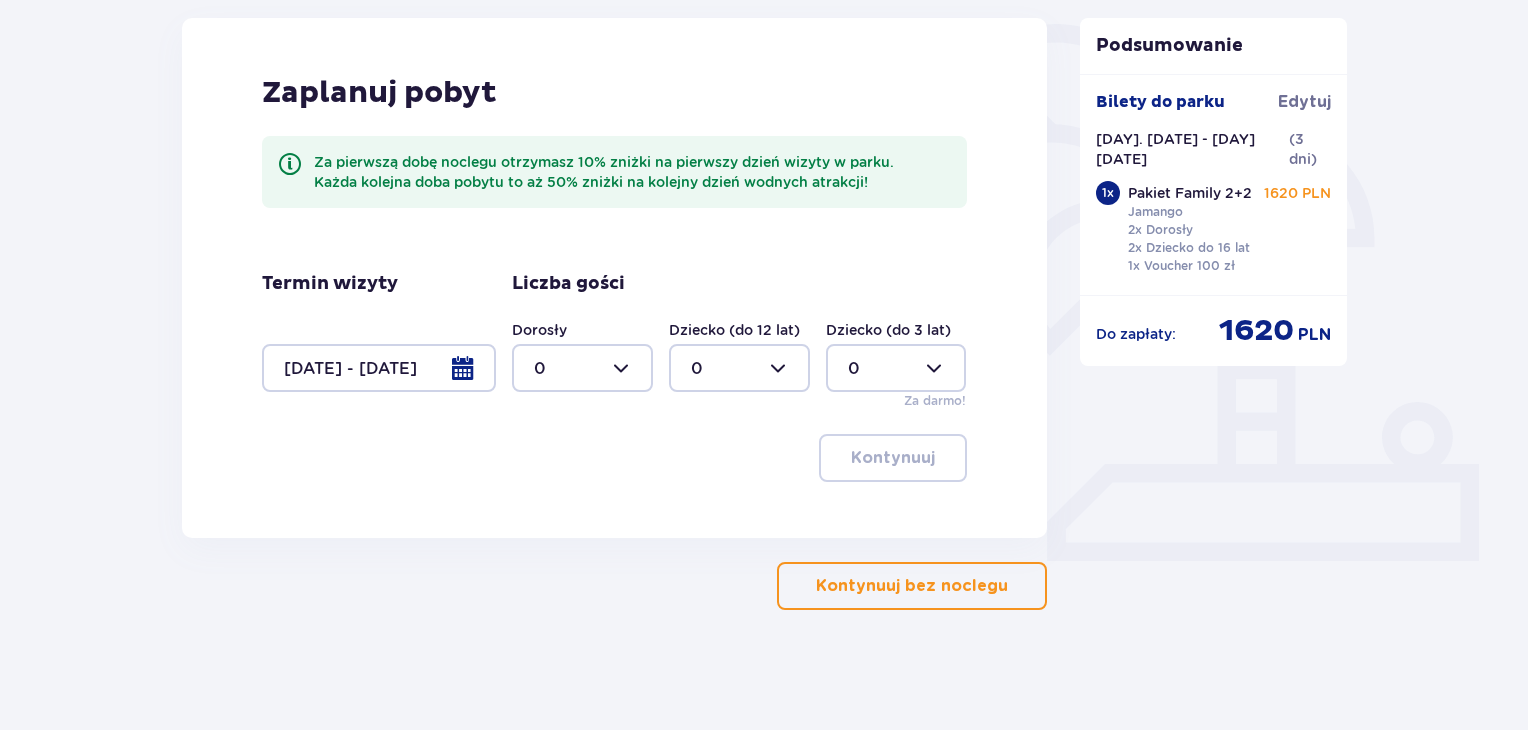 click at bounding box center (582, 368) 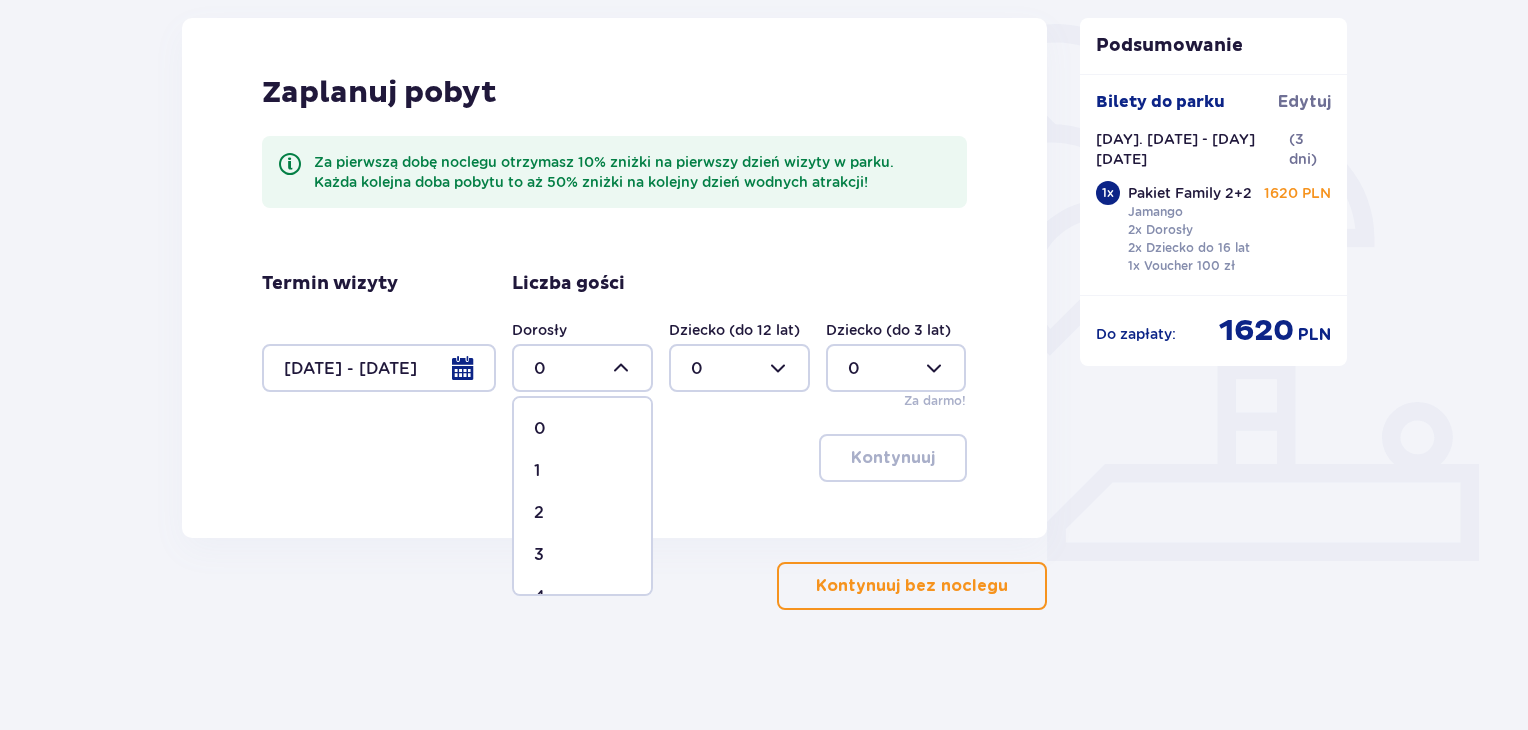 click on "2" at bounding box center (582, 513) 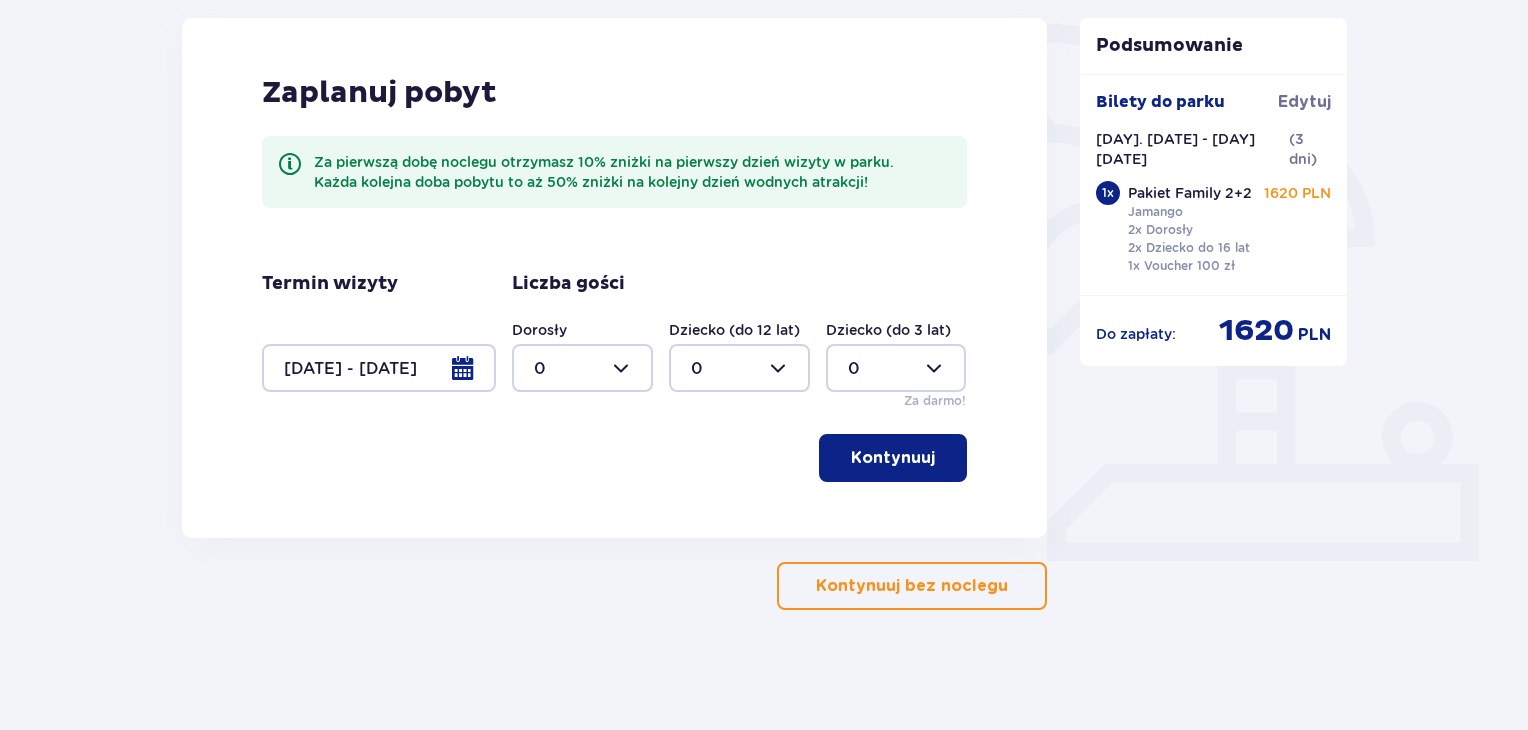 type on "2" 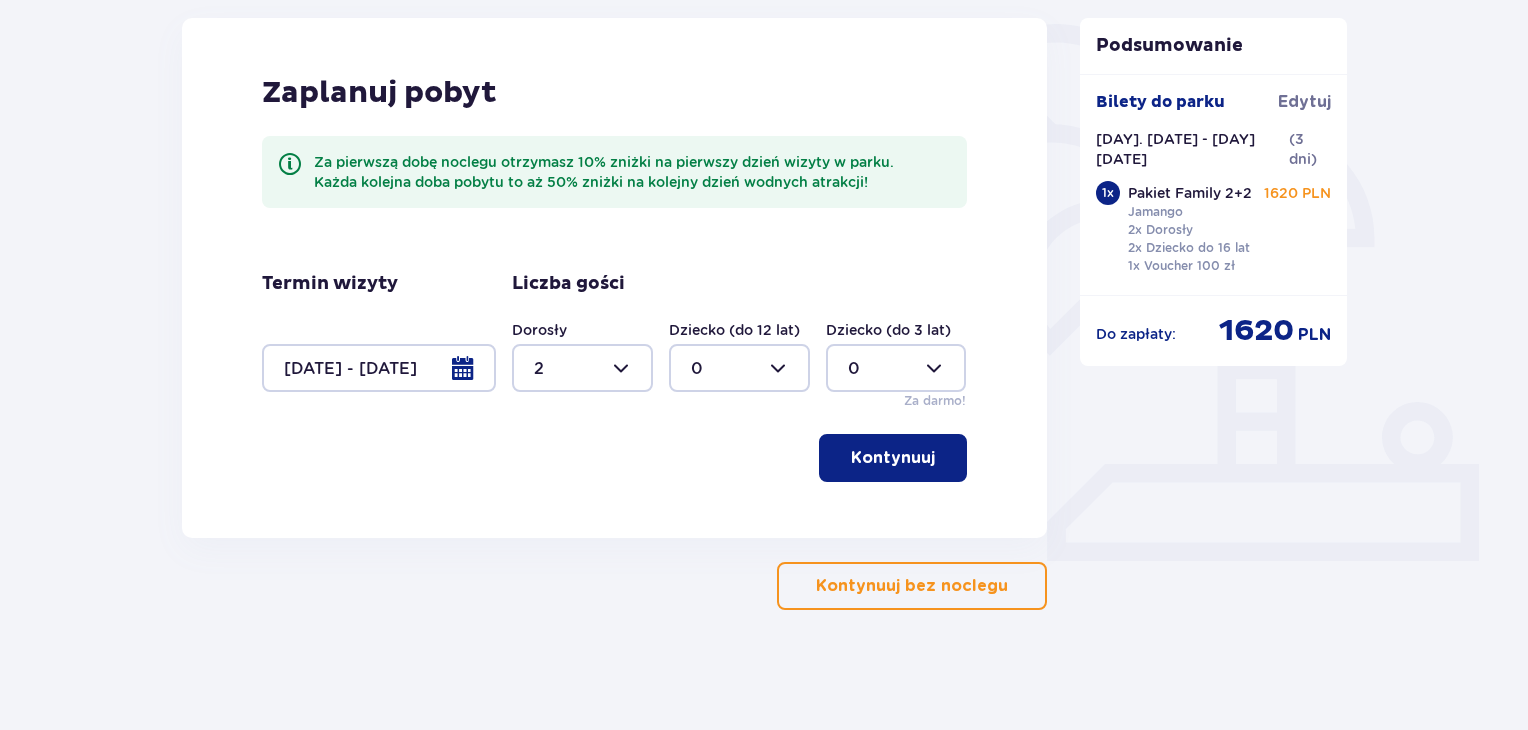 click at bounding box center [739, 368] 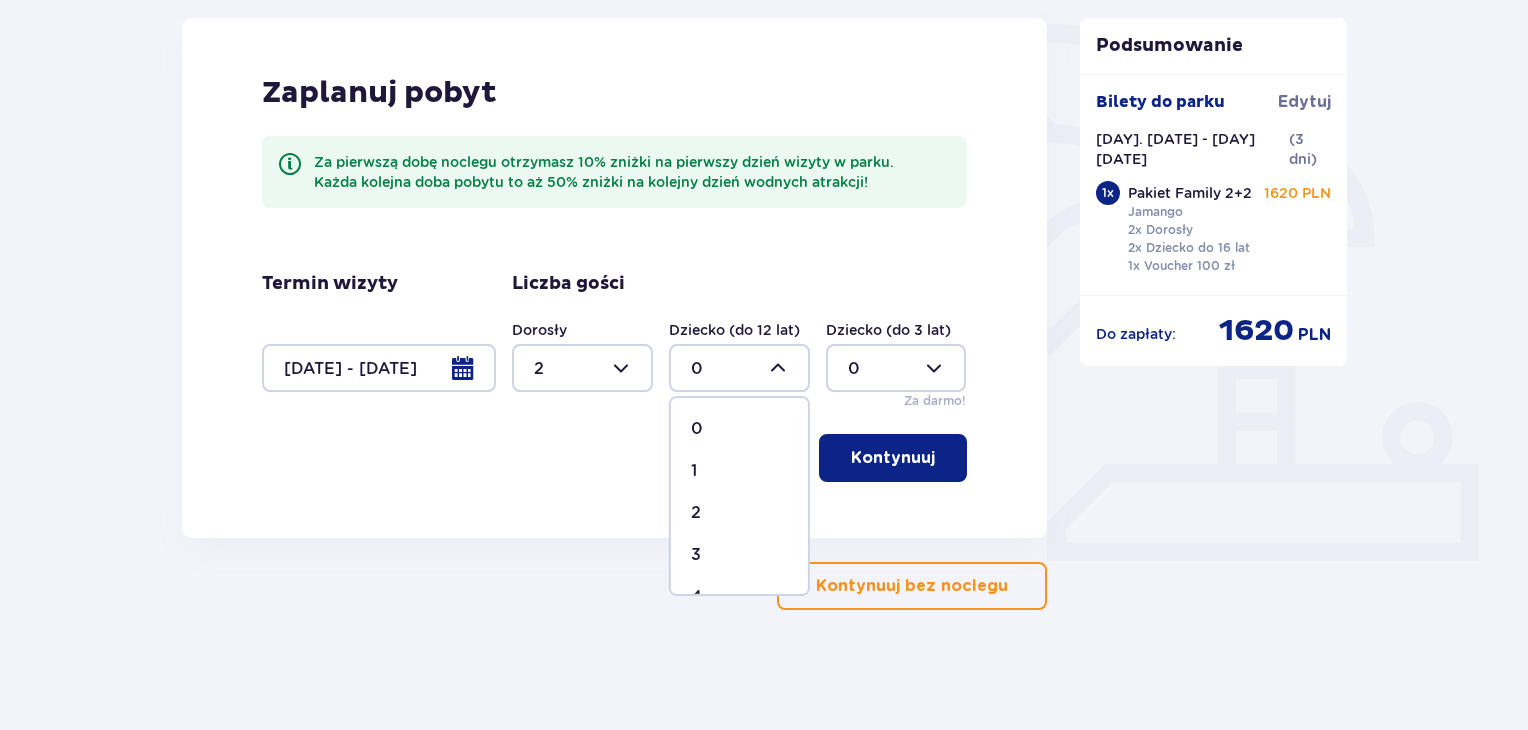 click on "2" at bounding box center (739, 513) 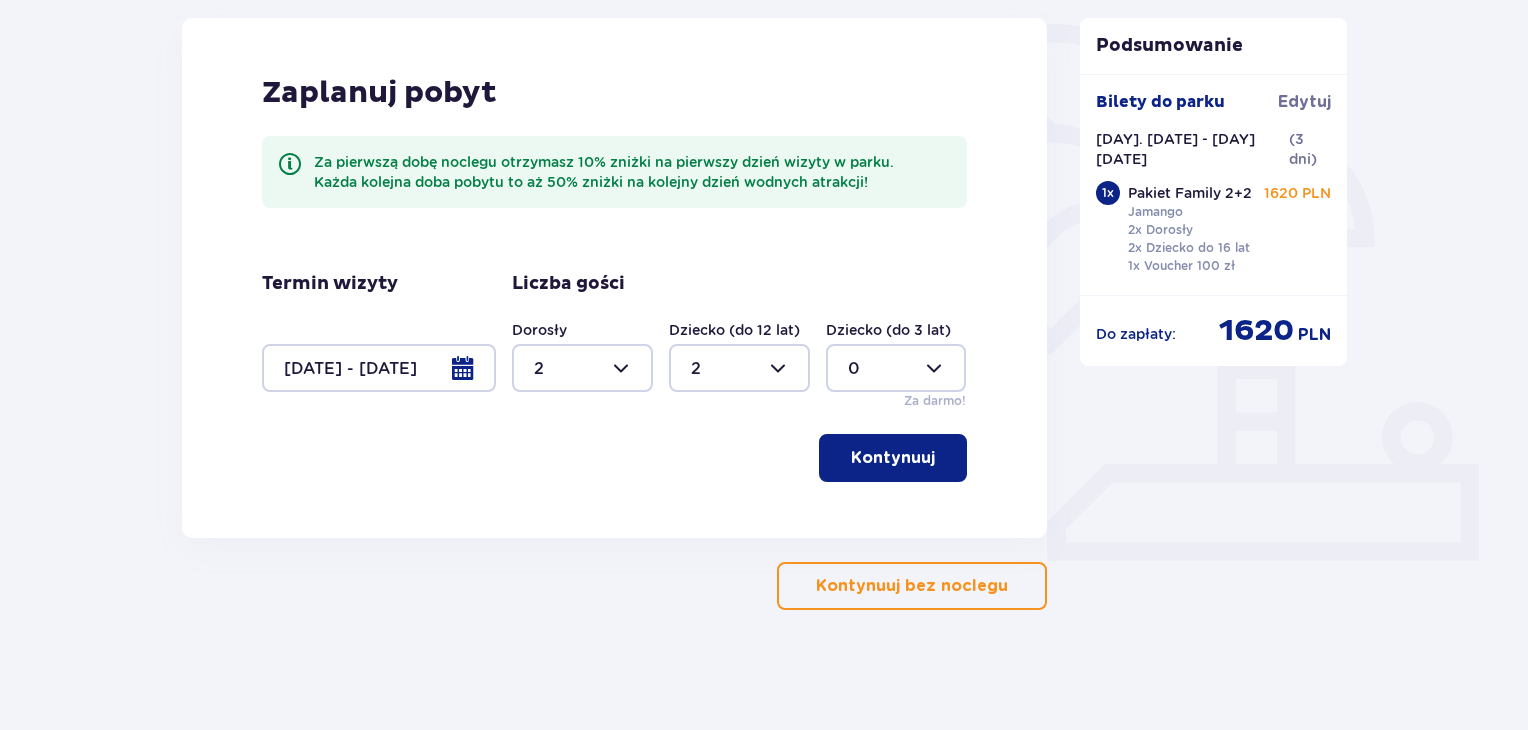 click on "Kontynuuj" at bounding box center (893, 458) 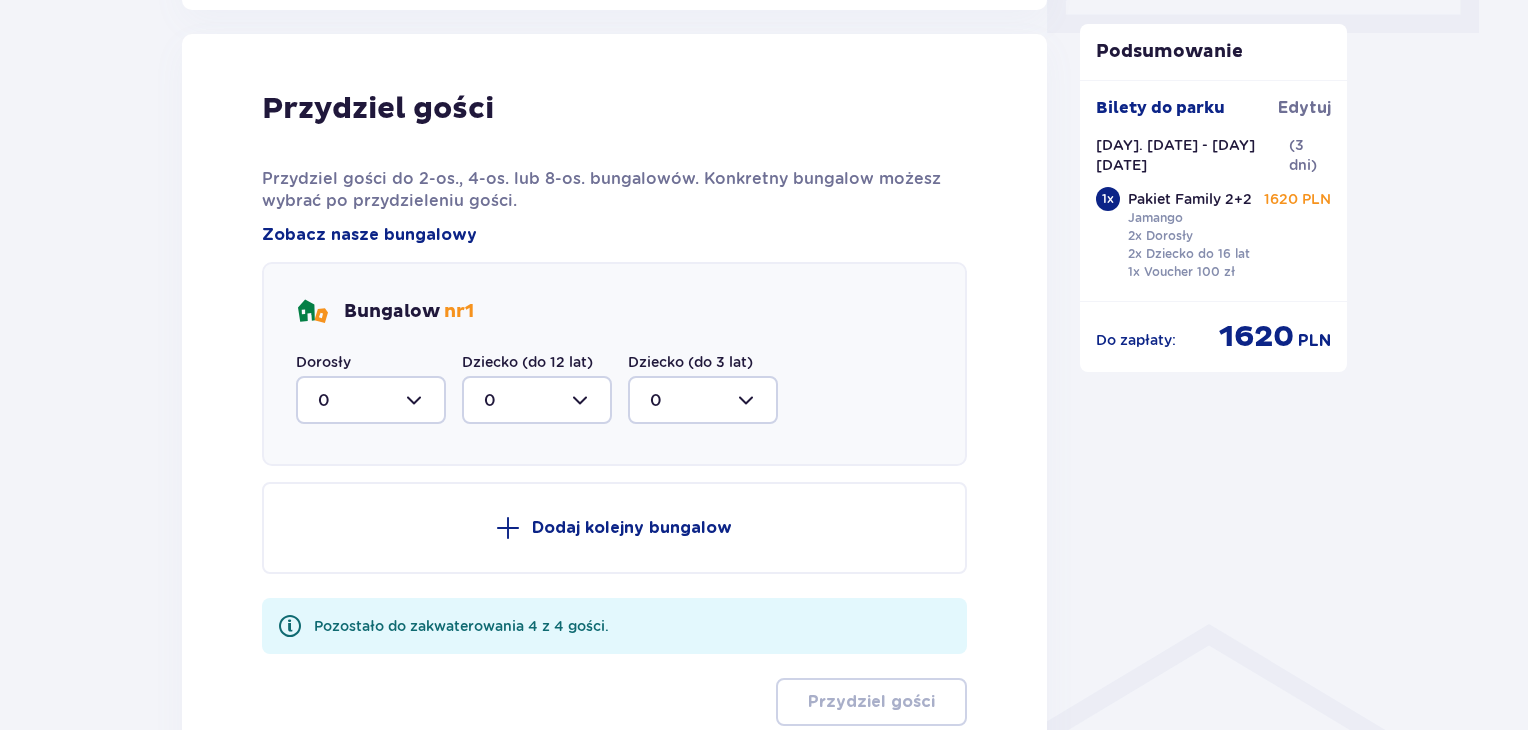 scroll, scrollTop: 1010, scrollLeft: 0, axis: vertical 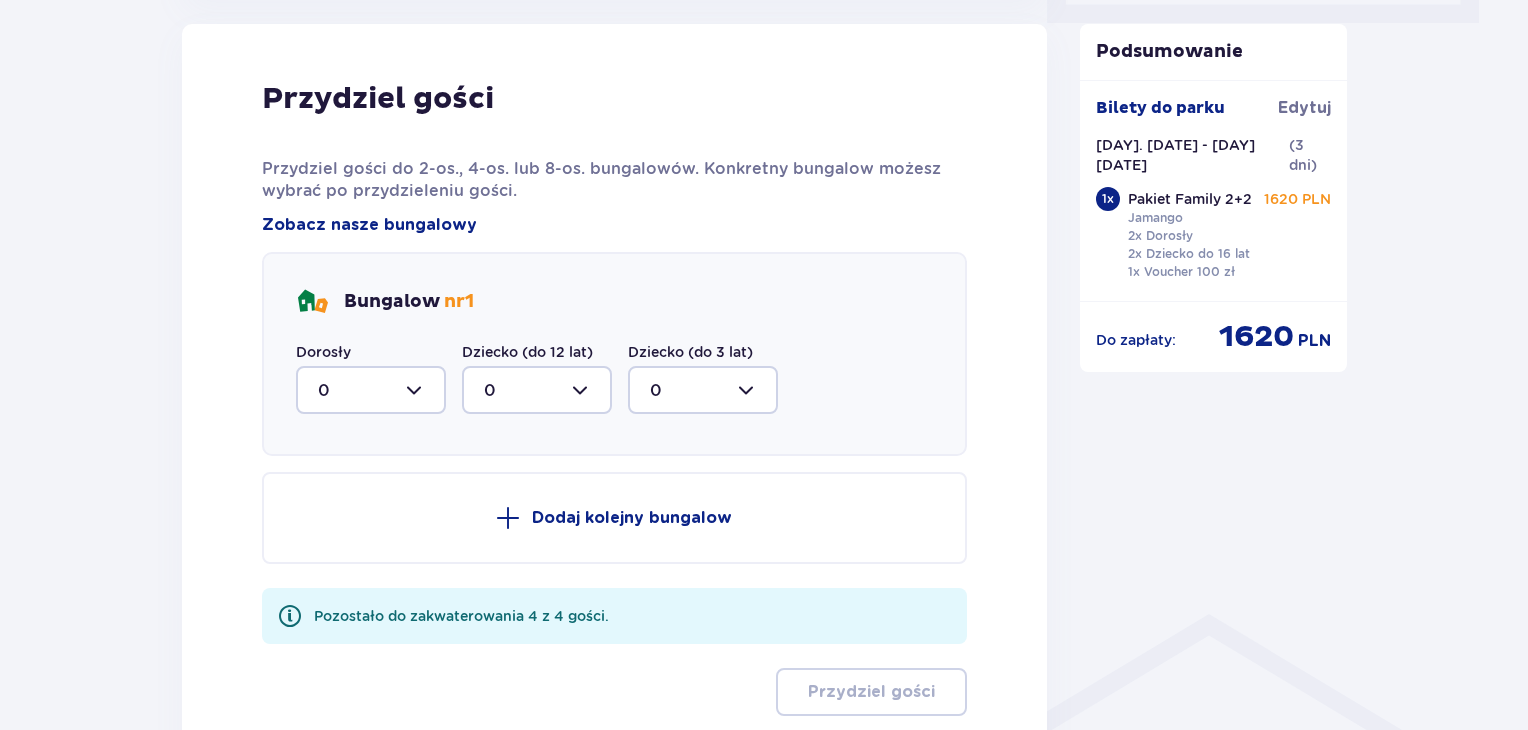 click at bounding box center [371, 390] 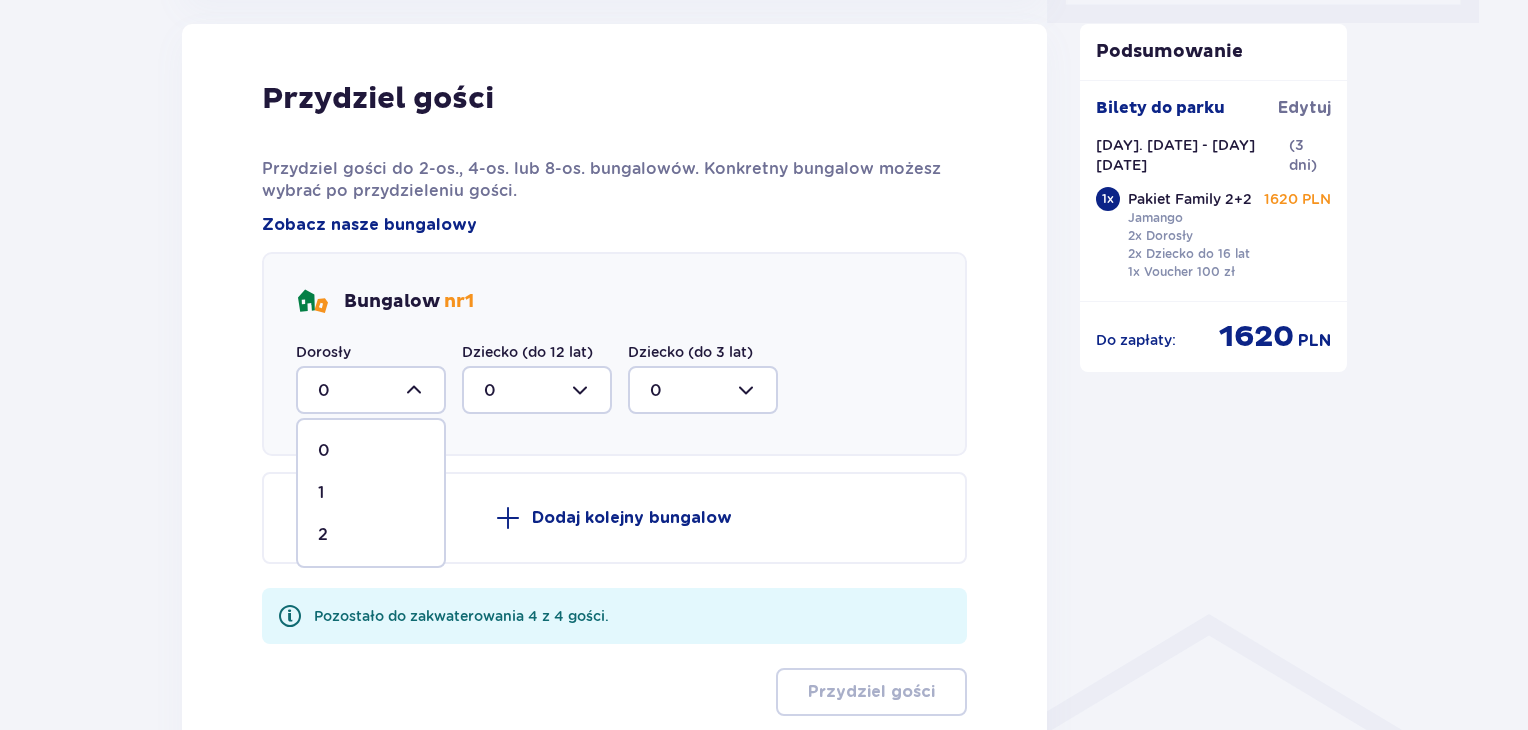 click on "2" at bounding box center (371, 535) 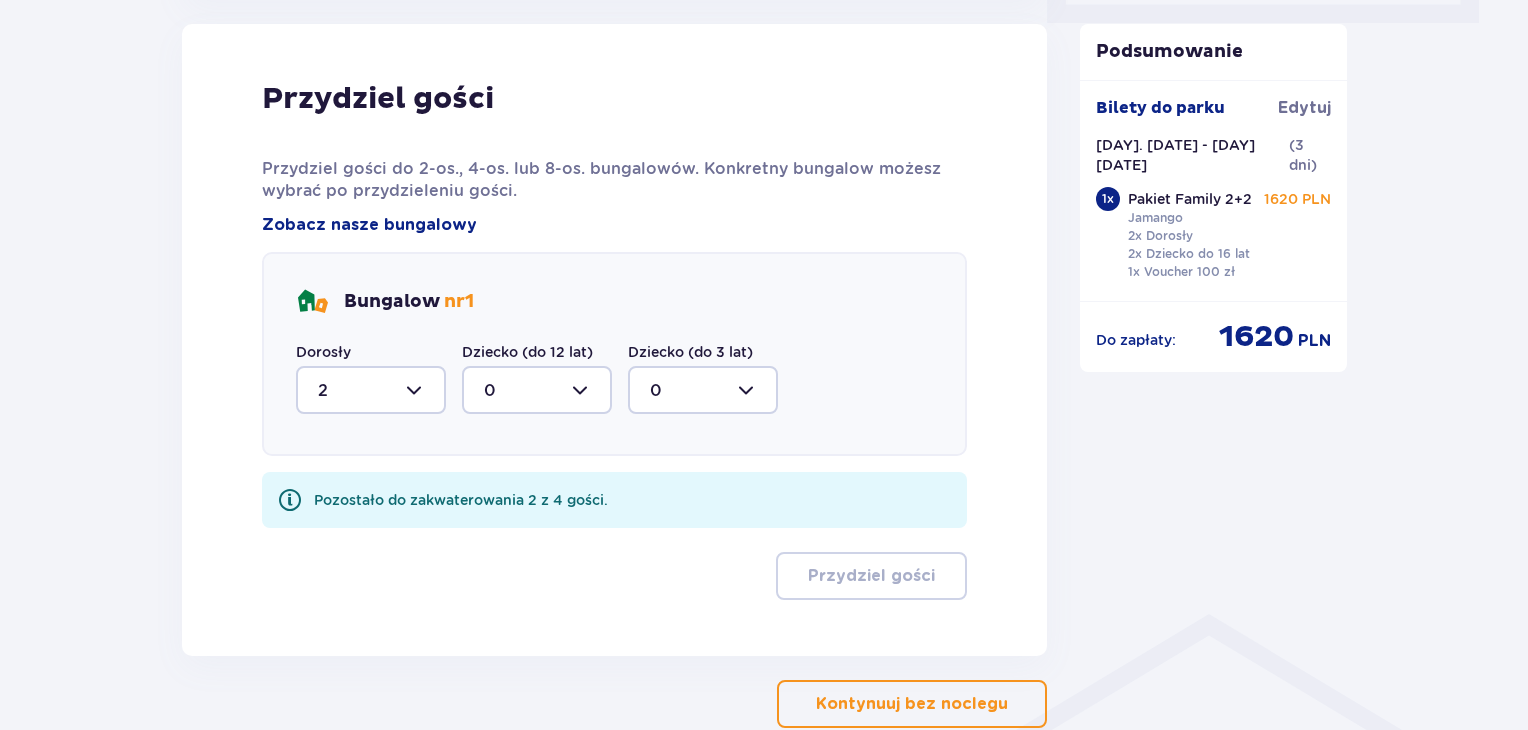 click at bounding box center (537, 390) 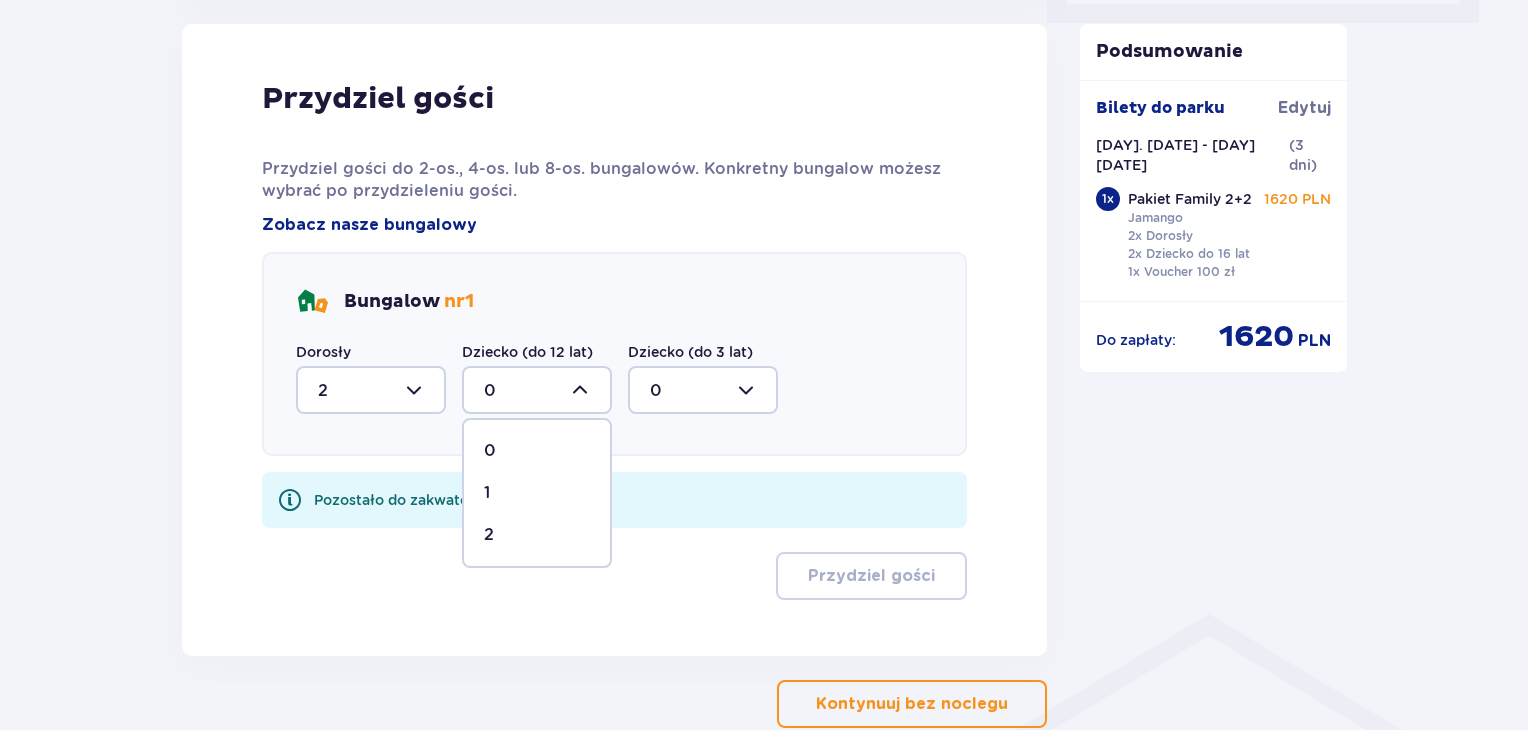 click on "2" at bounding box center (537, 535) 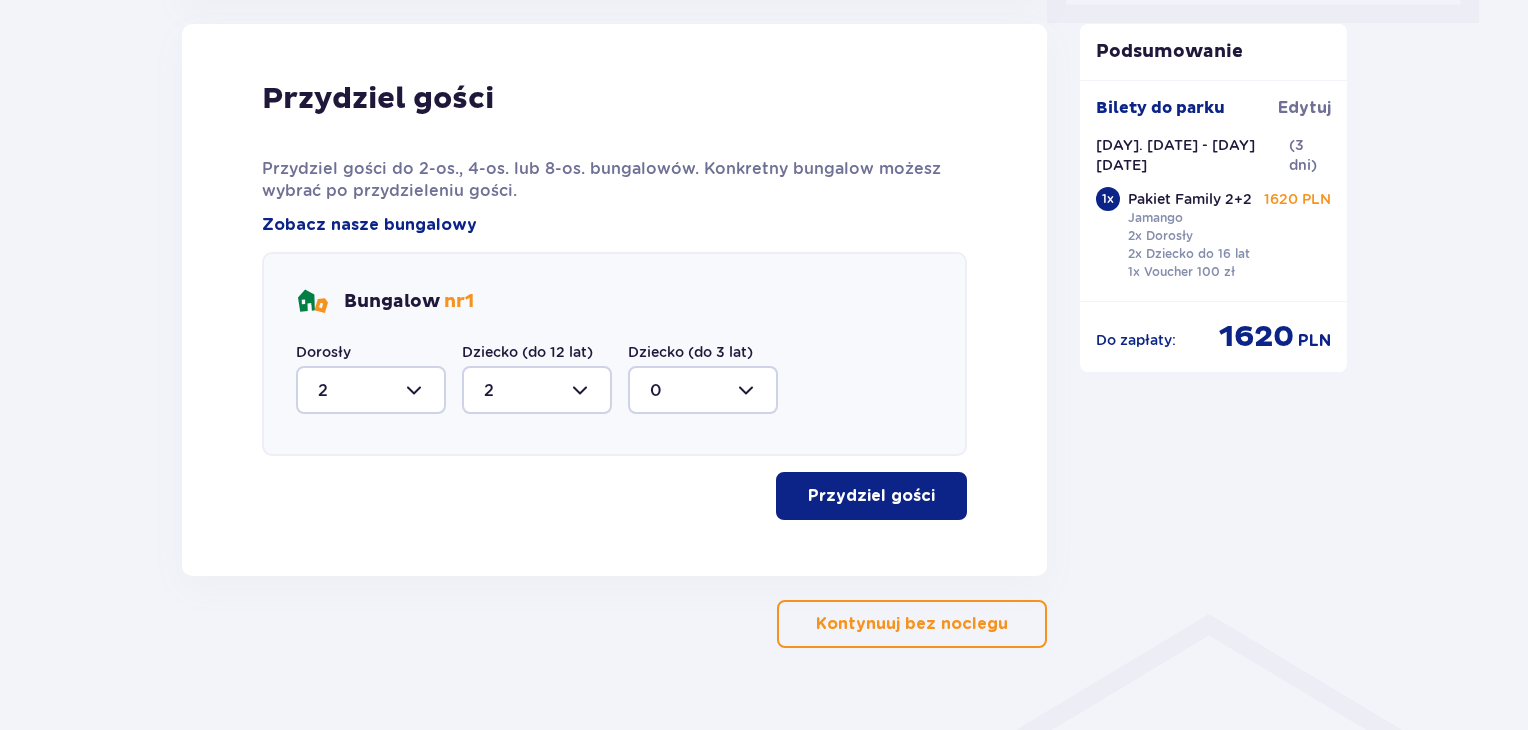click on "Przydziel gości" at bounding box center [871, 496] 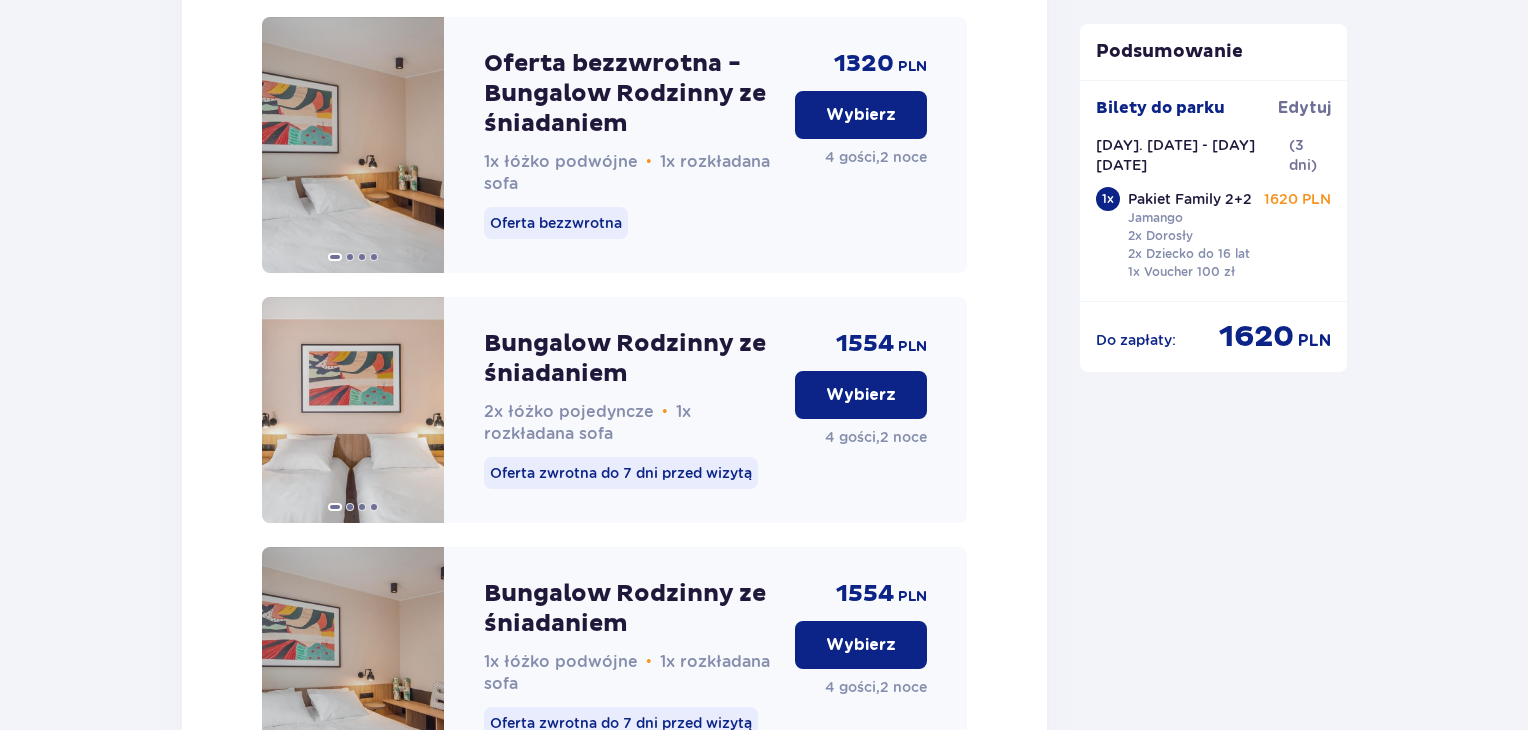 scroll, scrollTop: 2585, scrollLeft: 0, axis: vertical 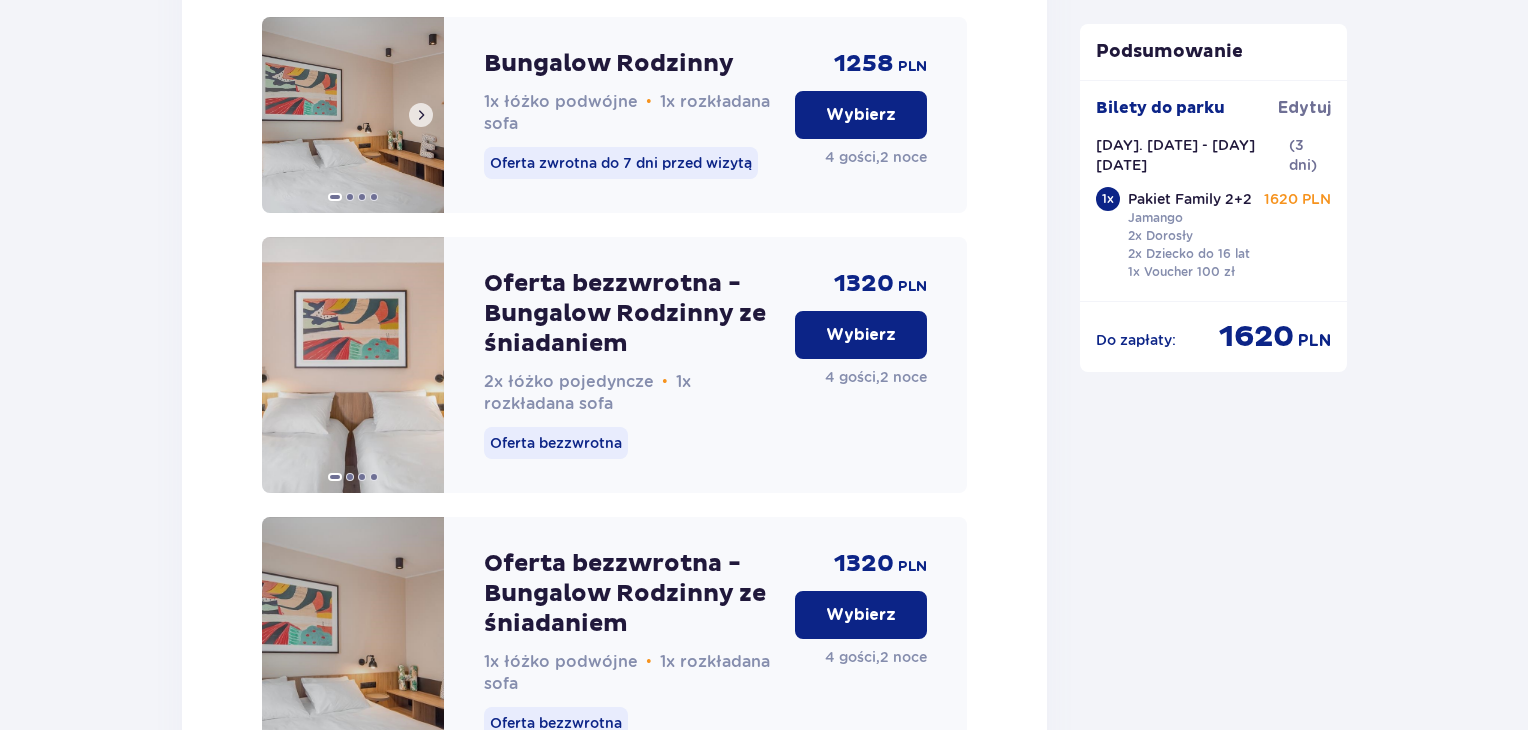 click at bounding box center (353, 115) 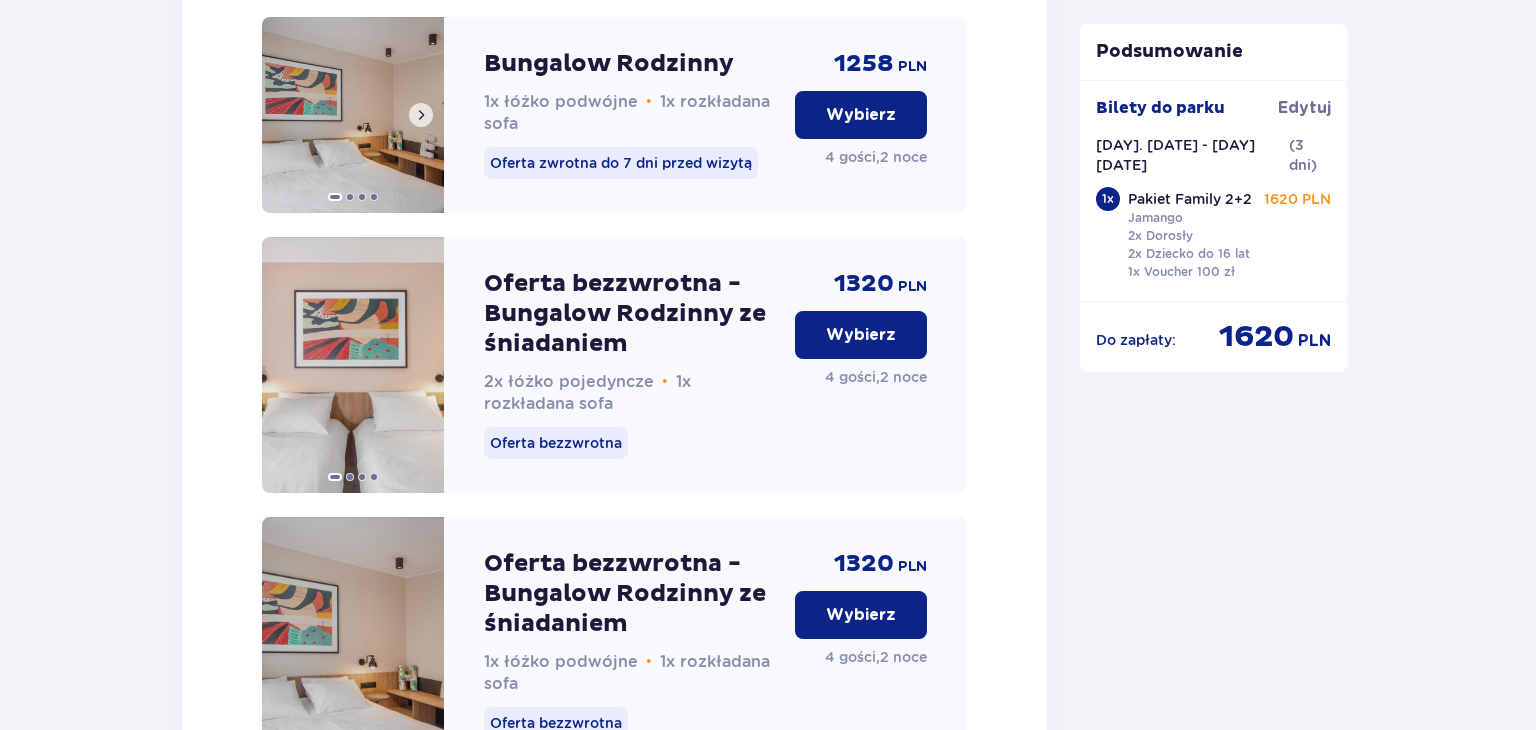 click at bounding box center [421, 115] 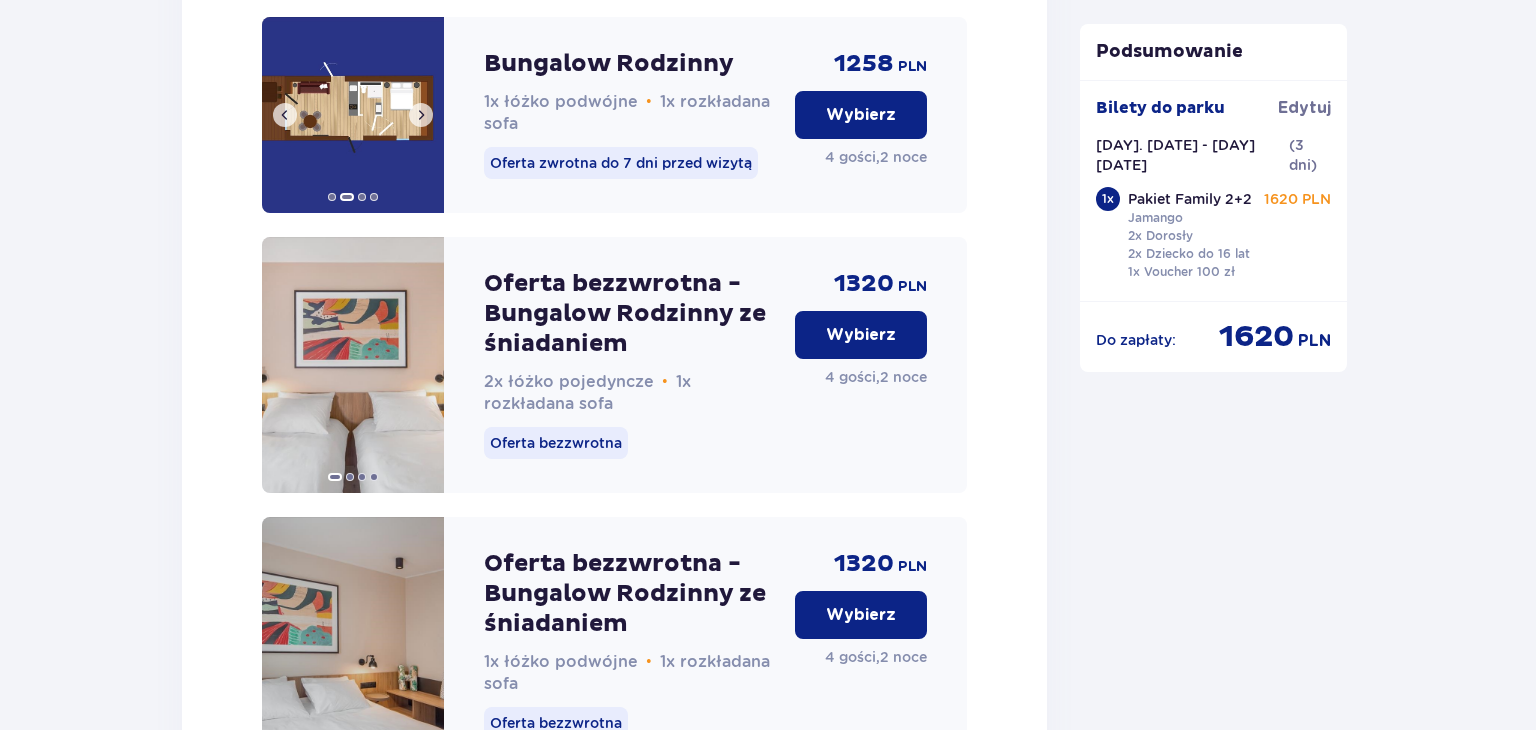 click at bounding box center [421, 115] 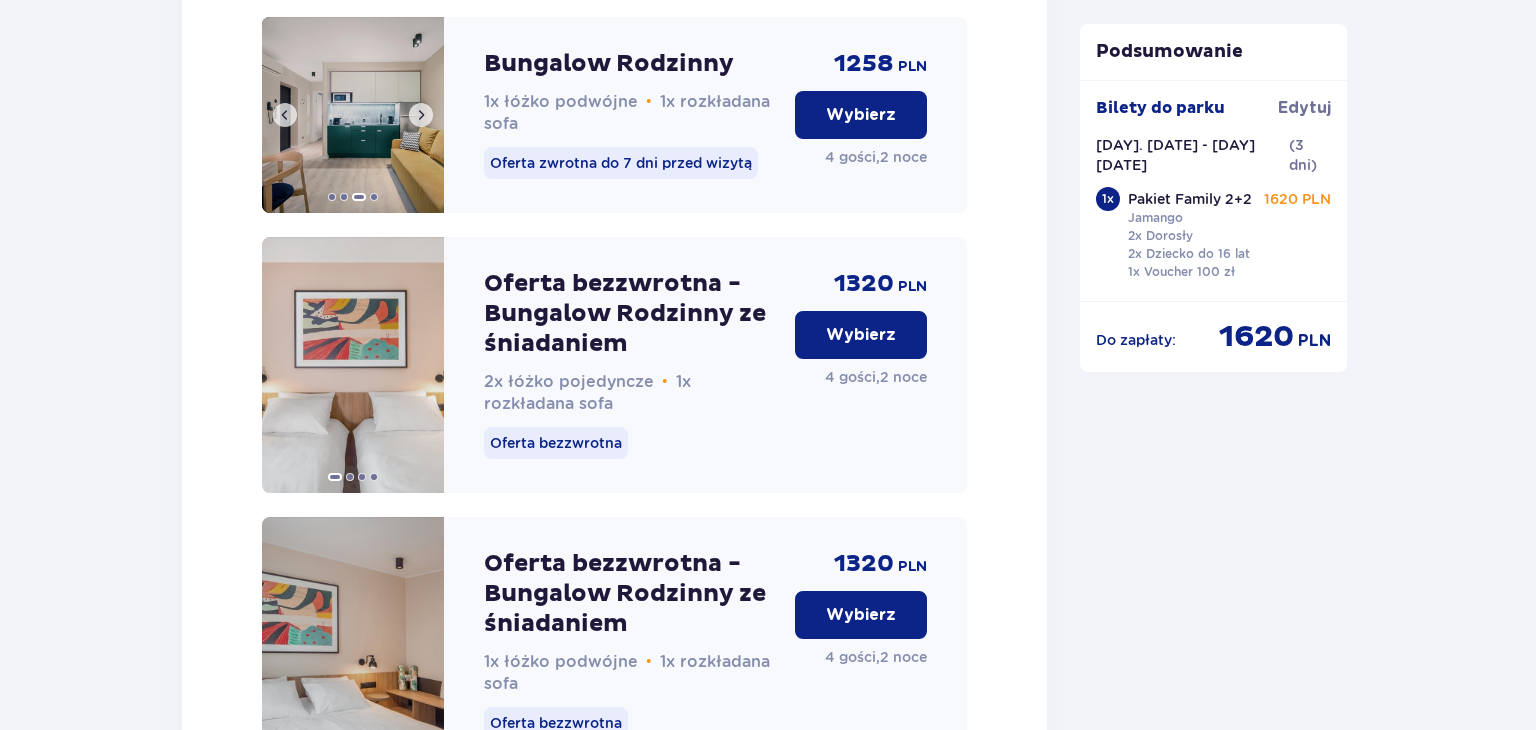 click at bounding box center [353, 115] 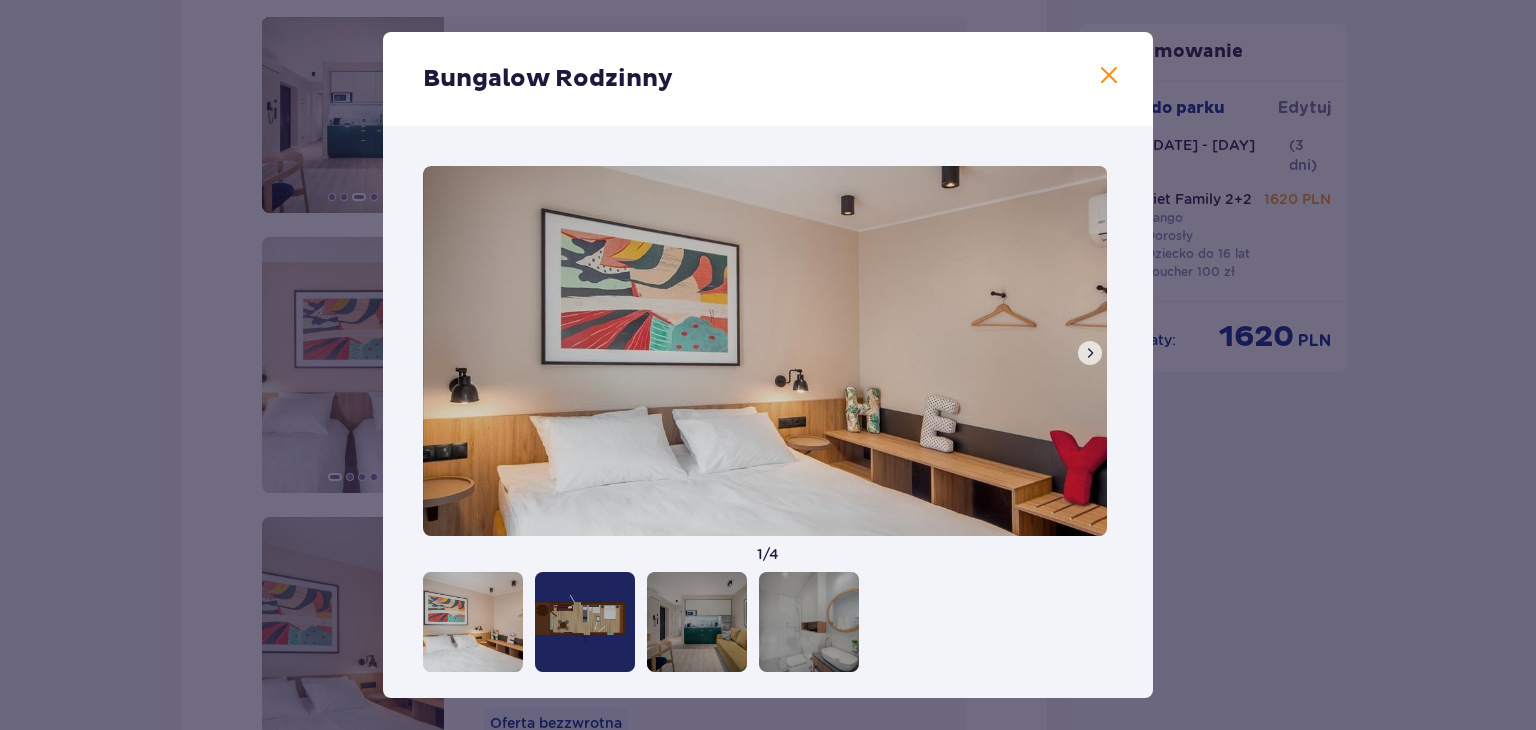 click at bounding box center (1090, 353) 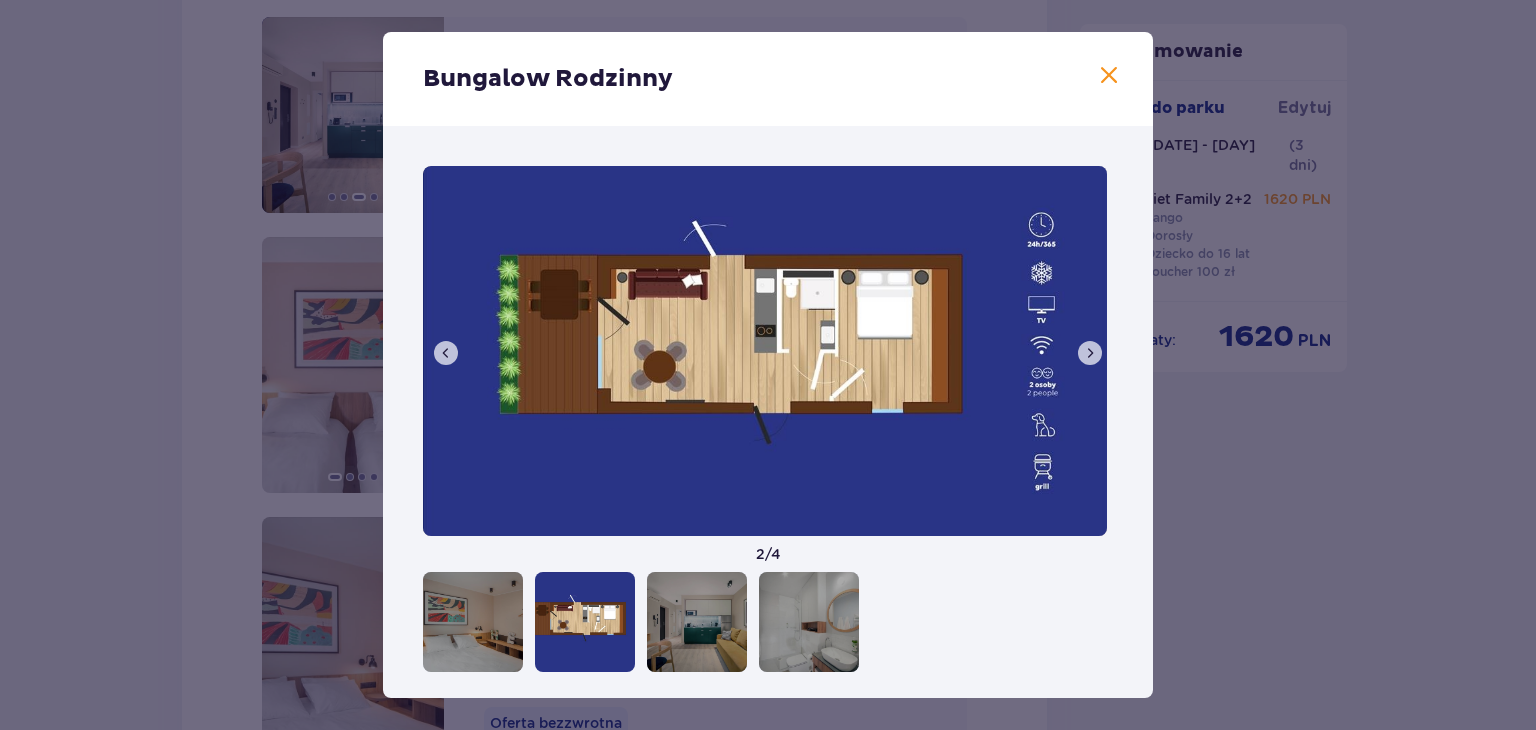 click at bounding box center (1090, 353) 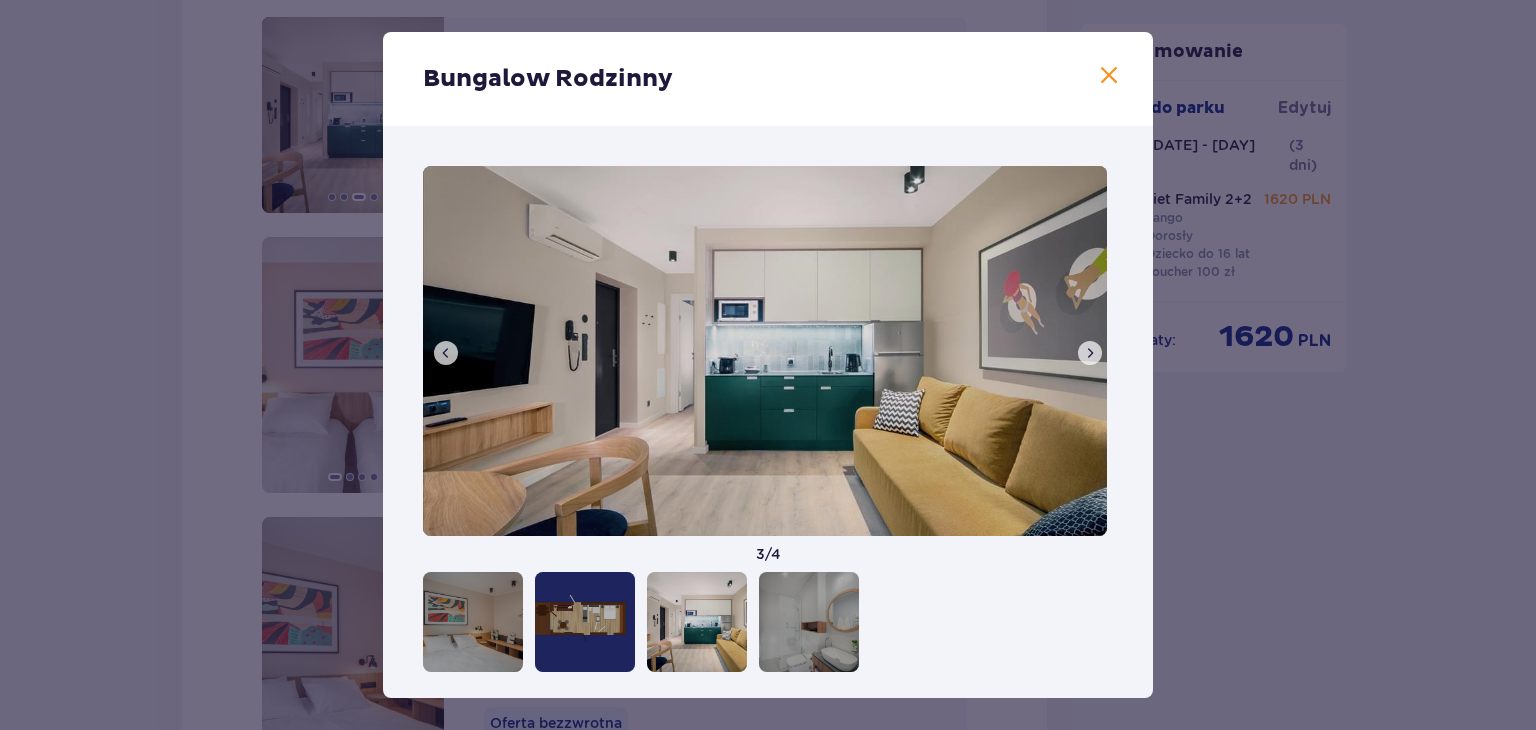 click at bounding box center (1090, 353) 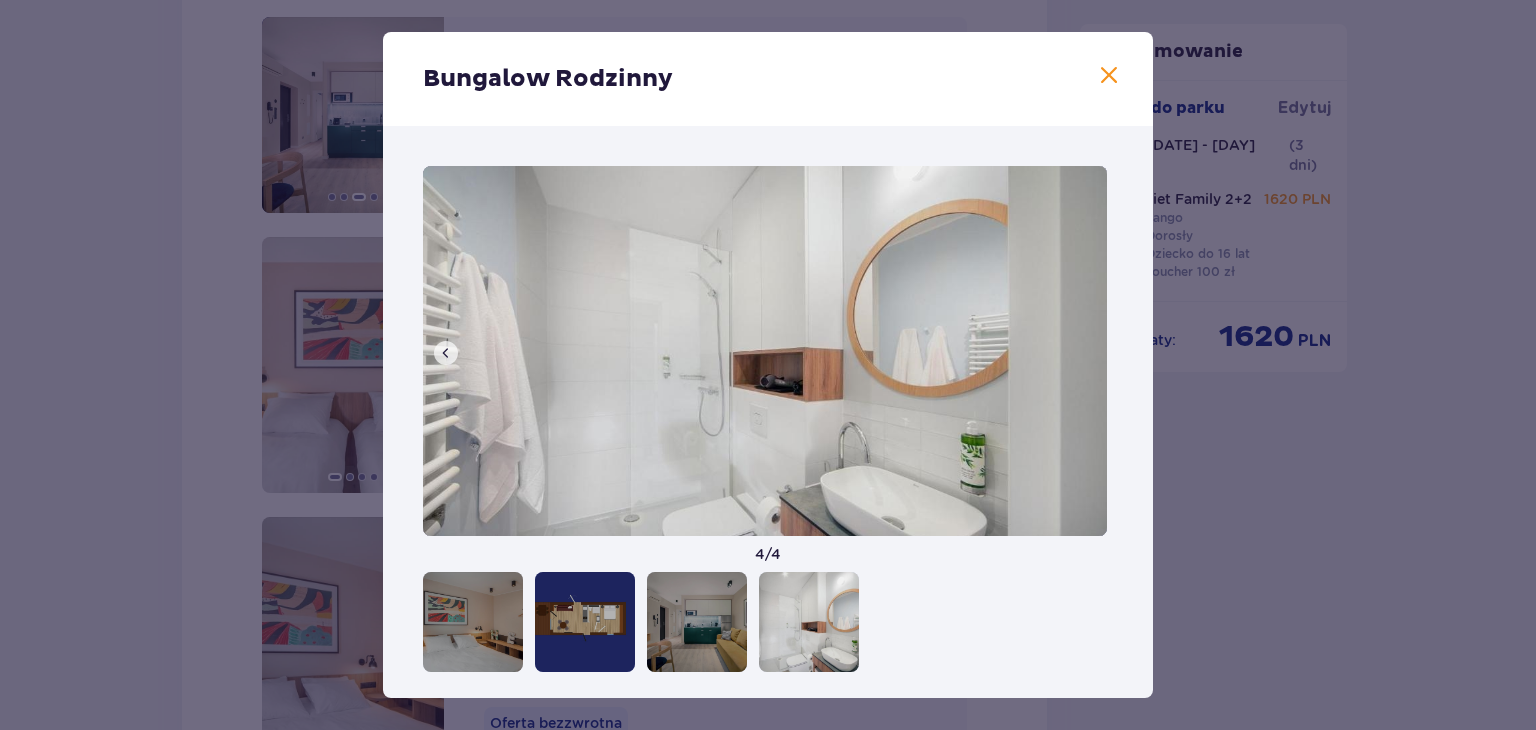 click at bounding box center (1109, 76) 